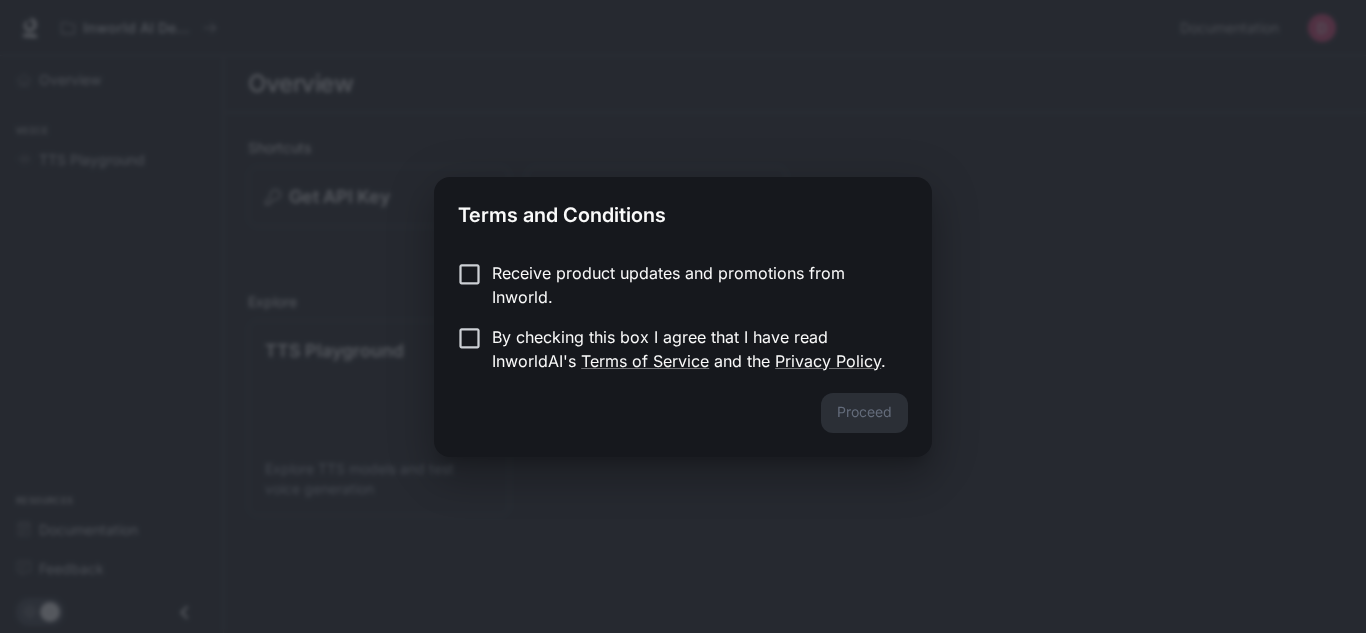 scroll, scrollTop: 0, scrollLeft: 0, axis: both 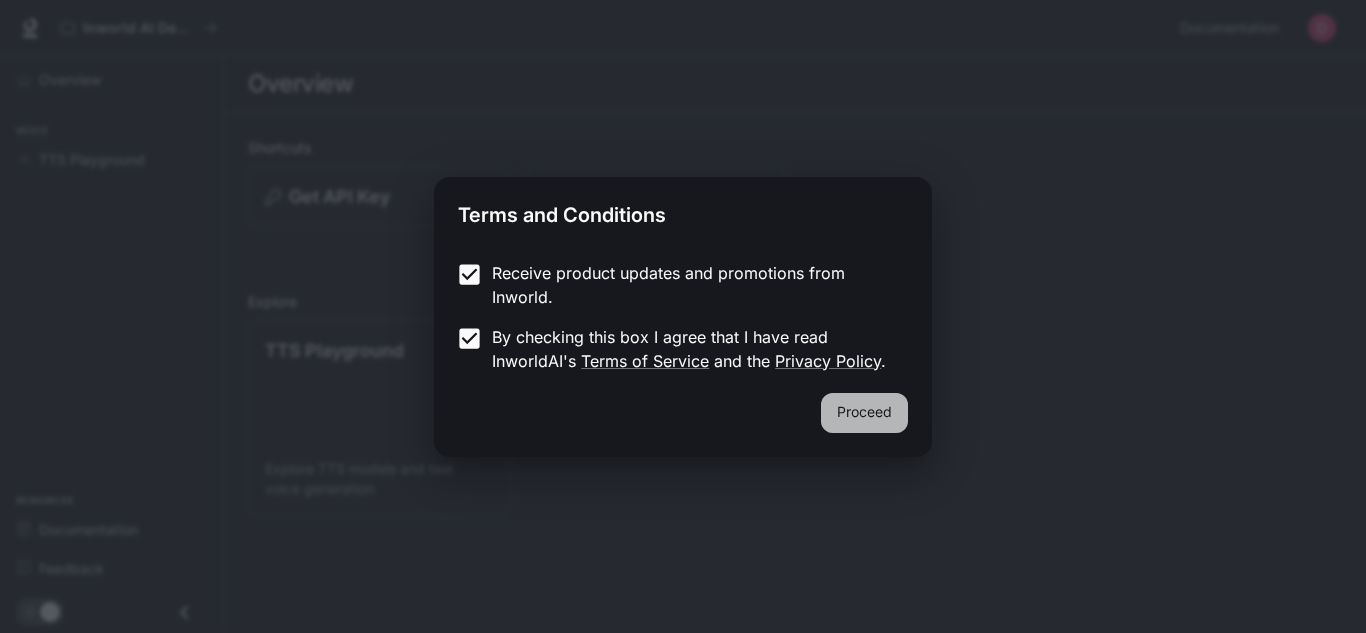 click on "Proceed" at bounding box center [864, 413] 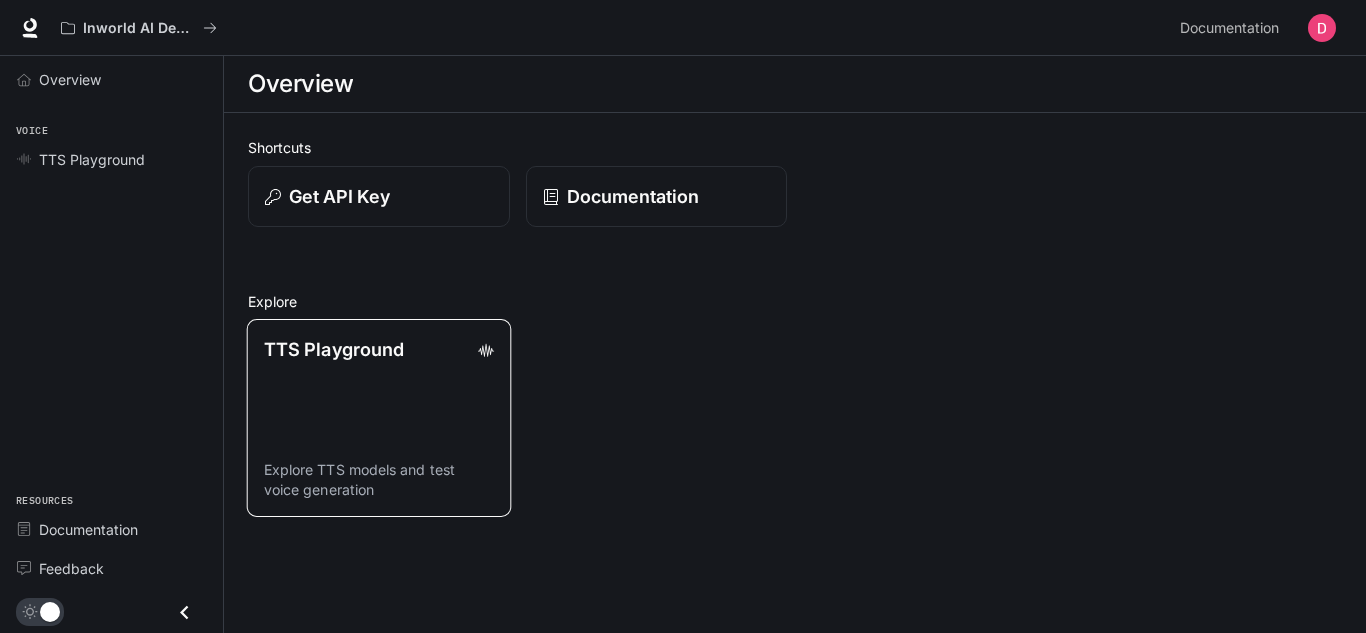 click on "TTS Playground Explore TTS models and test voice generation" at bounding box center [379, 418] 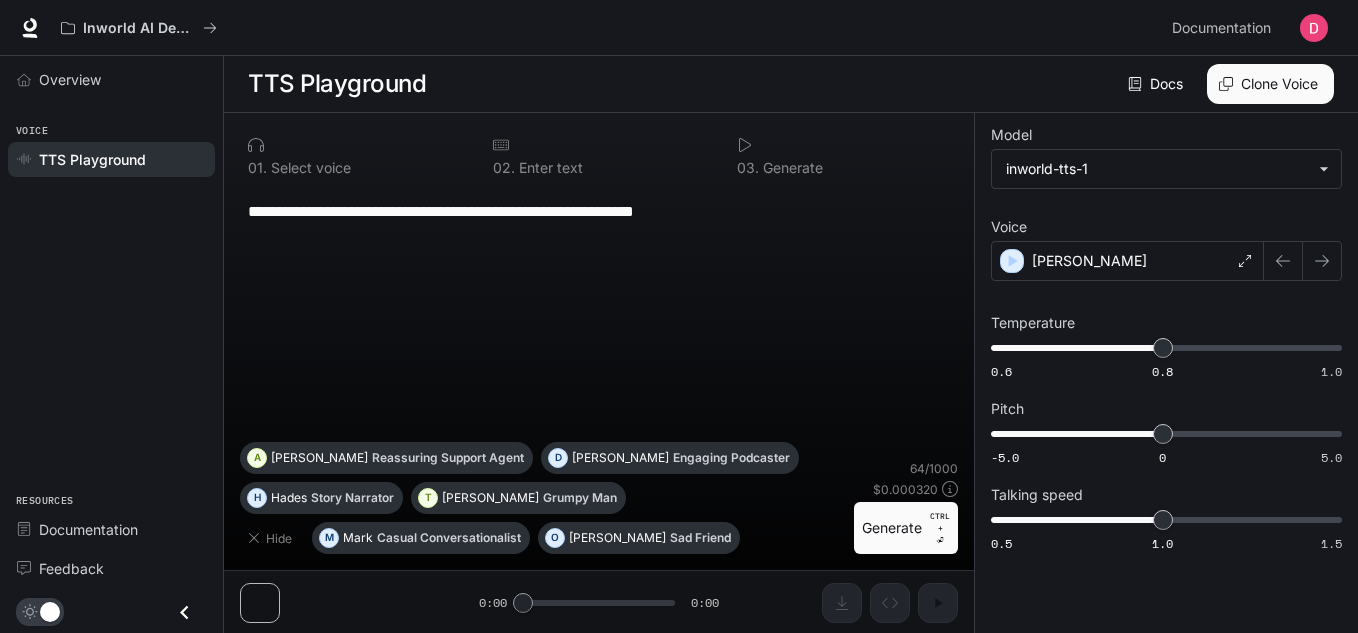 click on "**********" at bounding box center (599, 373) 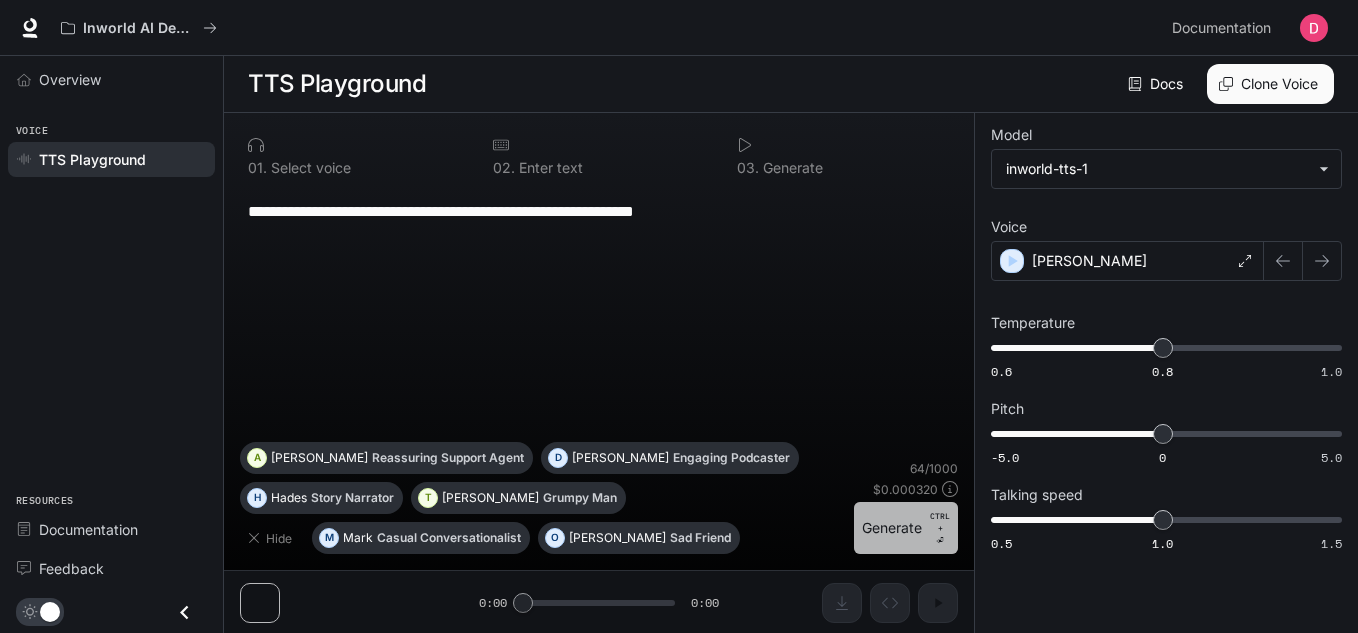 click on "Generate CTRL +  ⏎" at bounding box center (906, 528) 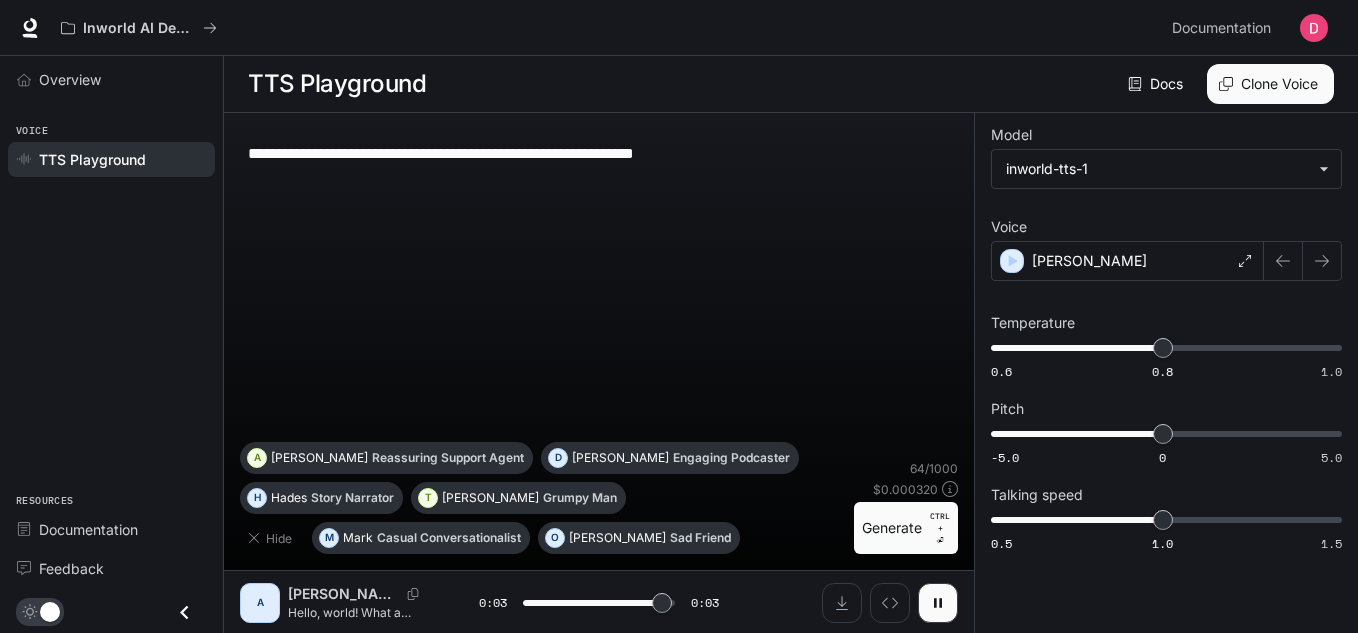 type on "*" 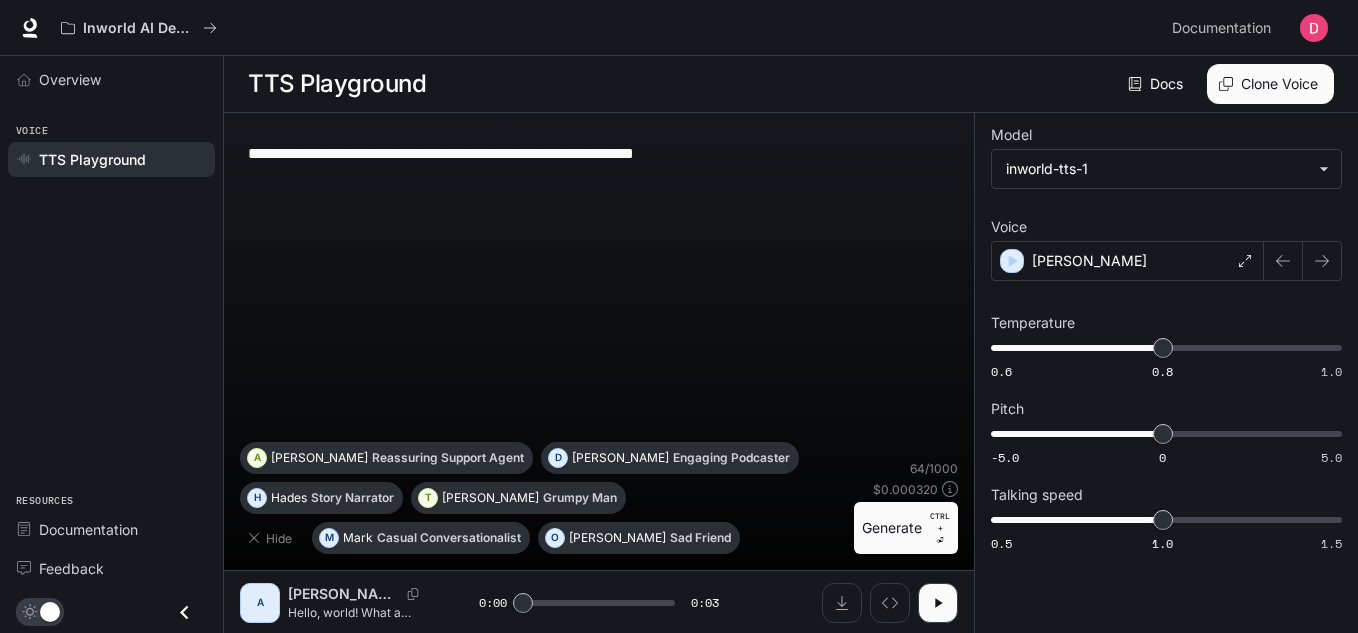 drag, startPoint x: 775, startPoint y: 158, endPoint x: 282, endPoint y: 170, distance: 493.14603 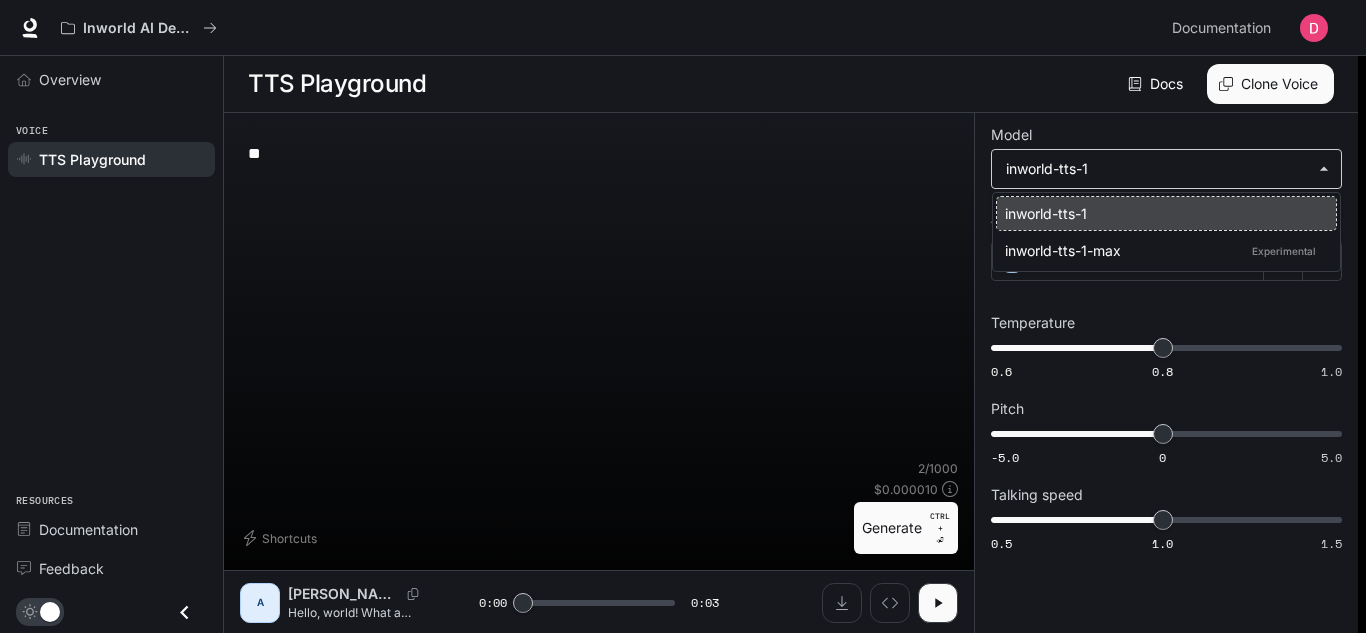 click on "**********" at bounding box center (683, 317) 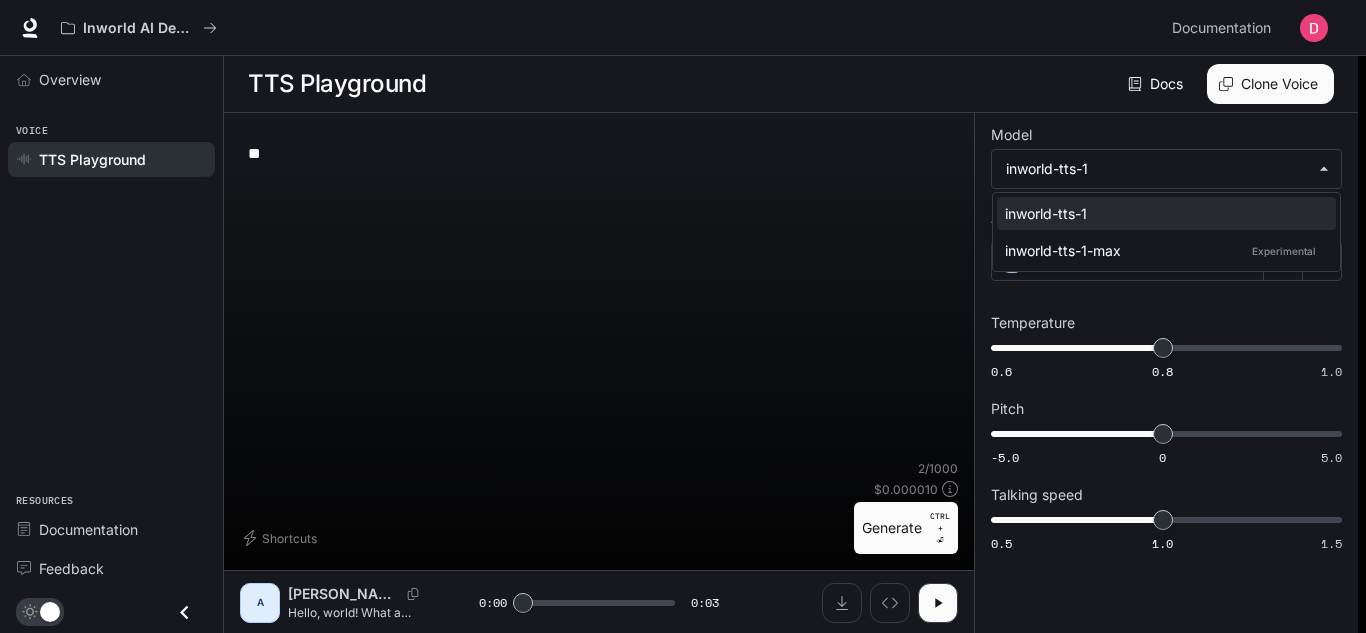 click at bounding box center (683, 316) 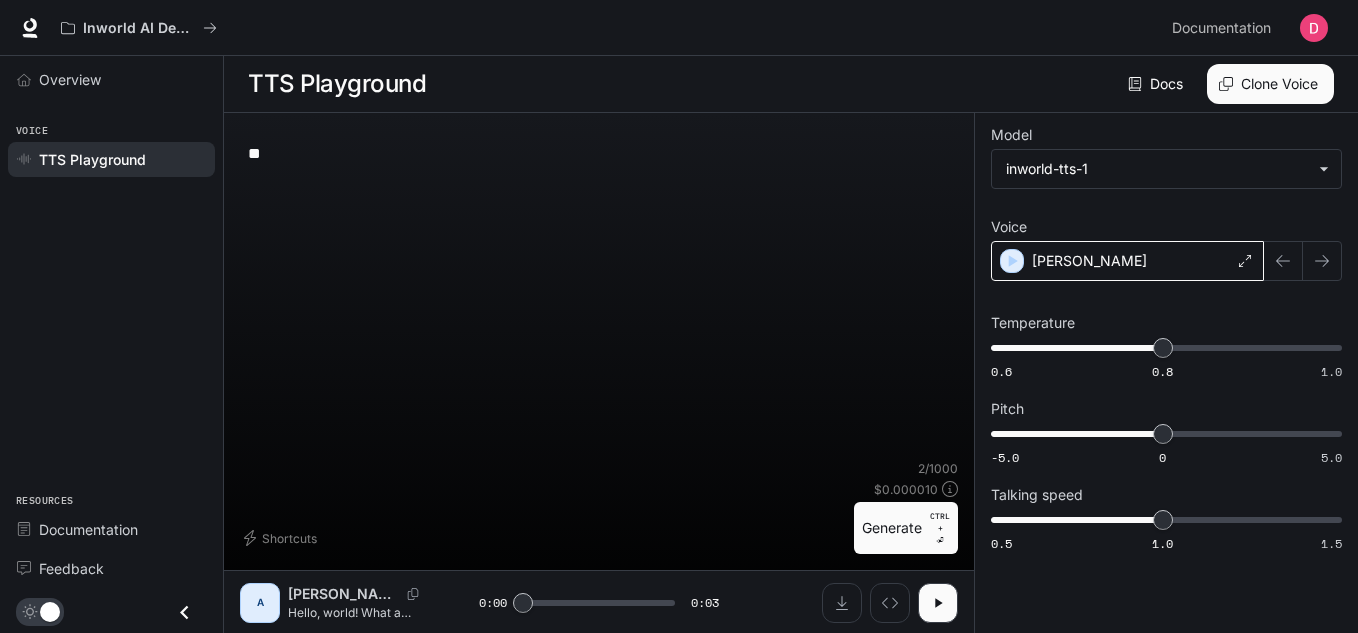 click on "[PERSON_NAME]" at bounding box center (1127, 261) 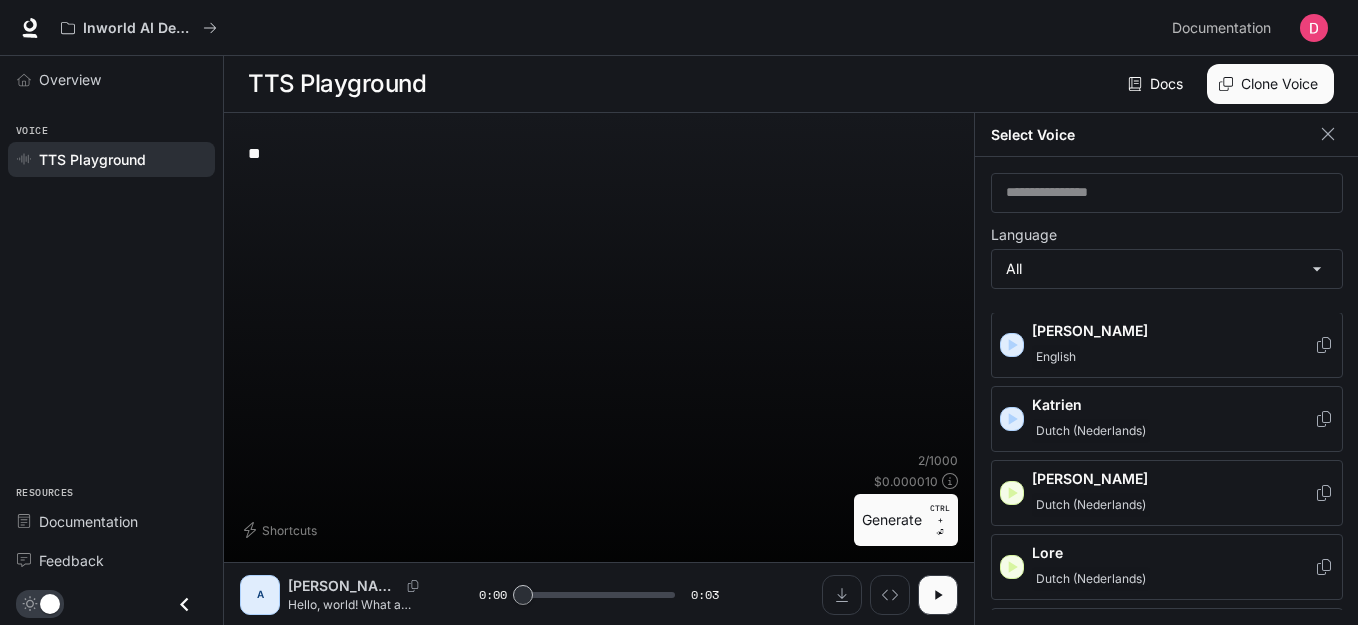 scroll, scrollTop: 1411, scrollLeft: 0, axis: vertical 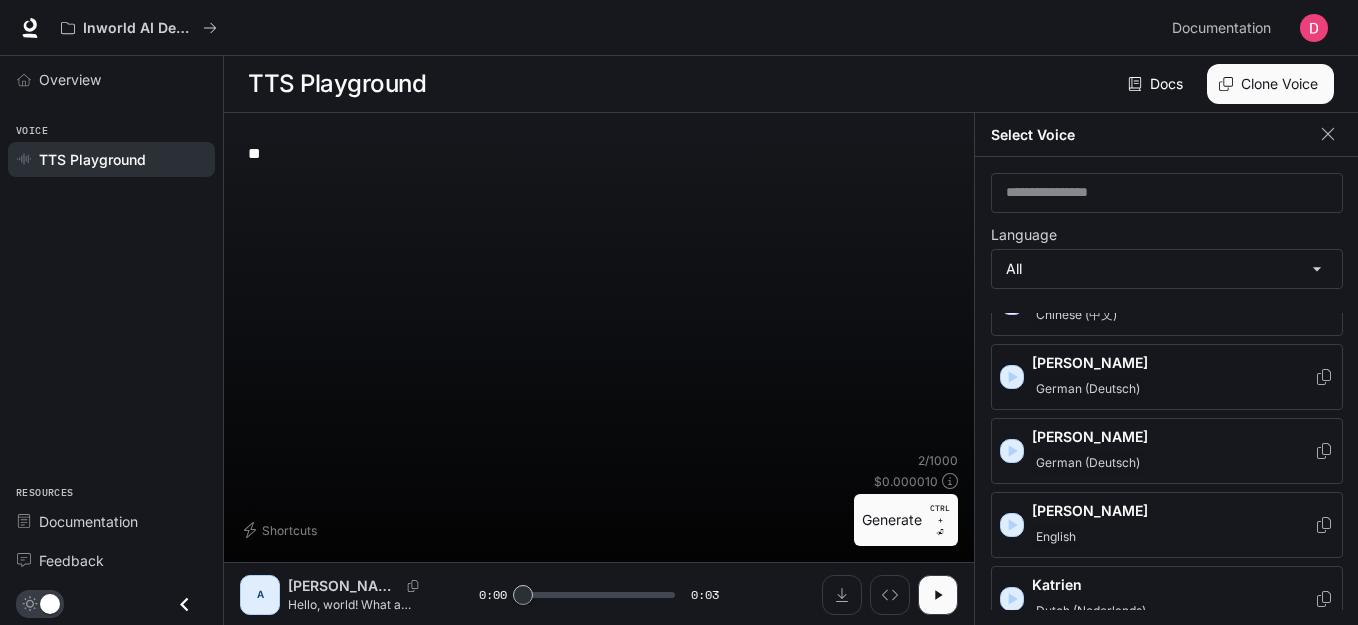 click on "German (Deutsch)" at bounding box center [1088, 389] 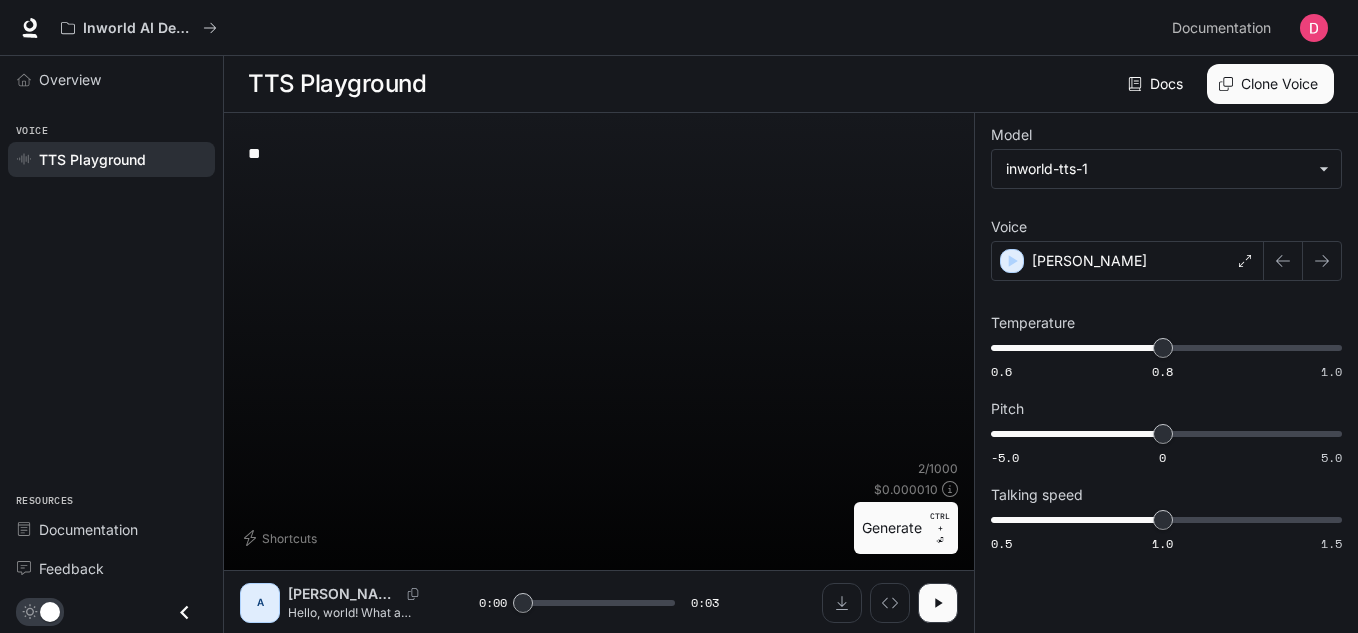 click on "** * ​" at bounding box center (599, 153) 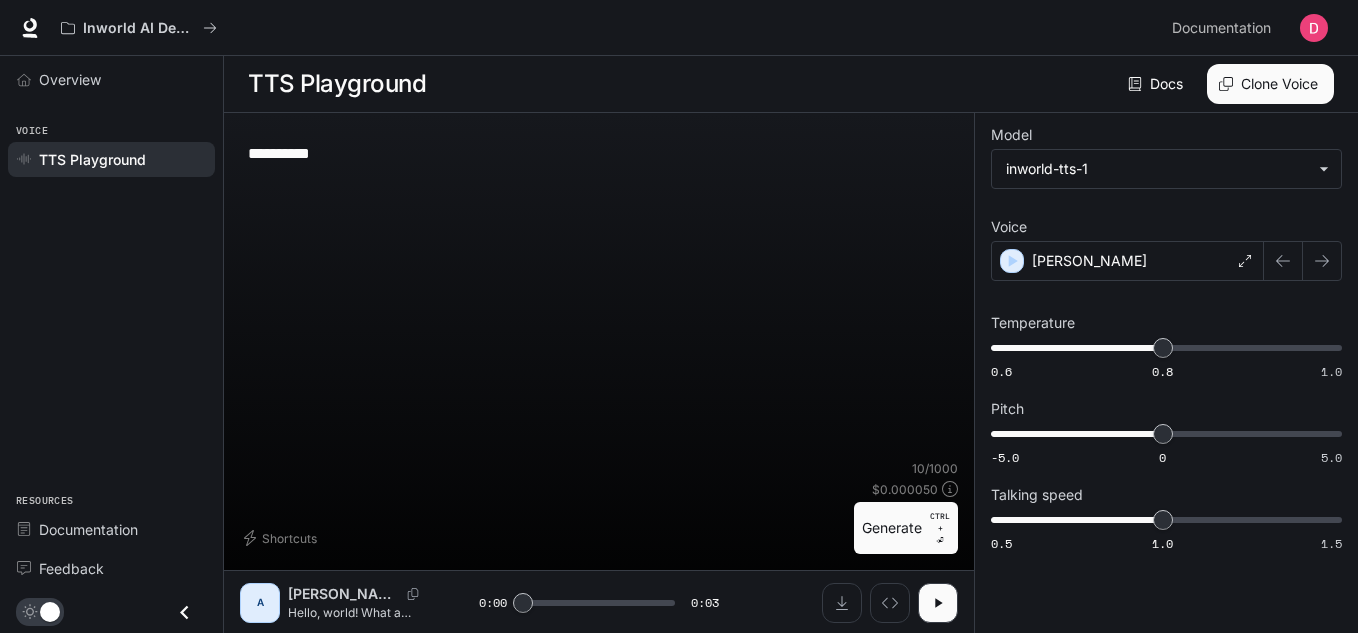 type on "**********" 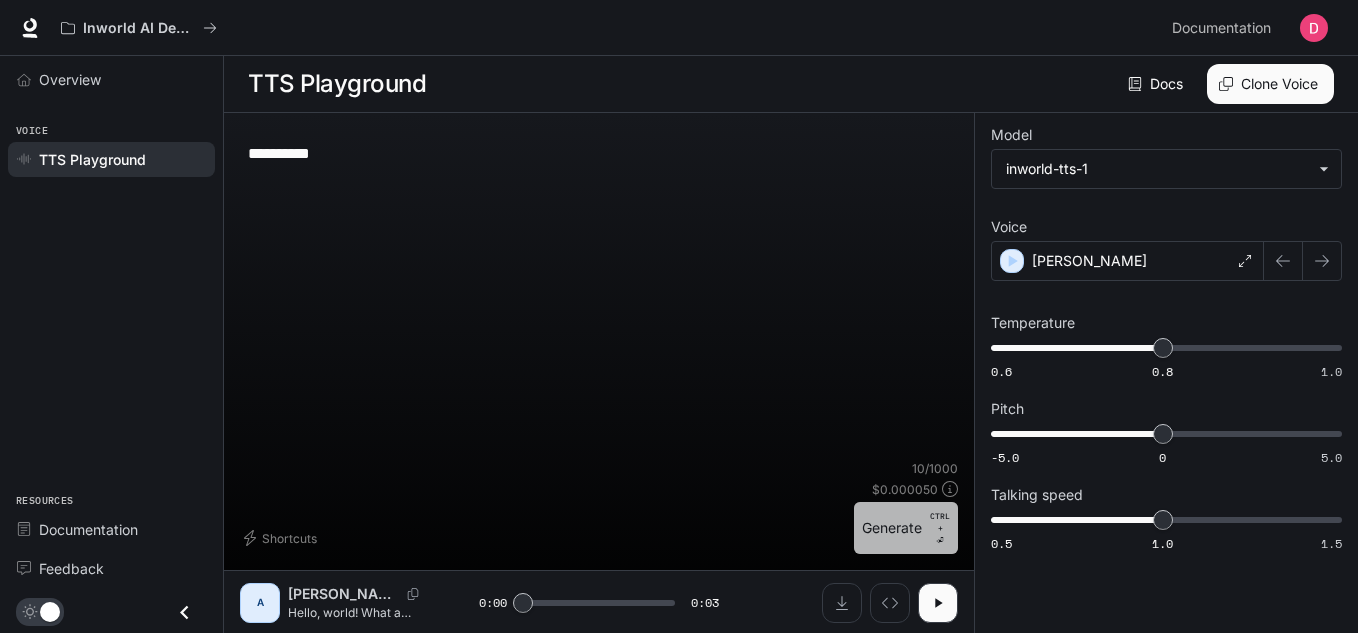 click on "Generate CTRL +  ⏎" at bounding box center (906, 528) 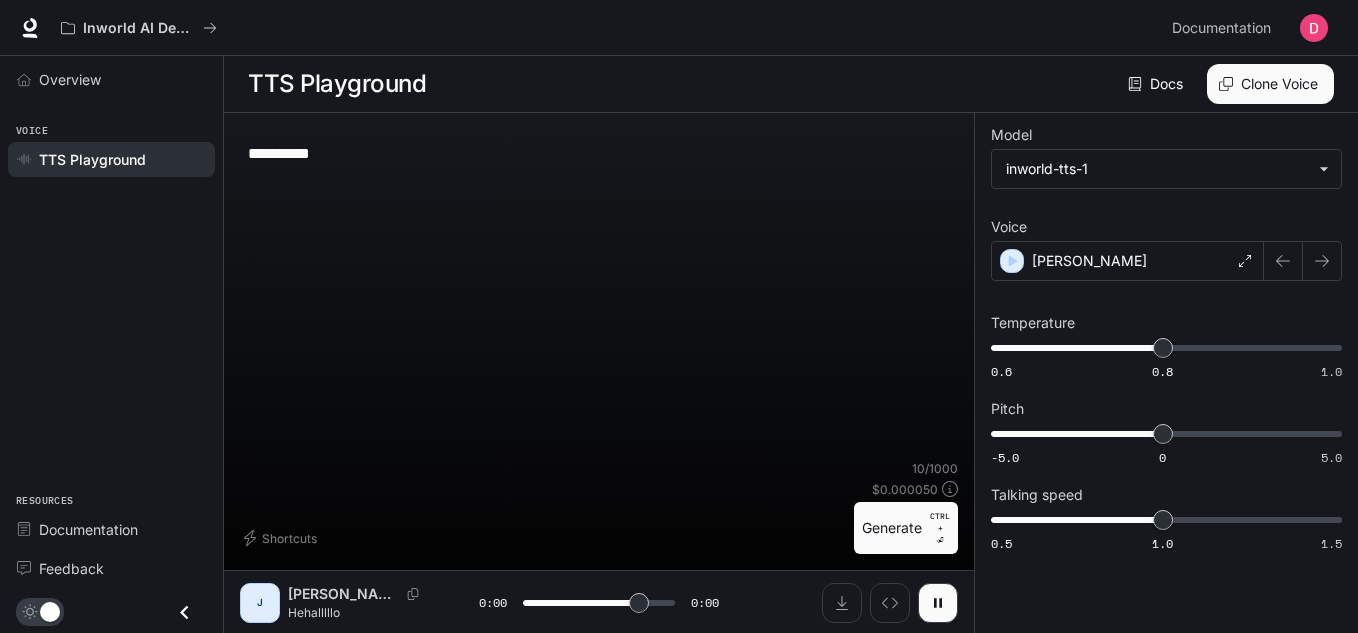 type on "*" 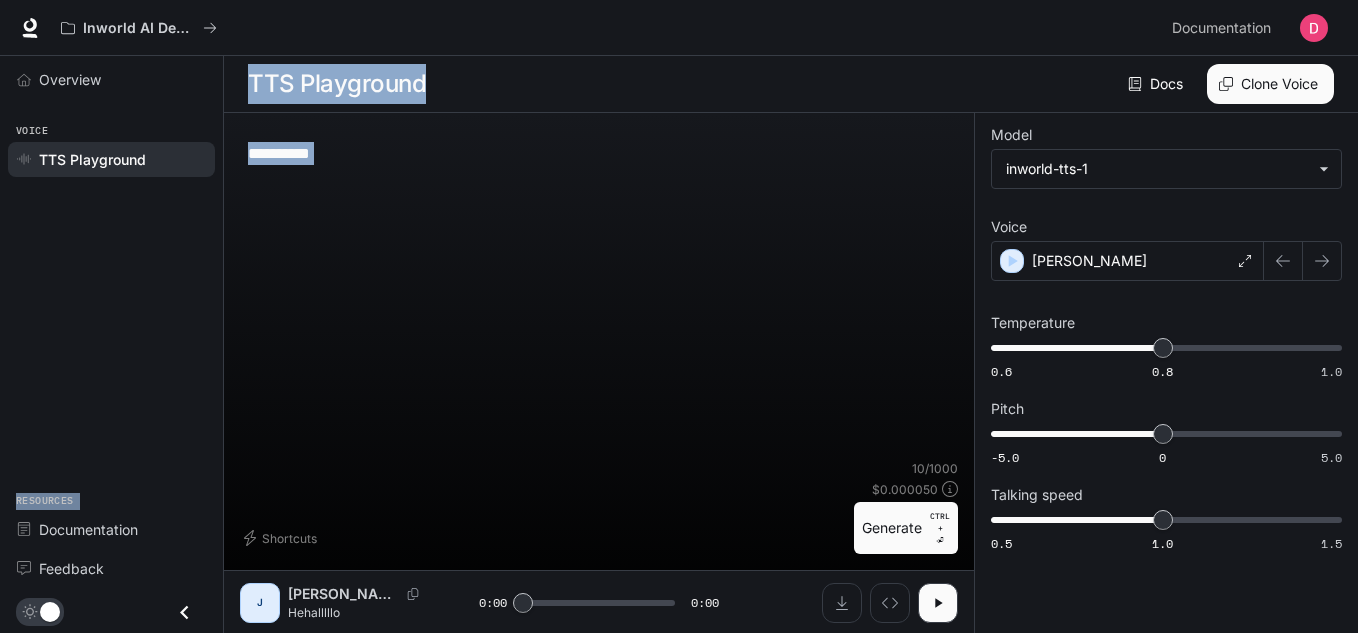 drag, startPoint x: 474, startPoint y: 174, endPoint x: 150, endPoint y: 150, distance: 324.88766 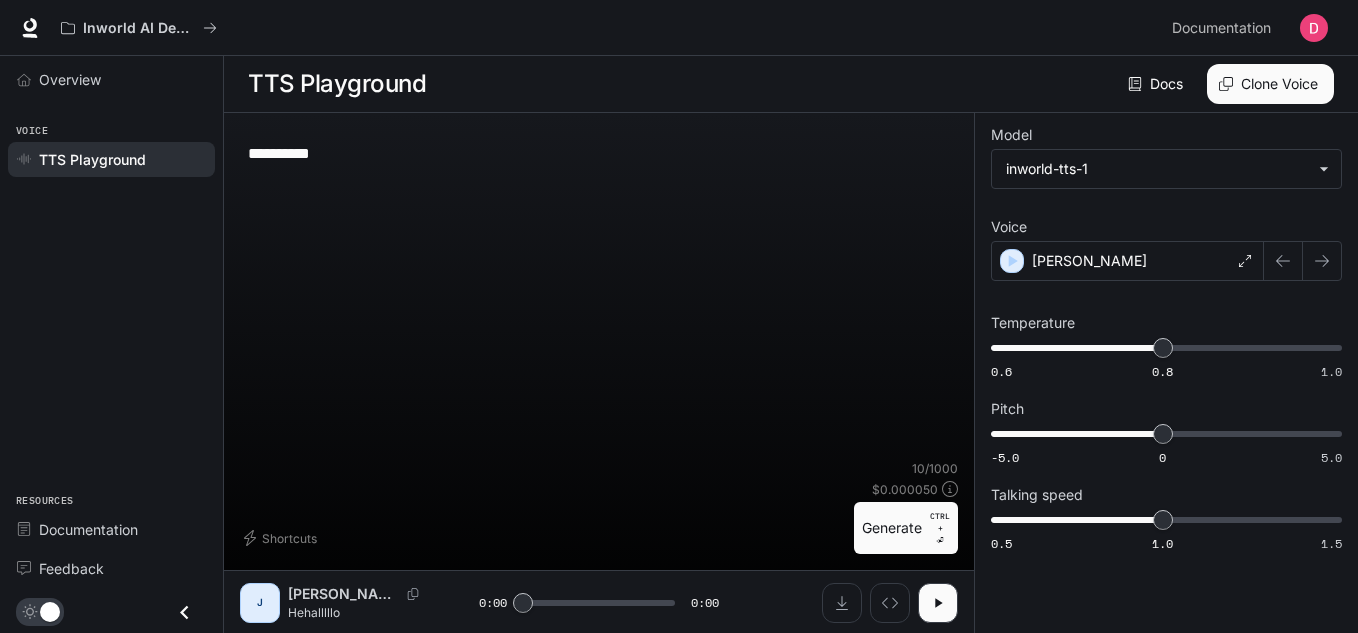 click on "**********" at bounding box center [599, 153] 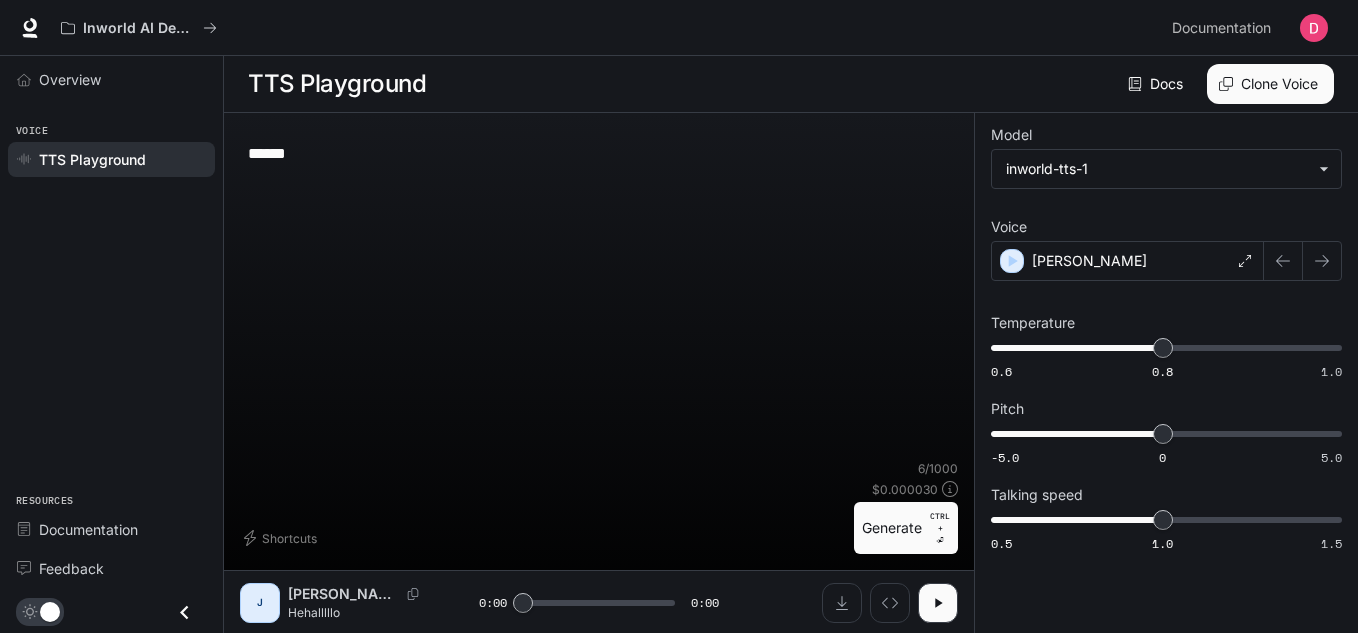 type on "*****" 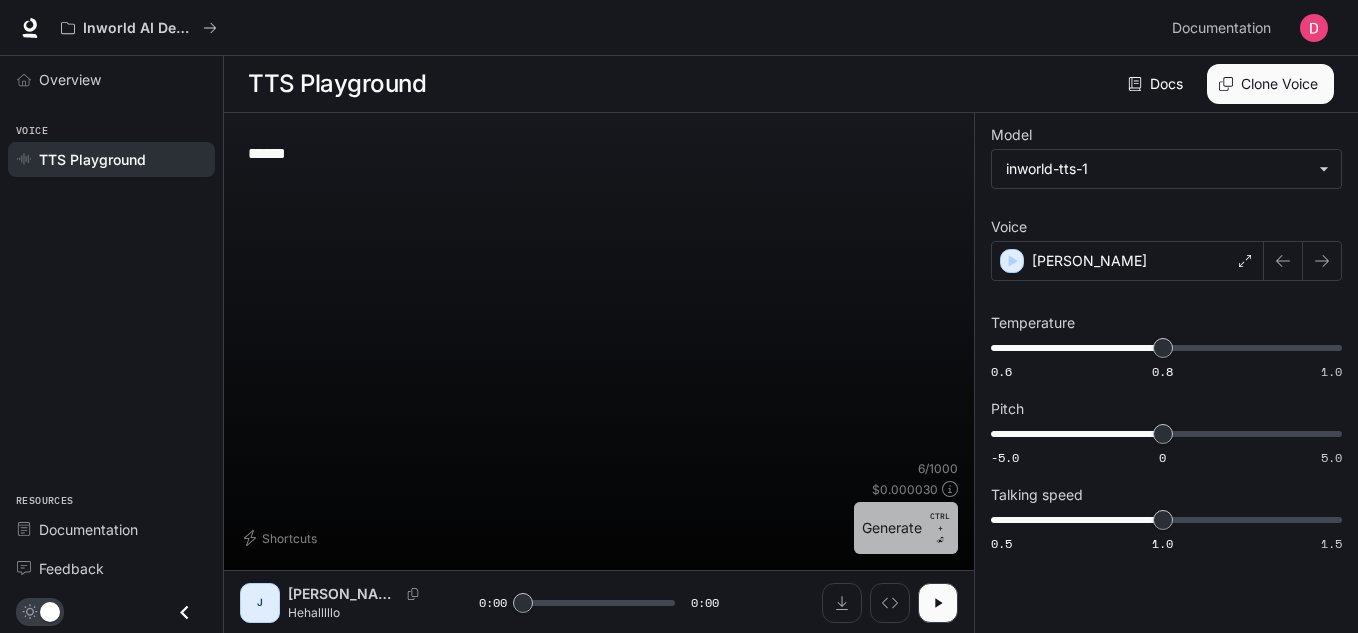 click on "Generate CTRL +  ⏎" at bounding box center (906, 528) 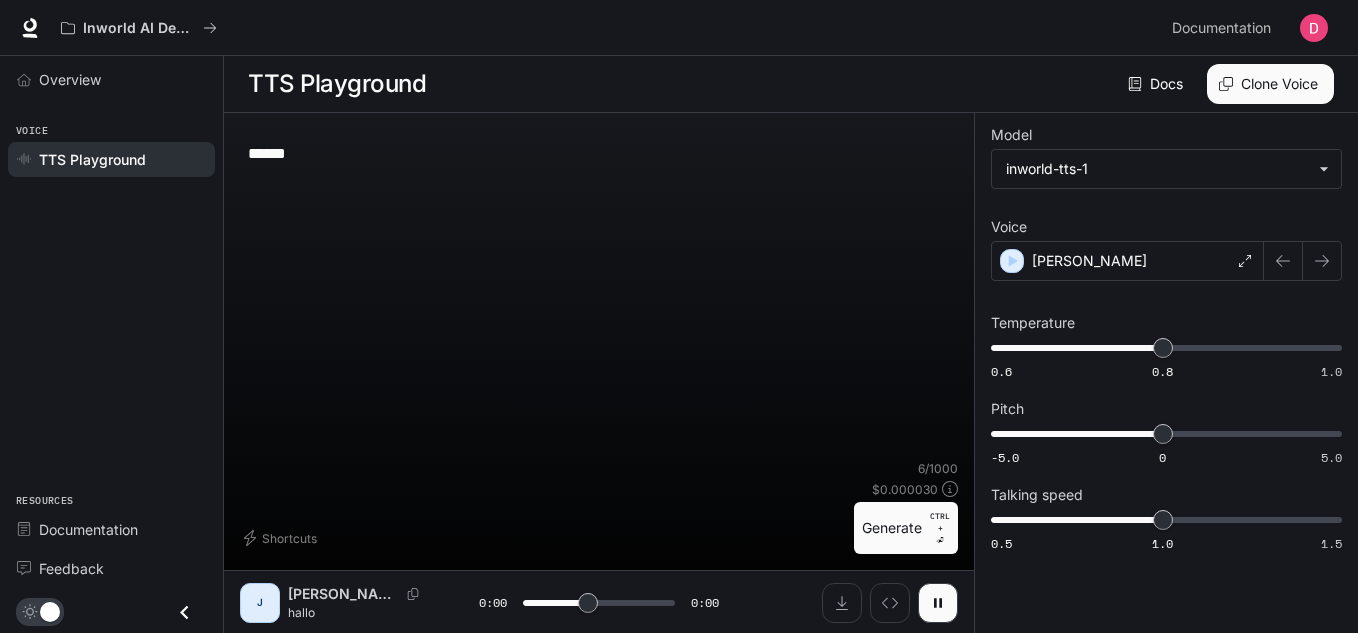 type on "*" 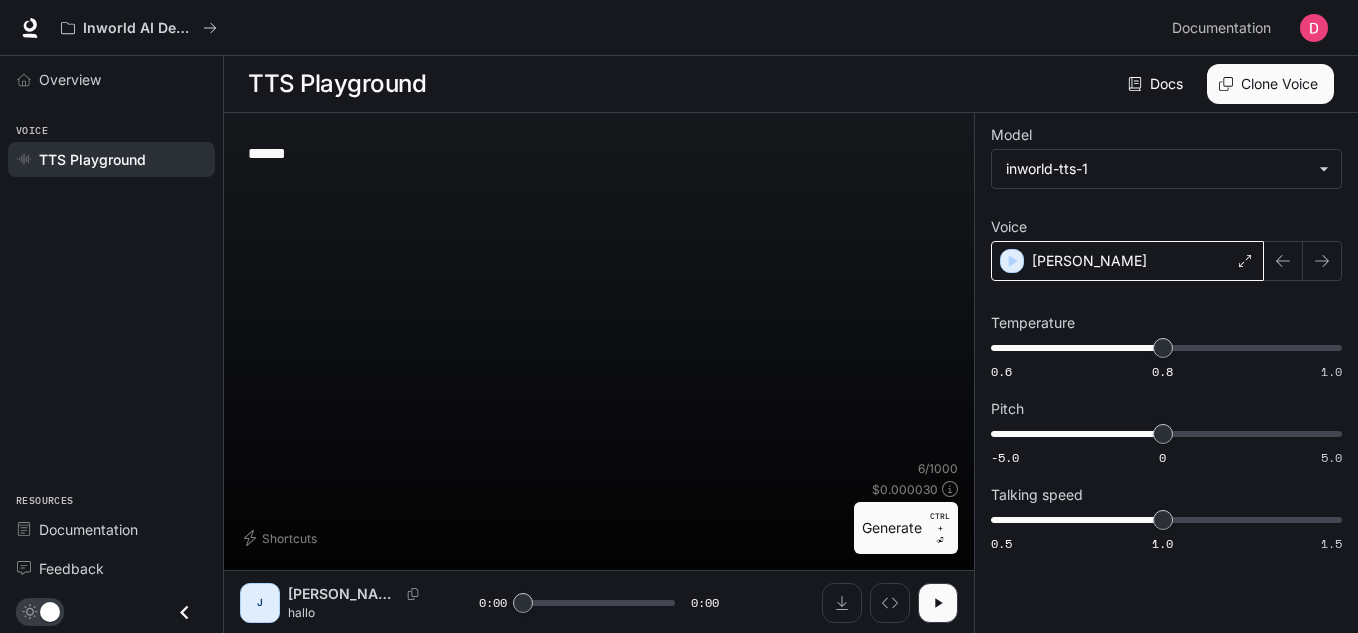 click on "[PERSON_NAME]" at bounding box center [1127, 261] 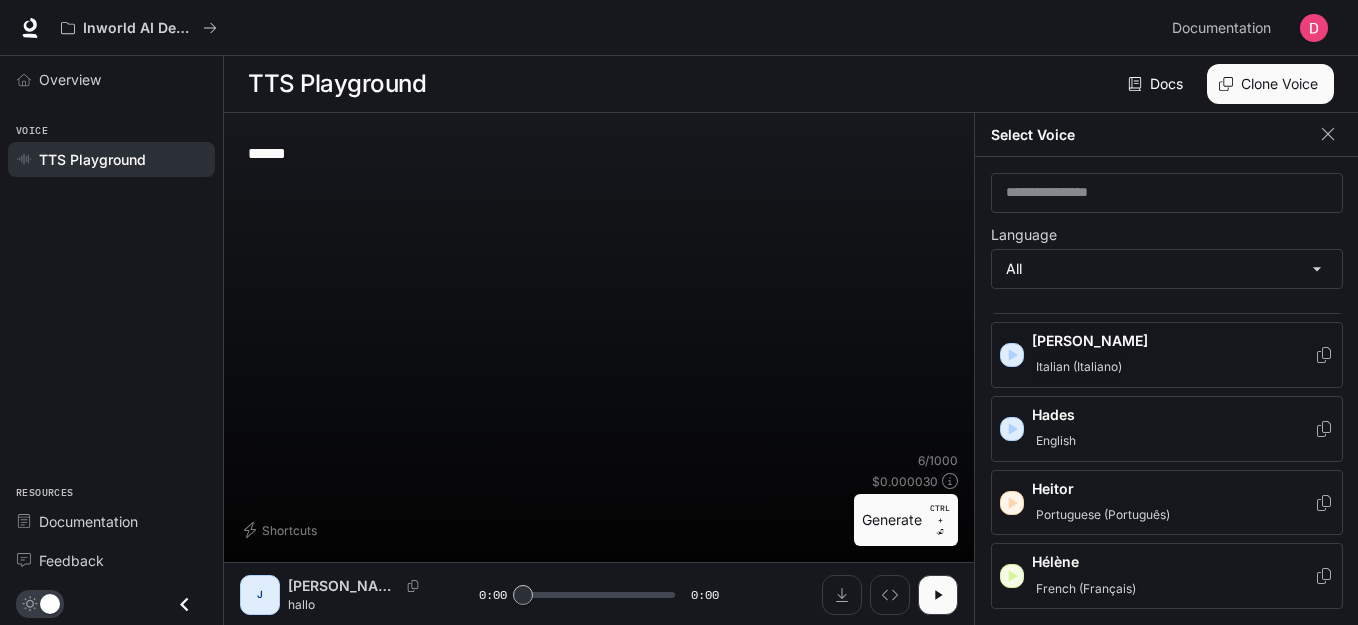 scroll, scrollTop: 993, scrollLeft: 0, axis: vertical 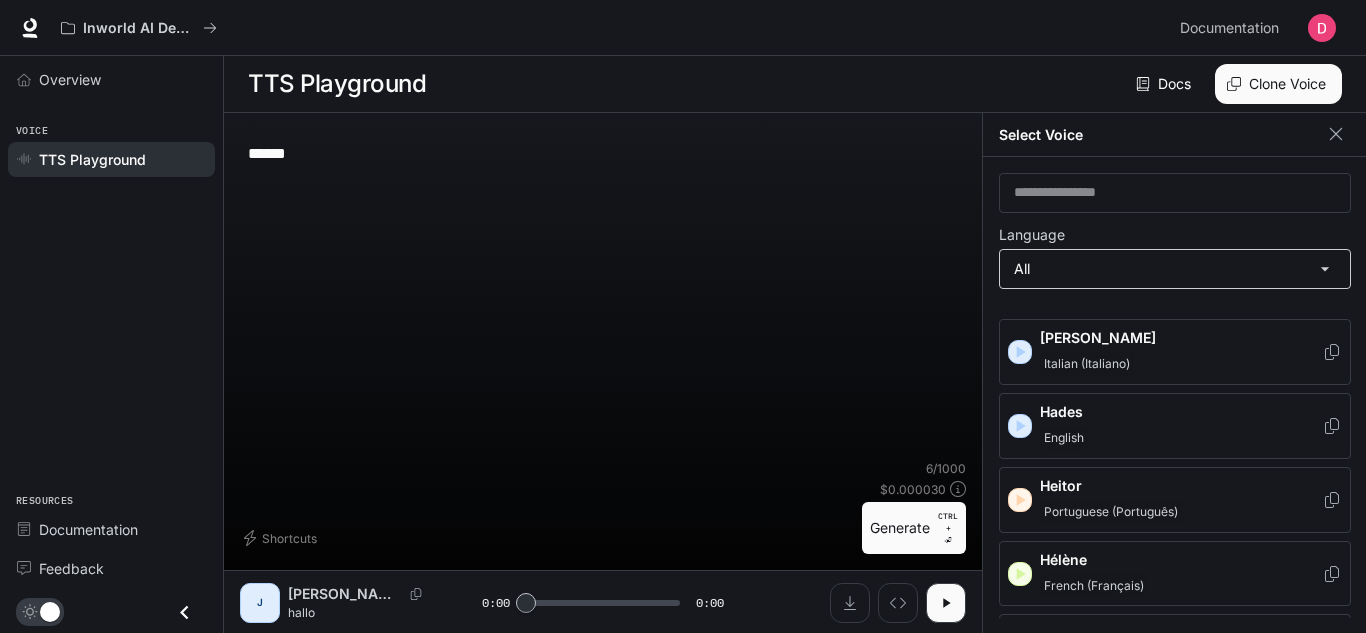 click on "**********" at bounding box center (683, 317) 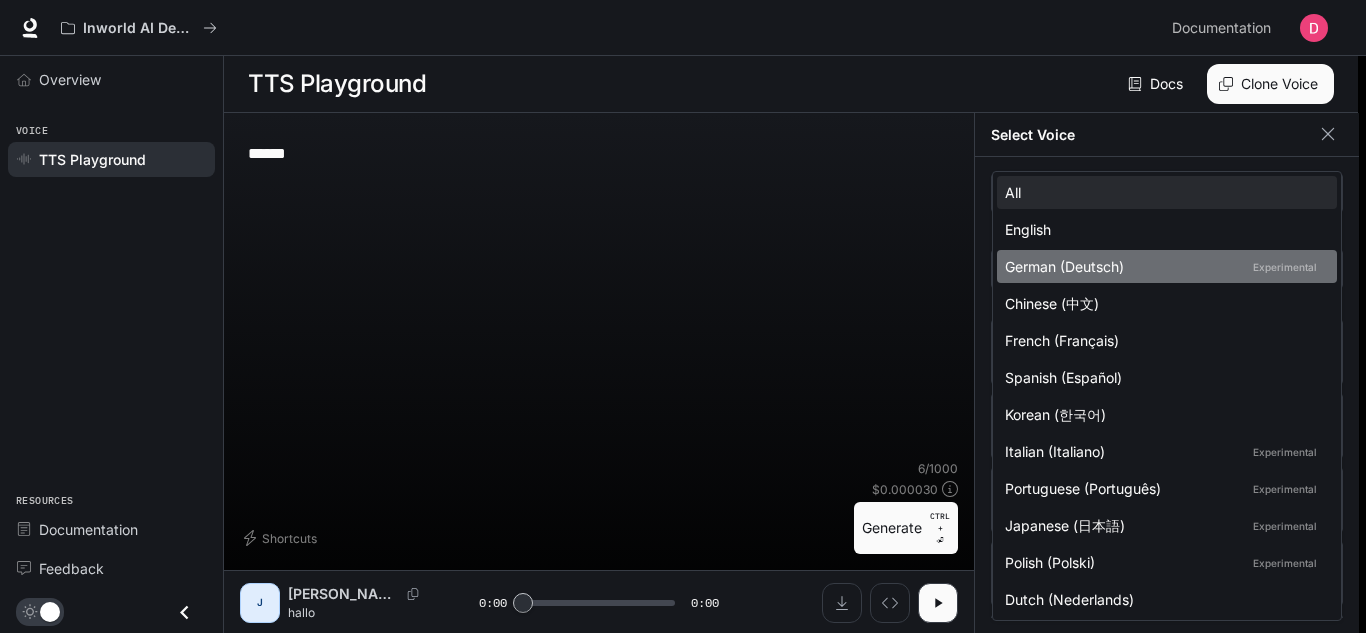 click on "German (Deutsch) Experimental" at bounding box center [1163, 266] 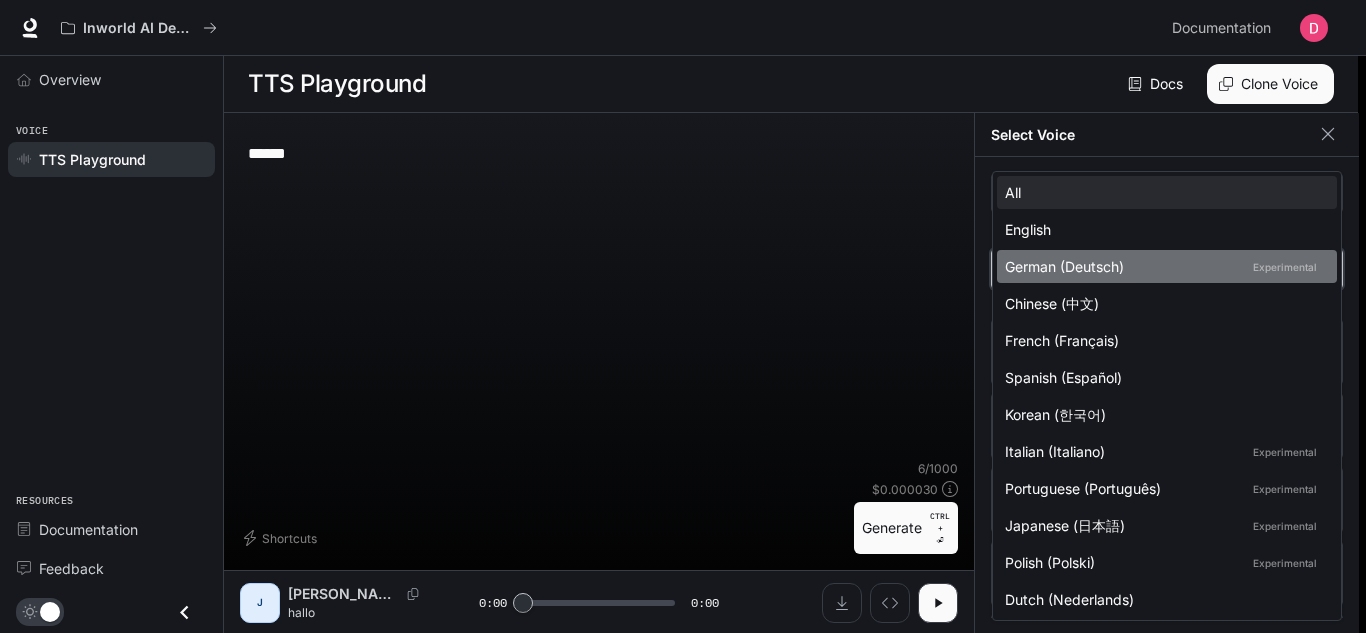 type on "*****" 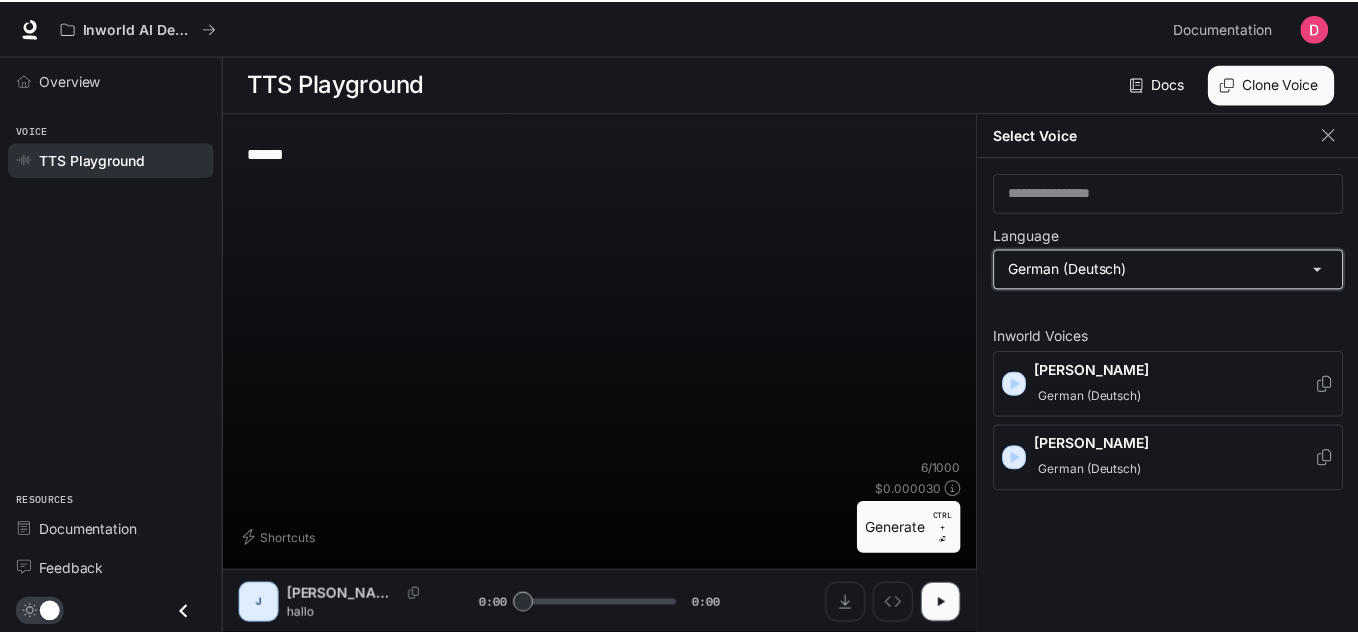 scroll, scrollTop: 0, scrollLeft: 0, axis: both 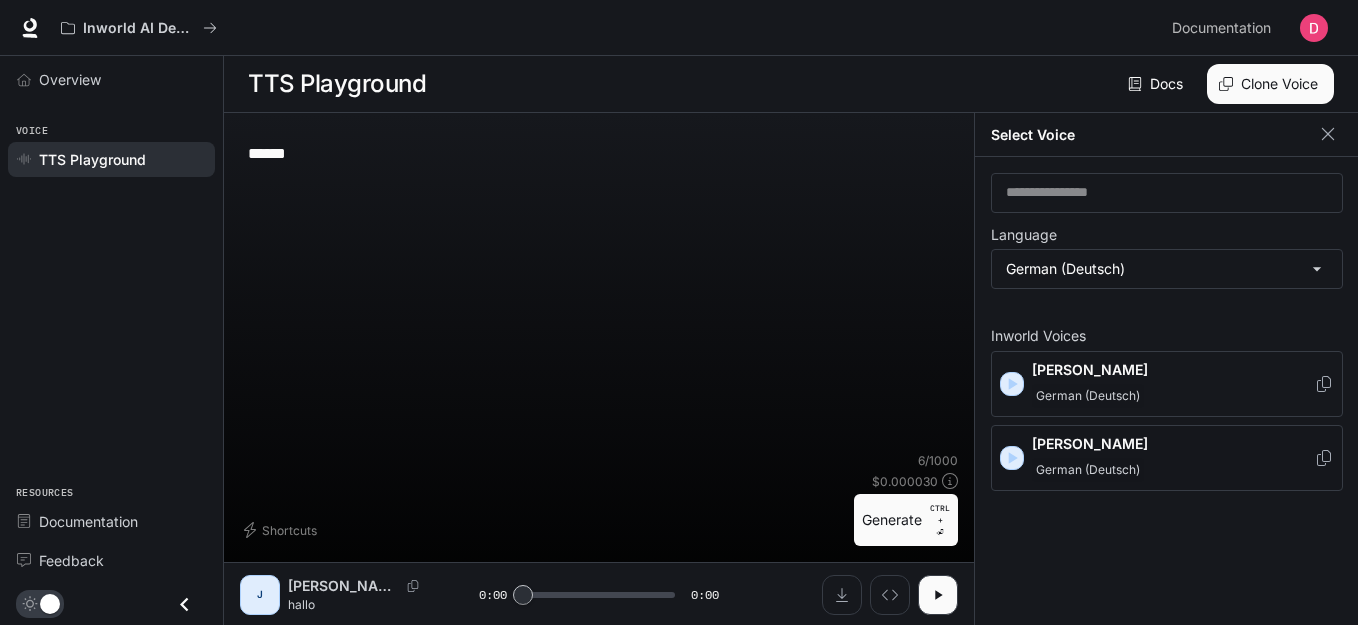 click on "[PERSON_NAME]" at bounding box center (1173, 444) 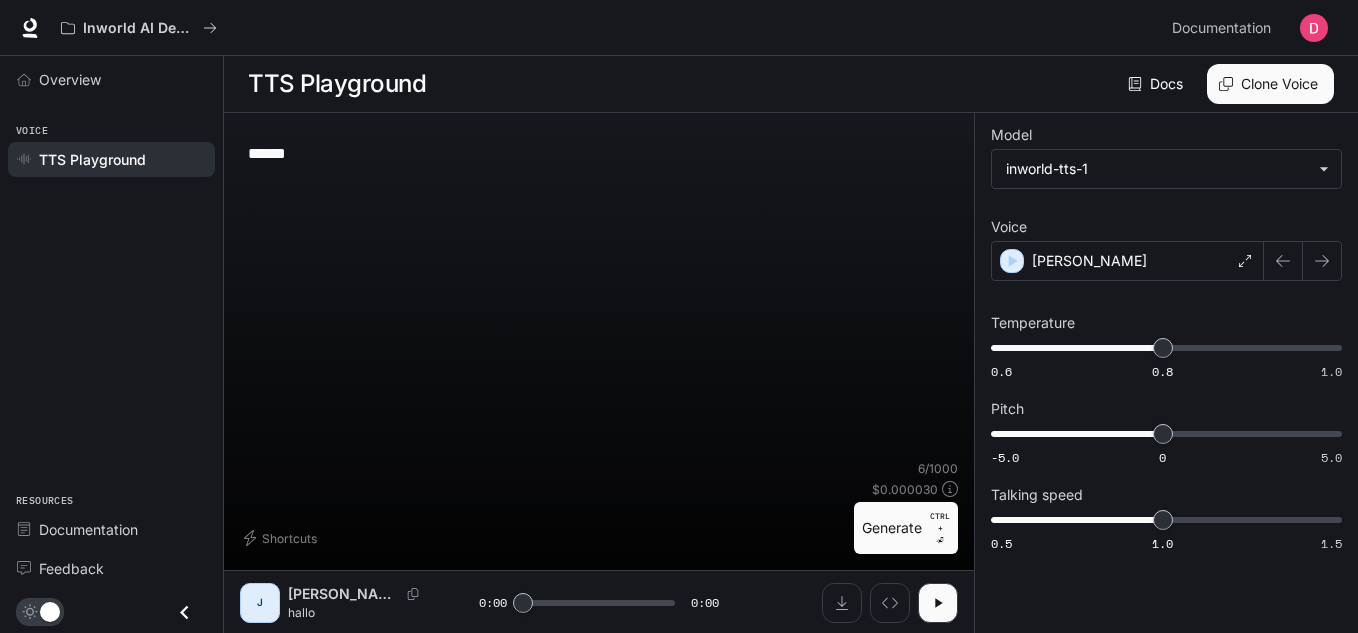 click on "Generate CTRL +  ⏎" at bounding box center [906, 528] 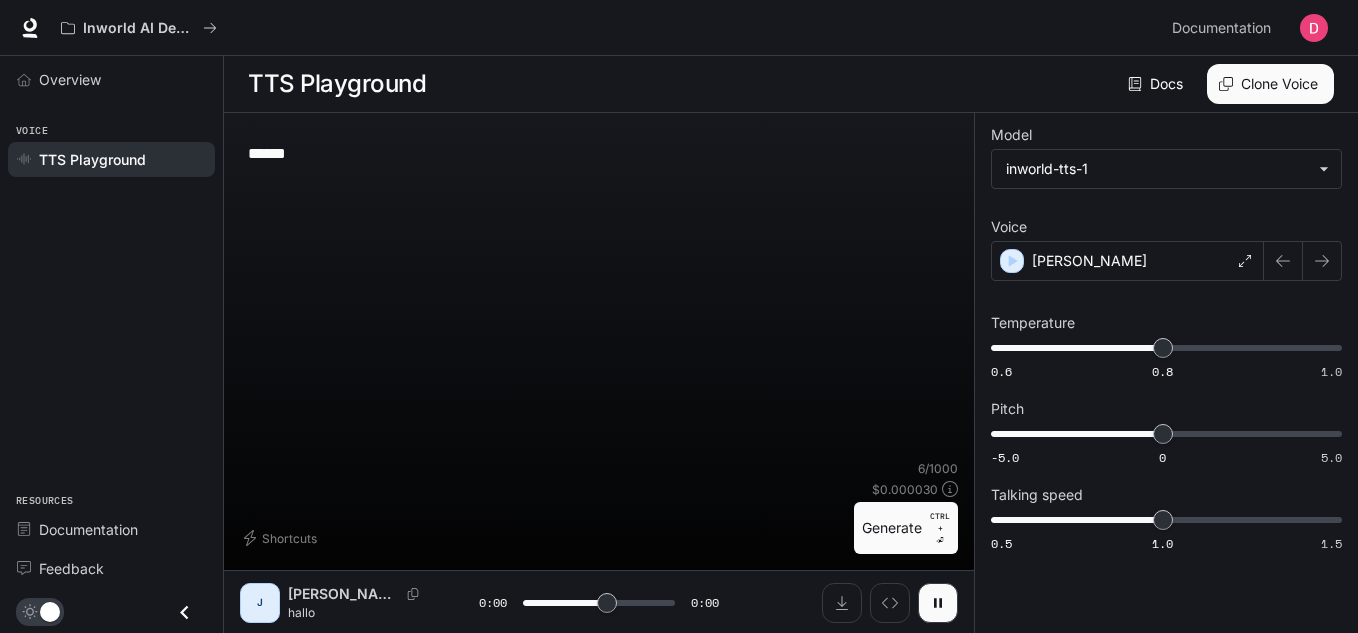 type on "*" 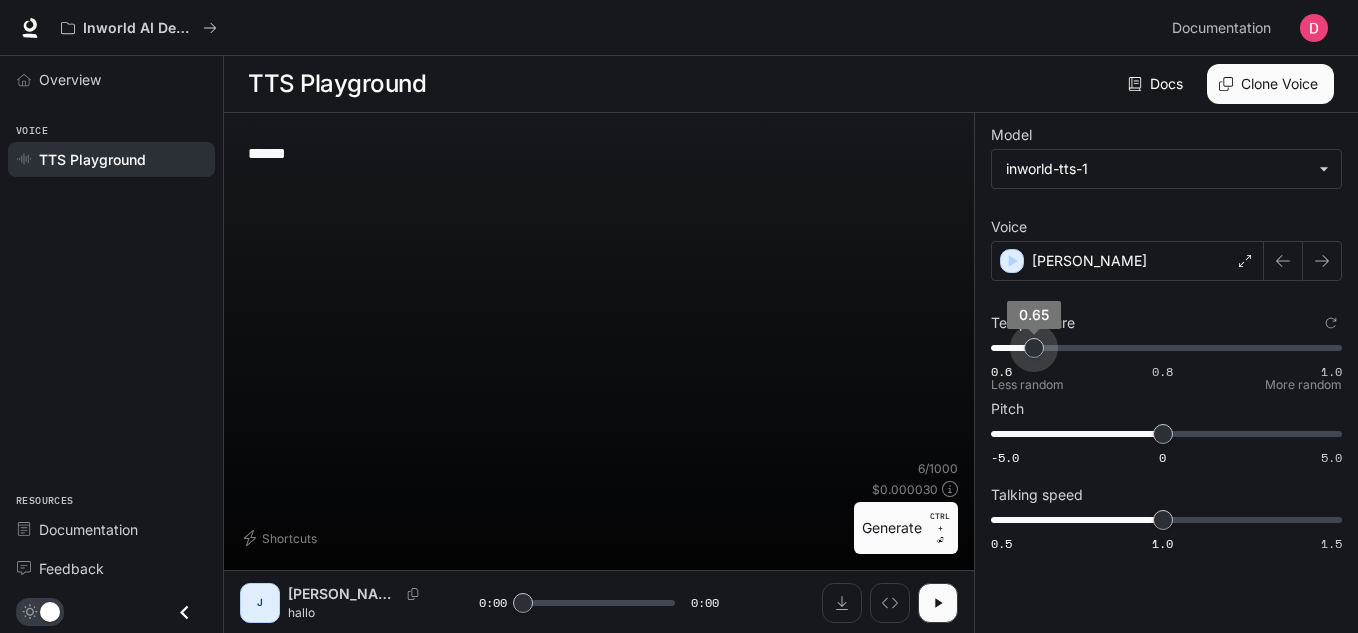 type on "****" 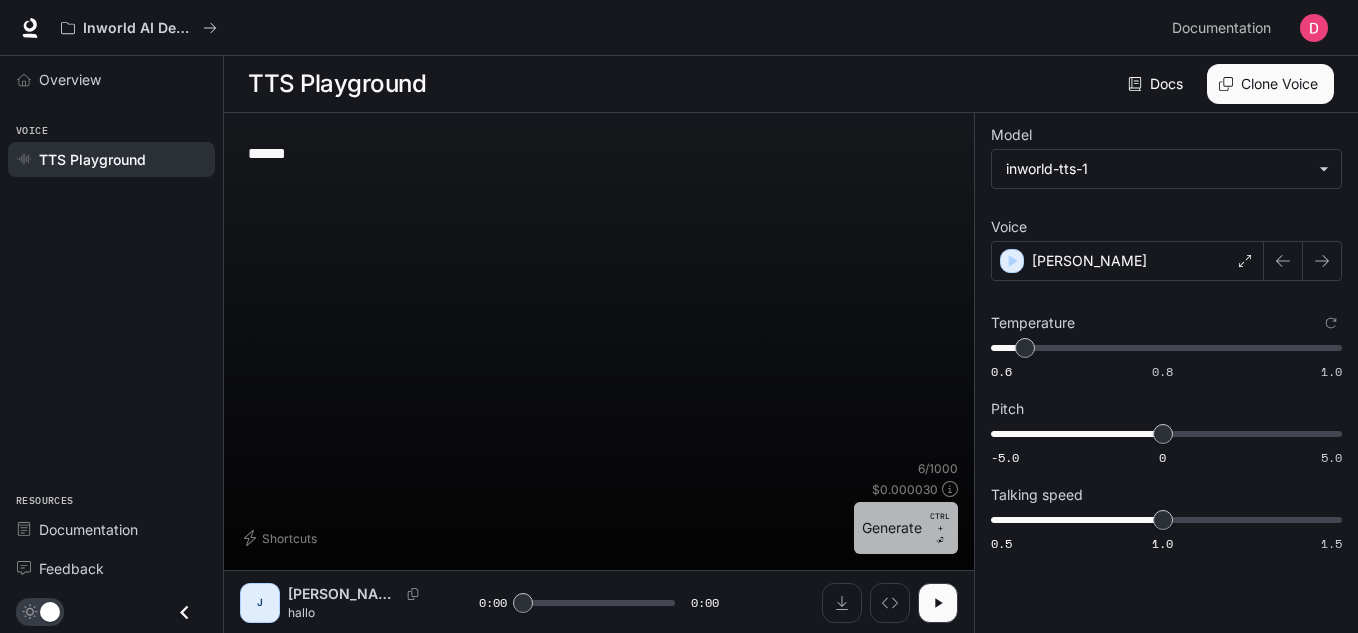 click on "Generate CTRL +  ⏎" at bounding box center (906, 528) 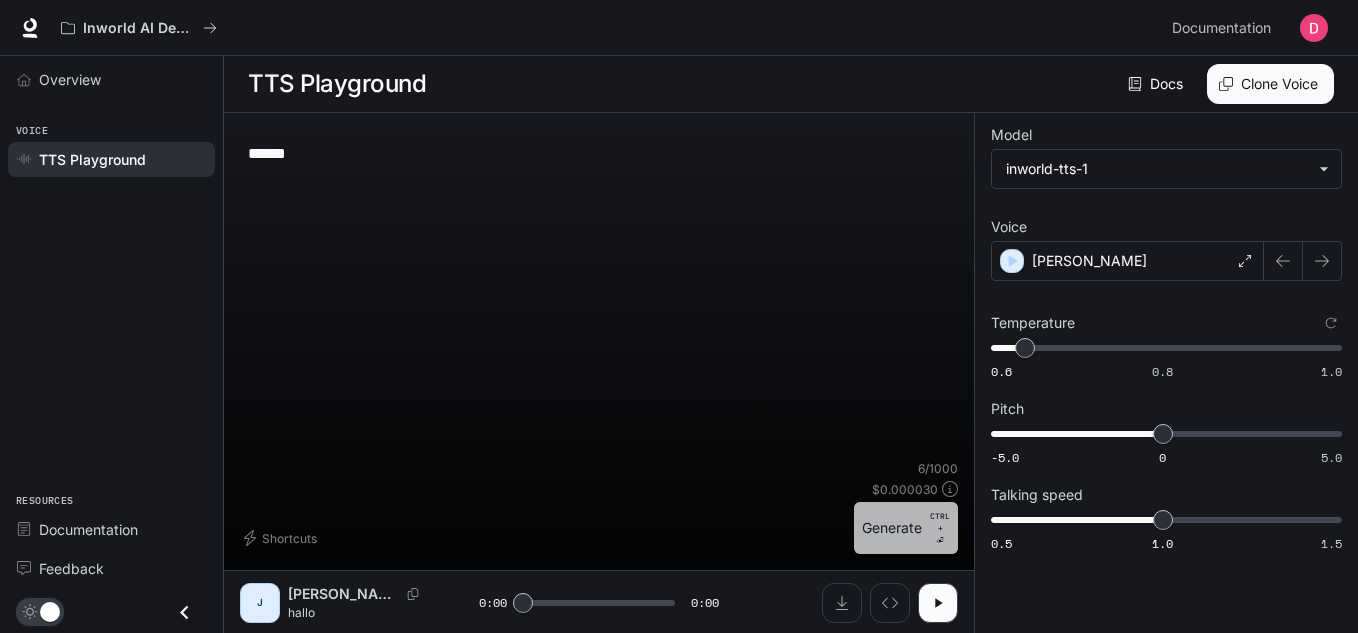 click on "Generate CTRL +  ⏎" at bounding box center [906, 528] 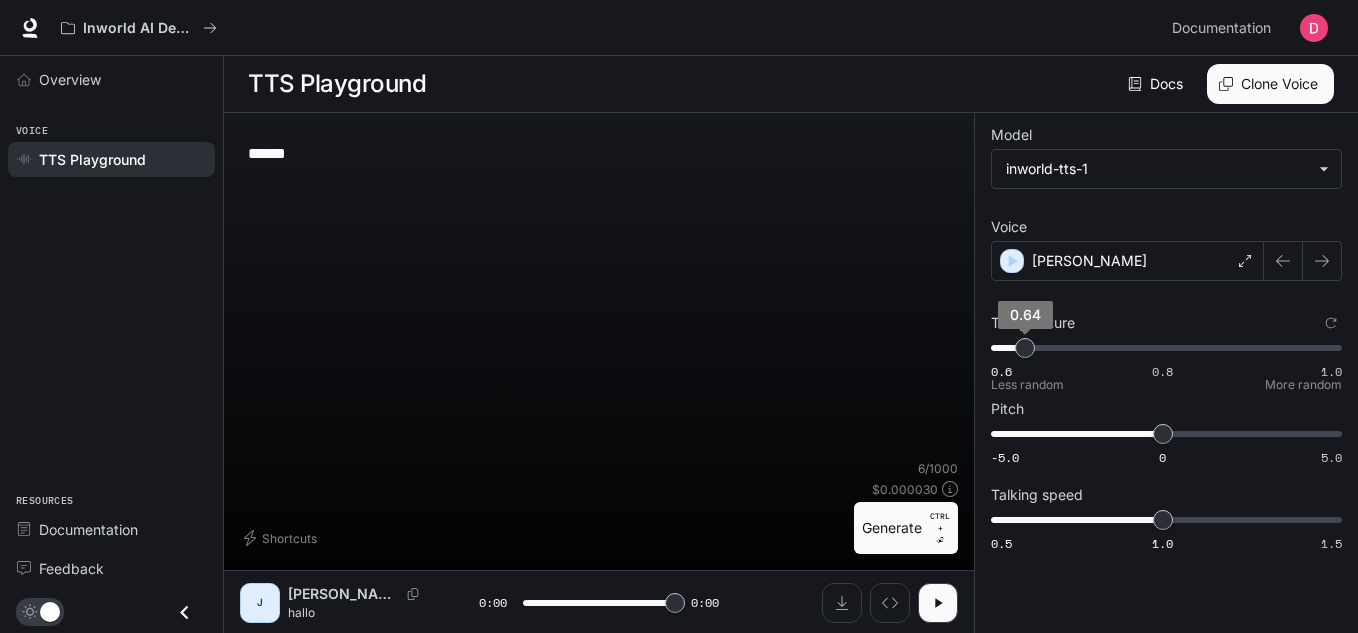 type on "*" 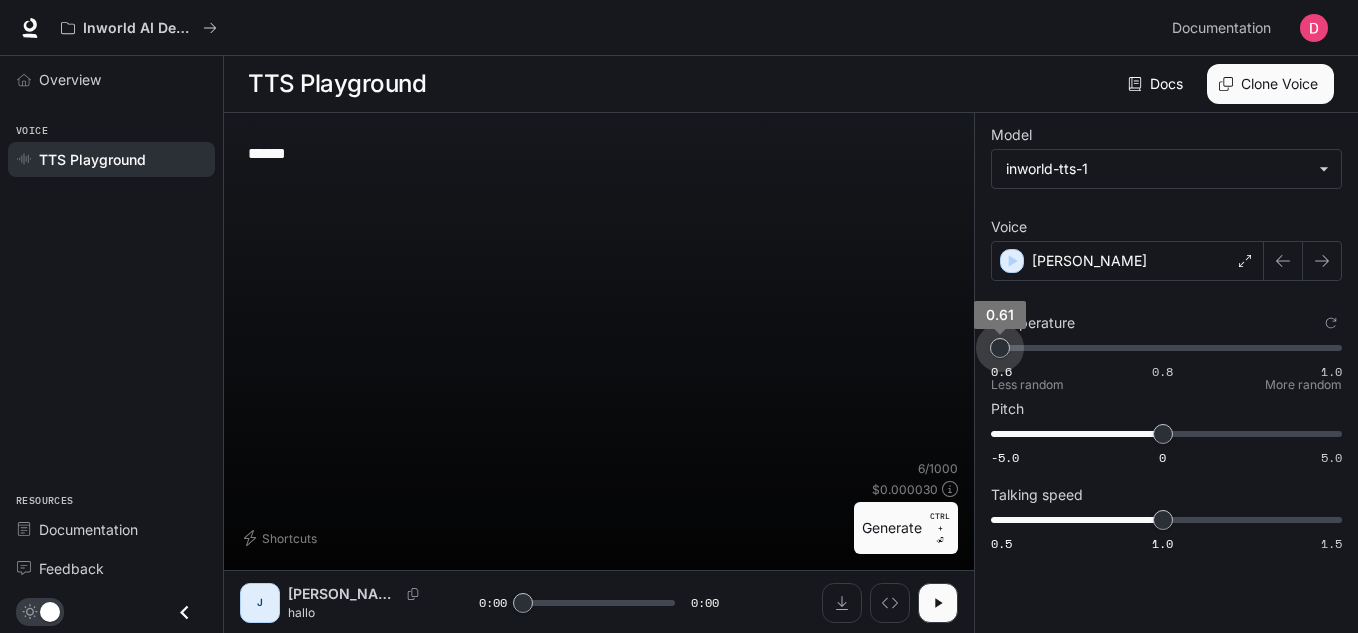 type on "***" 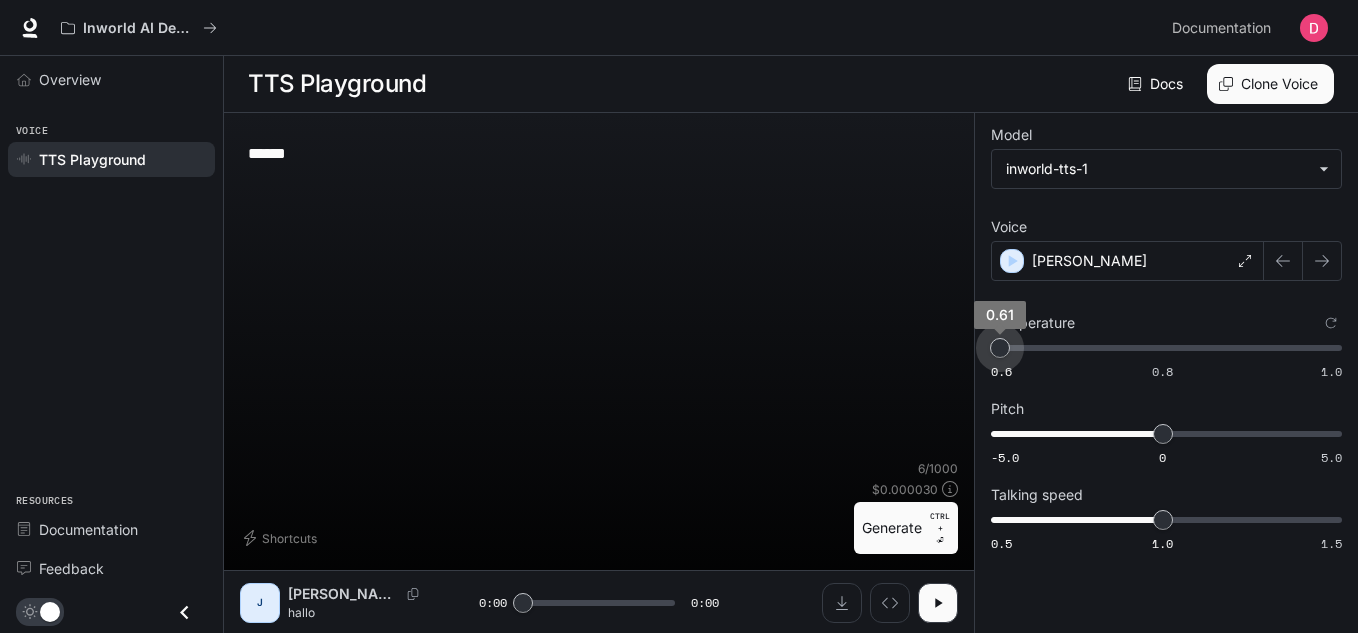 drag, startPoint x: 1019, startPoint y: 353, endPoint x: 955, endPoint y: 353, distance: 64 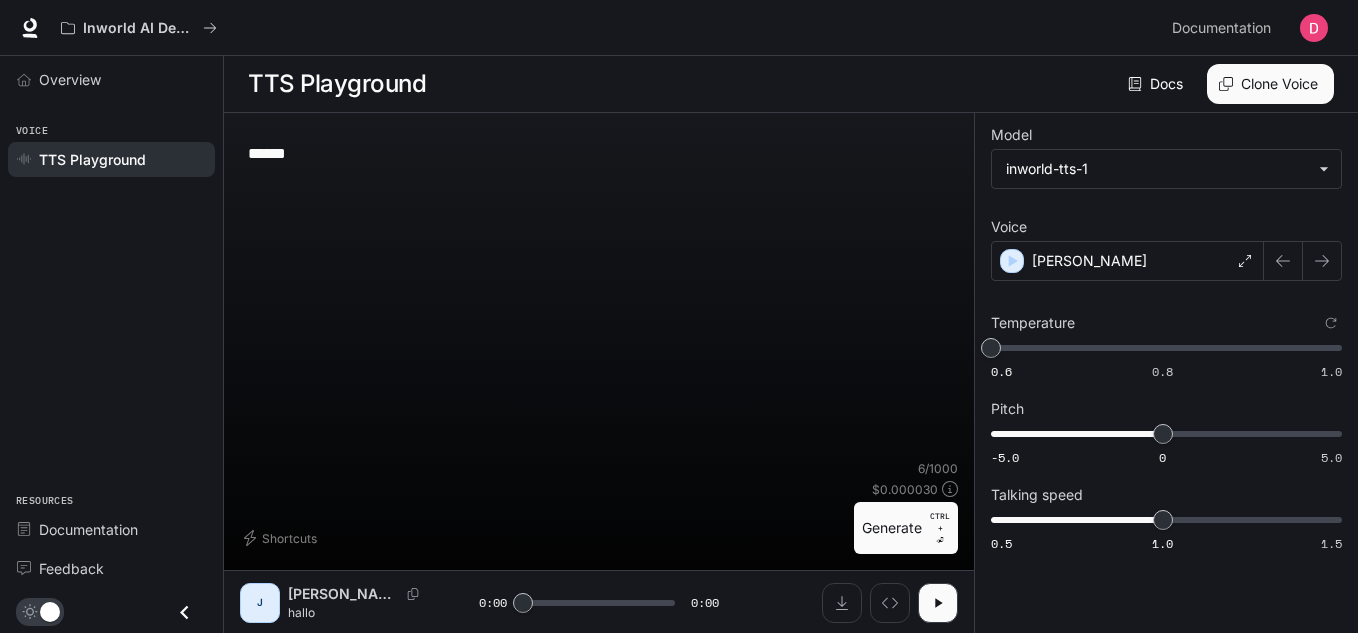 click on "Generate CTRL +  ⏎" at bounding box center (906, 528) 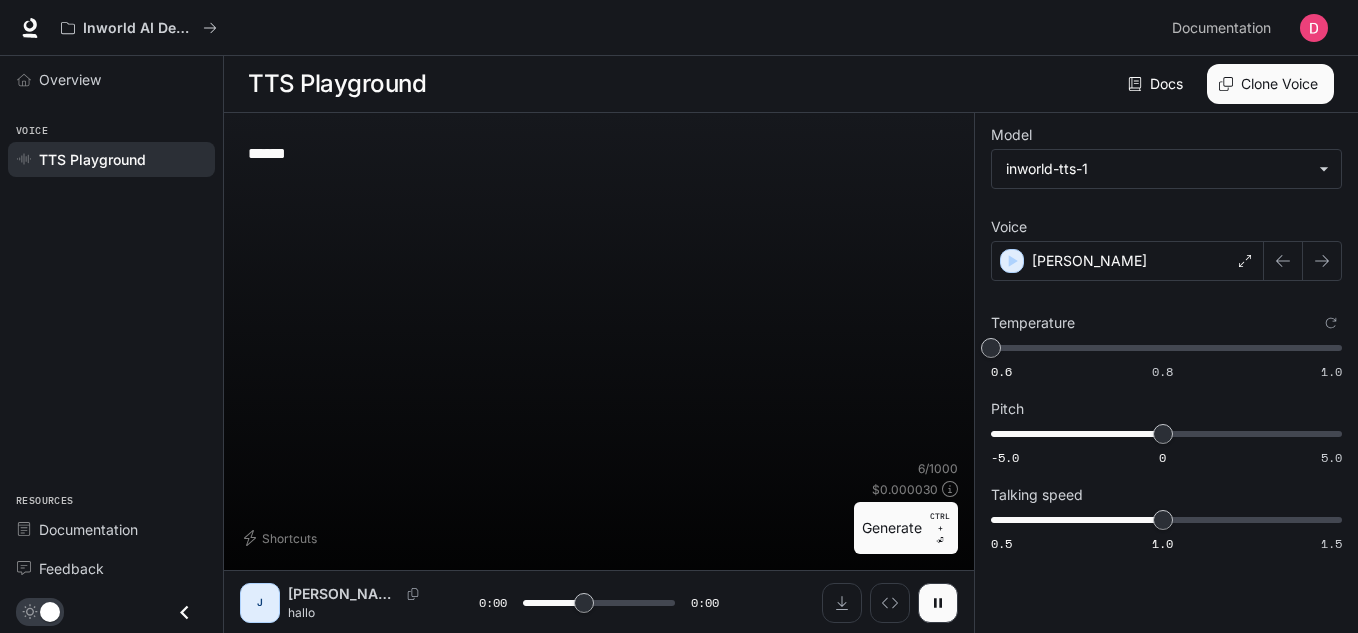 type on "*" 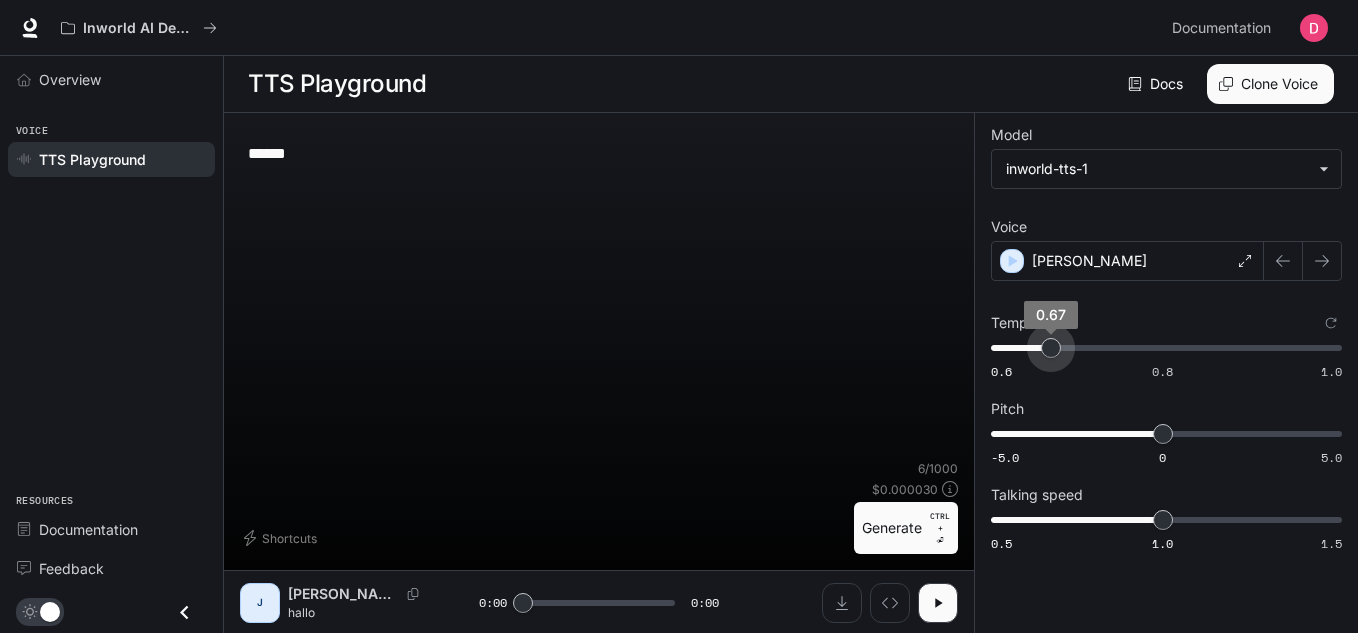 type on "*" 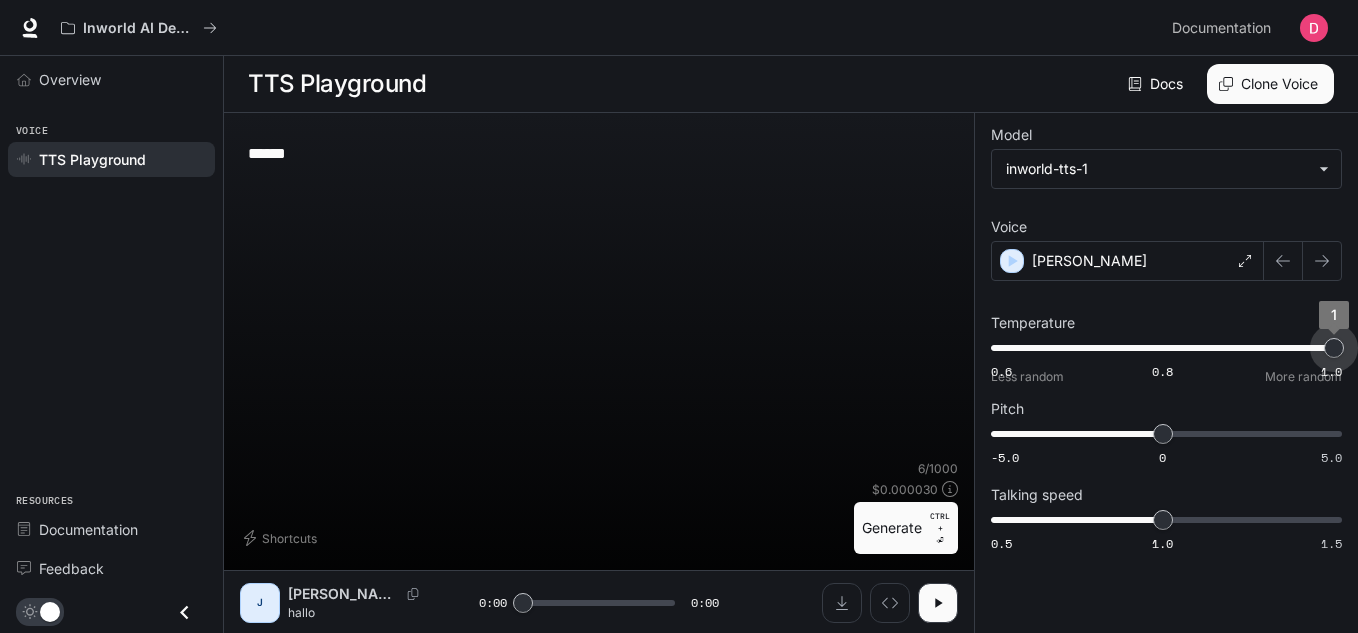 drag, startPoint x: 992, startPoint y: 349, endPoint x: 1365, endPoint y: 344, distance: 373.0335 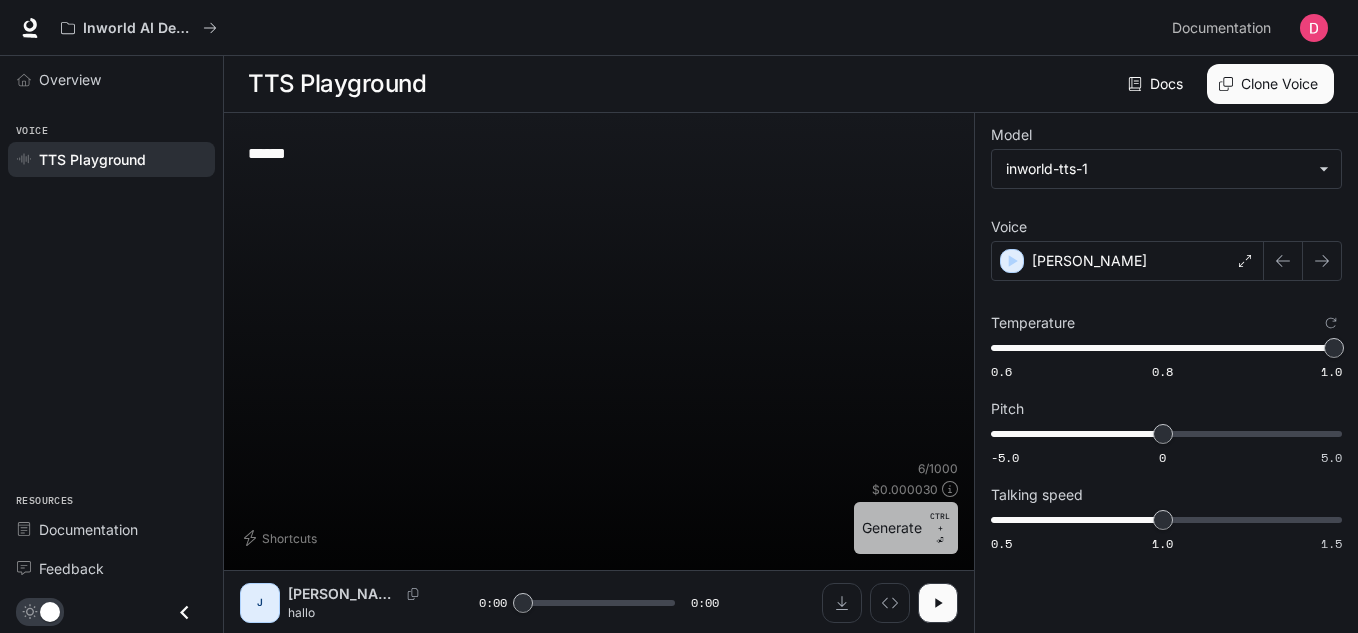 click on "Generate CTRL +  ⏎" at bounding box center [906, 528] 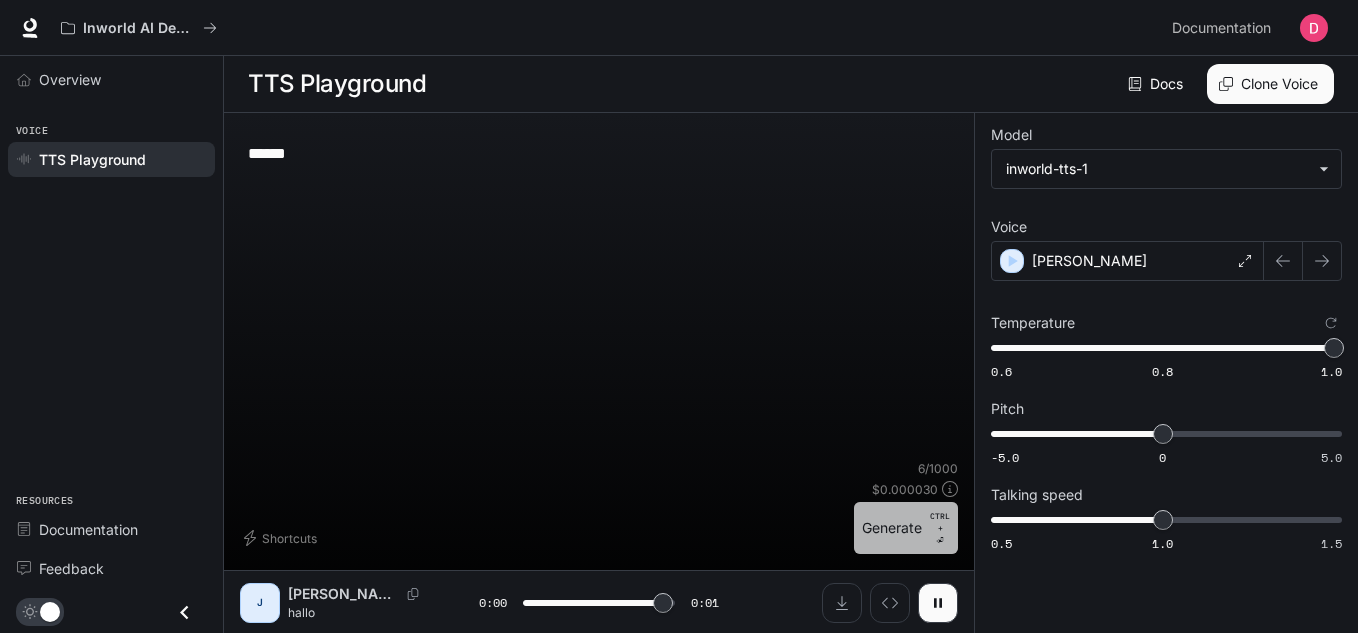 click on "Generate CTRL +  ⏎" at bounding box center (906, 528) 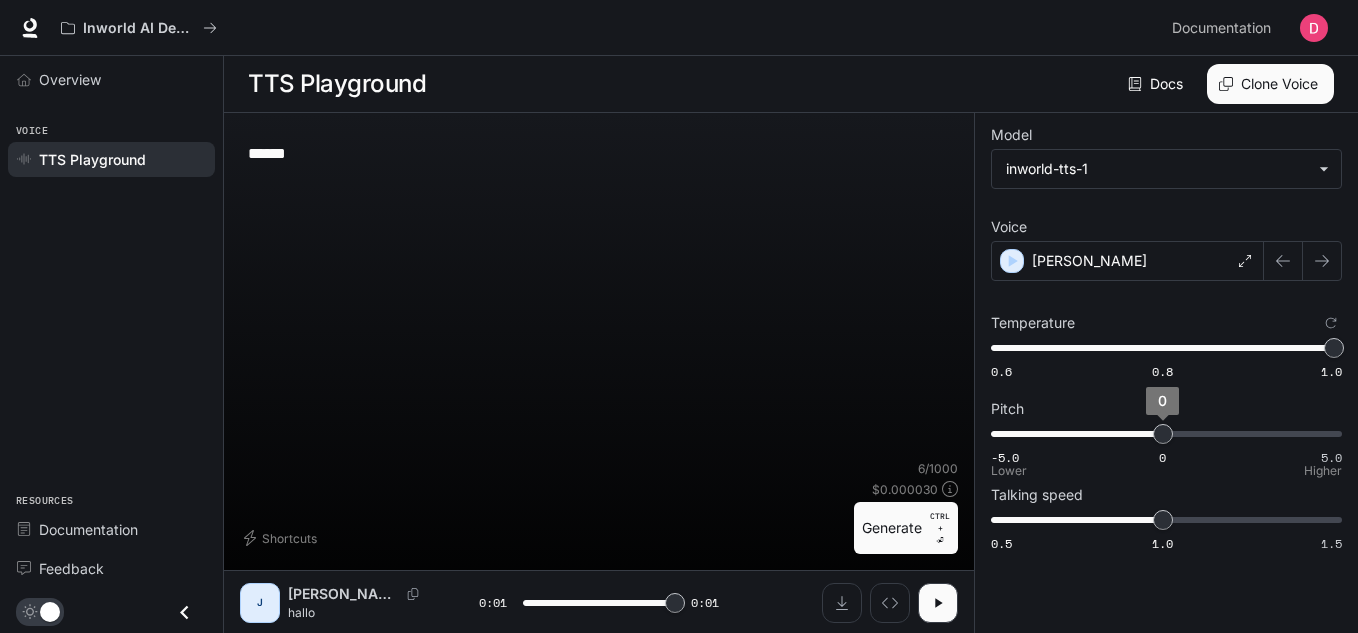 type on "*" 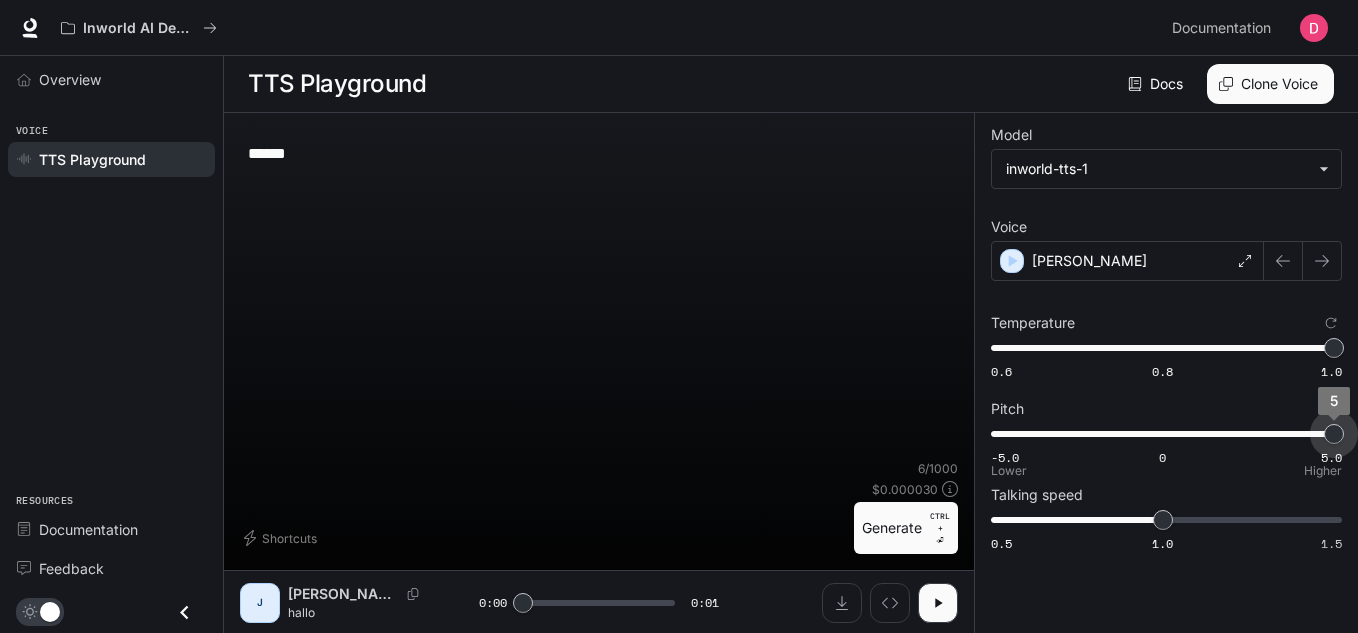 type on "*" 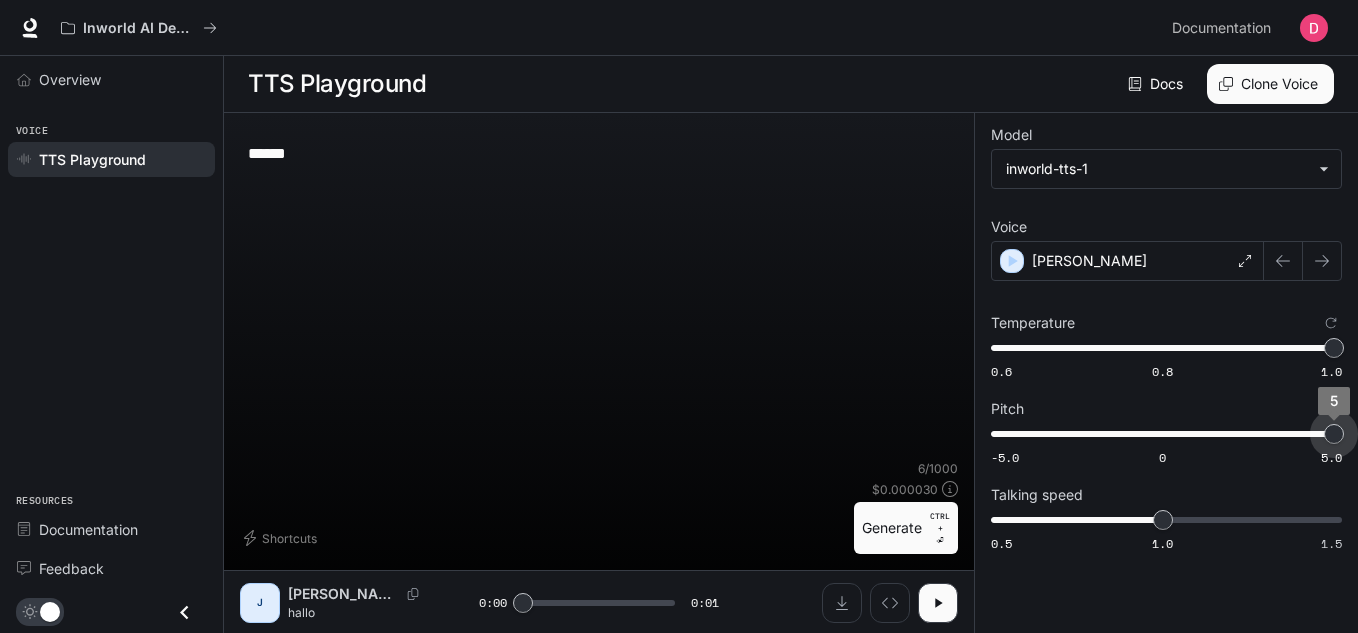 drag, startPoint x: 1171, startPoint y: 436, endPoint x: 1365, endPoint y: 452, distance: 194.65868 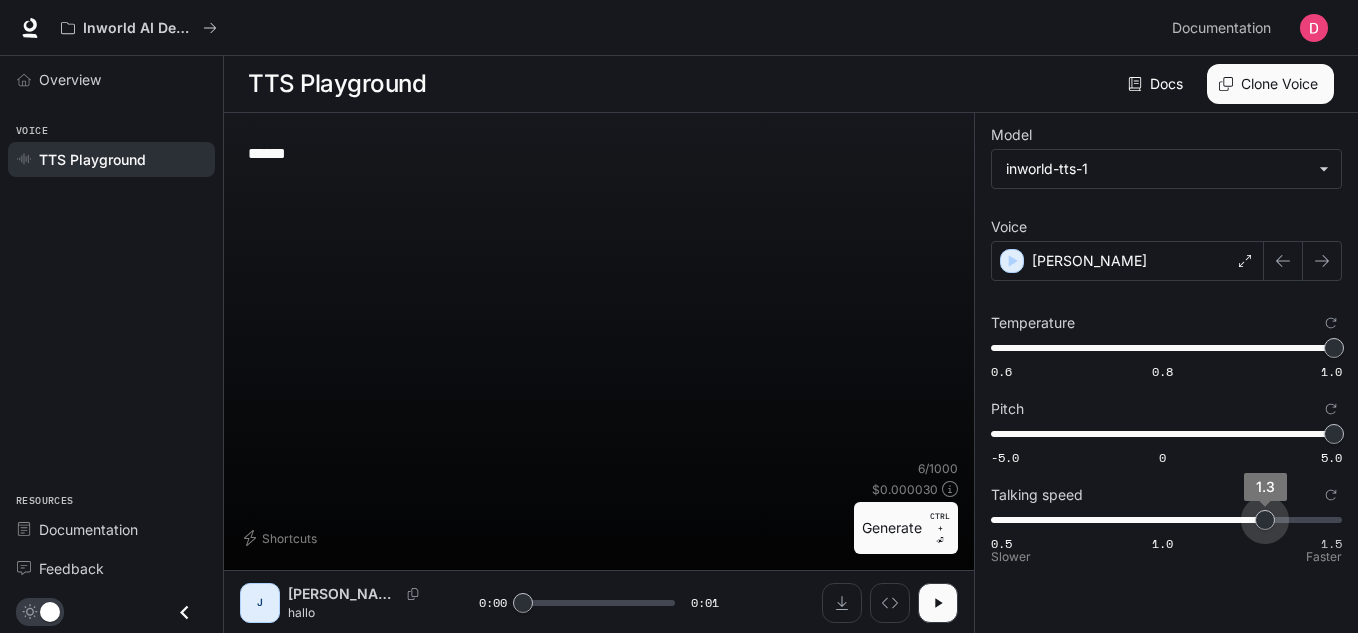type on "***" 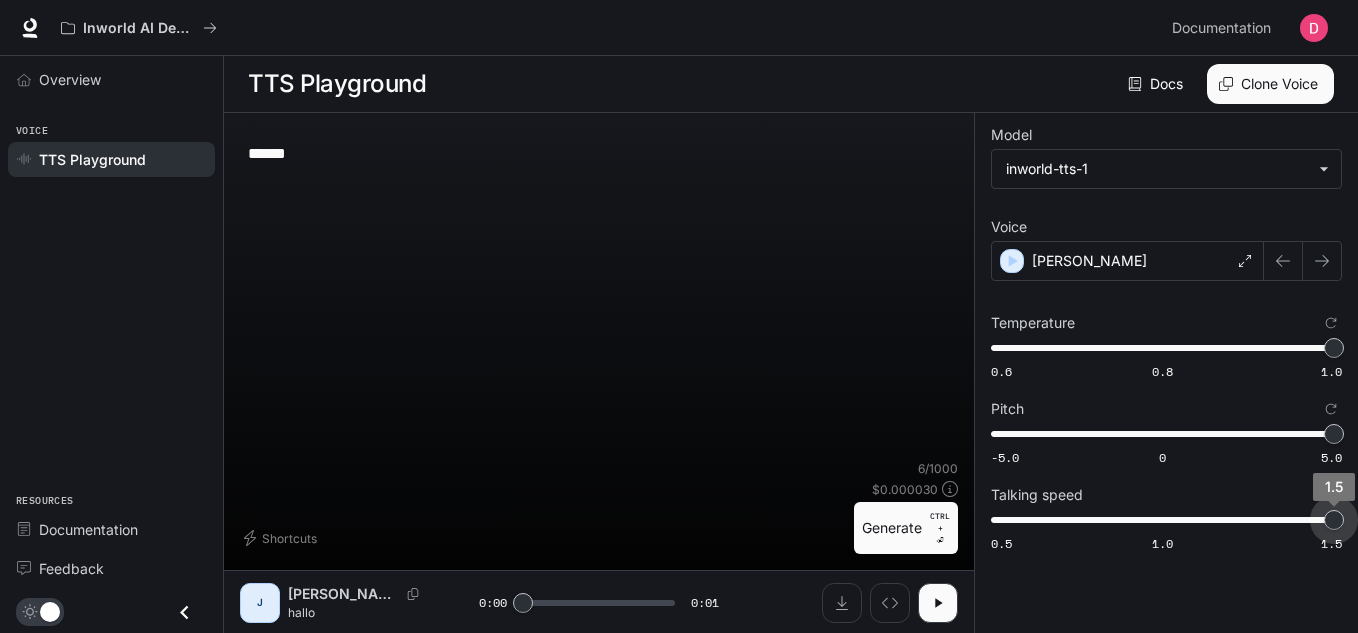 drag, startPoint x: 1167, startPoint y: 526, endPoint x: 1358, endPoint y: 538, distance: 191.37659 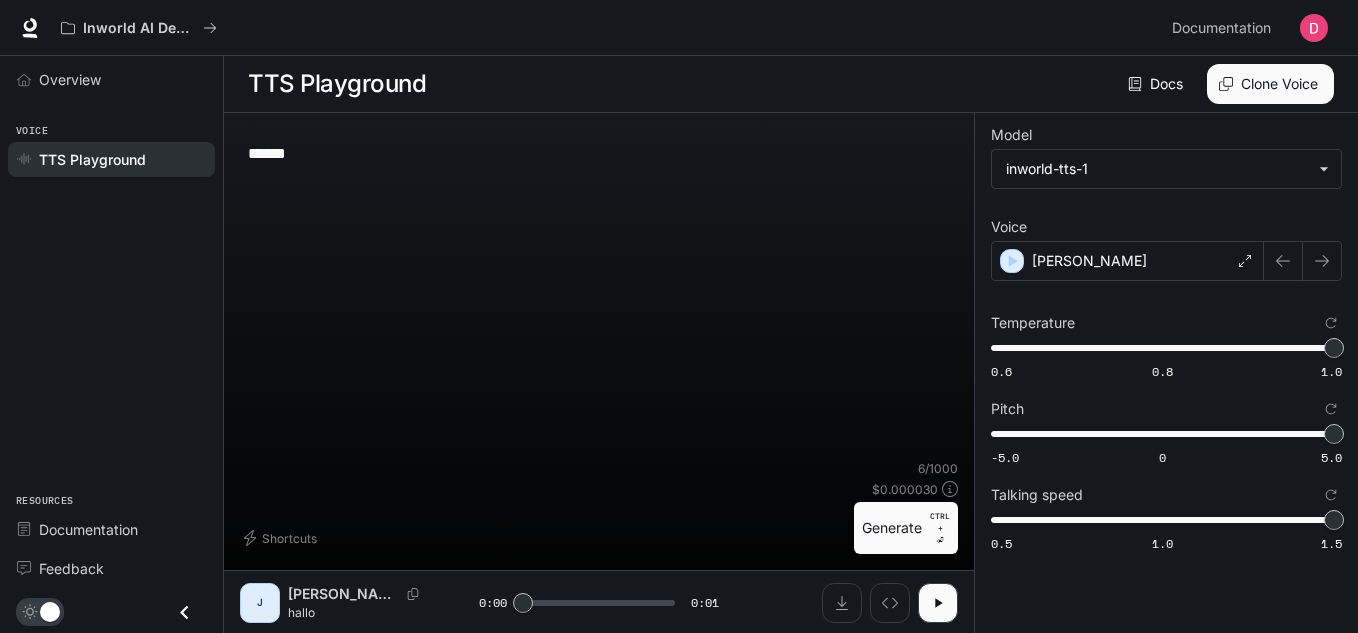 click on "Generate CTRL +  ⏎" at bounding box center (906, 528) 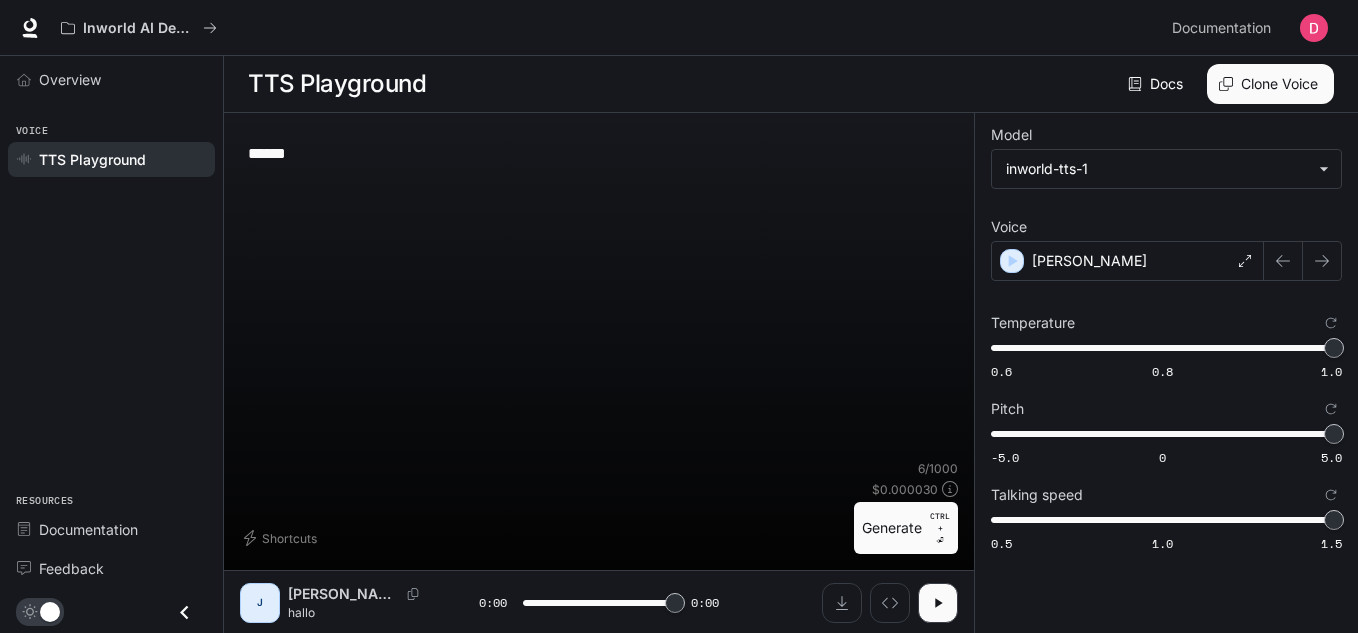 type on "*" 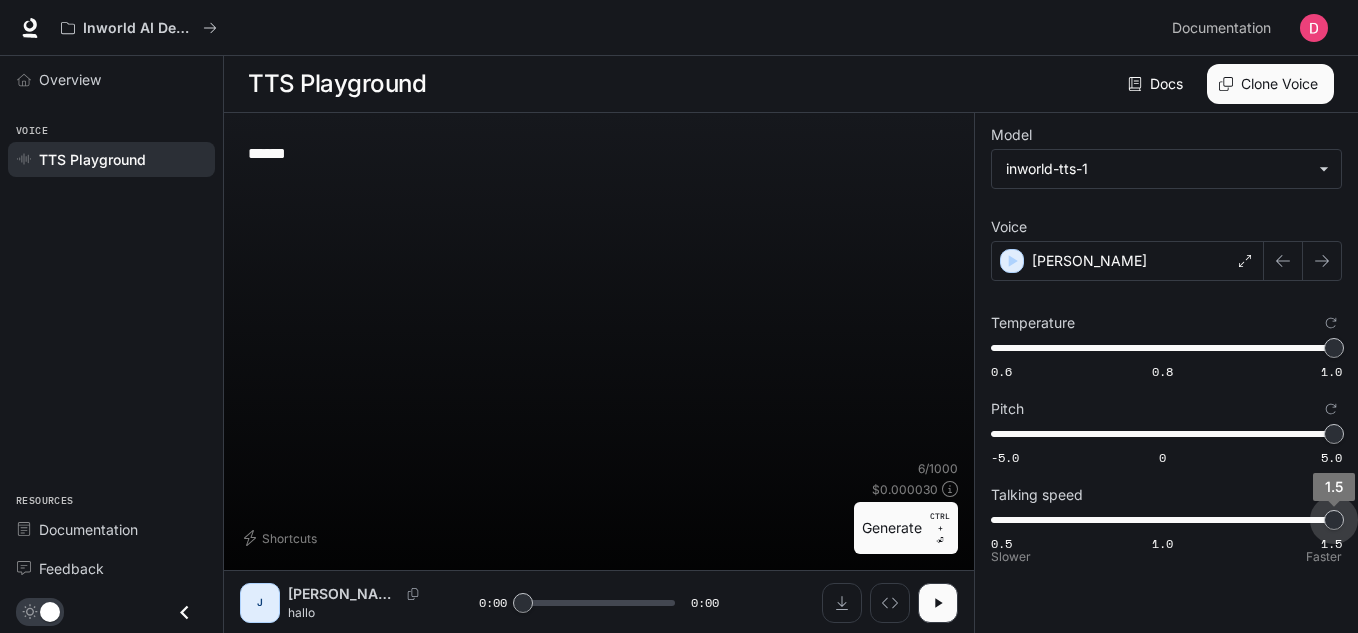 type on "*" 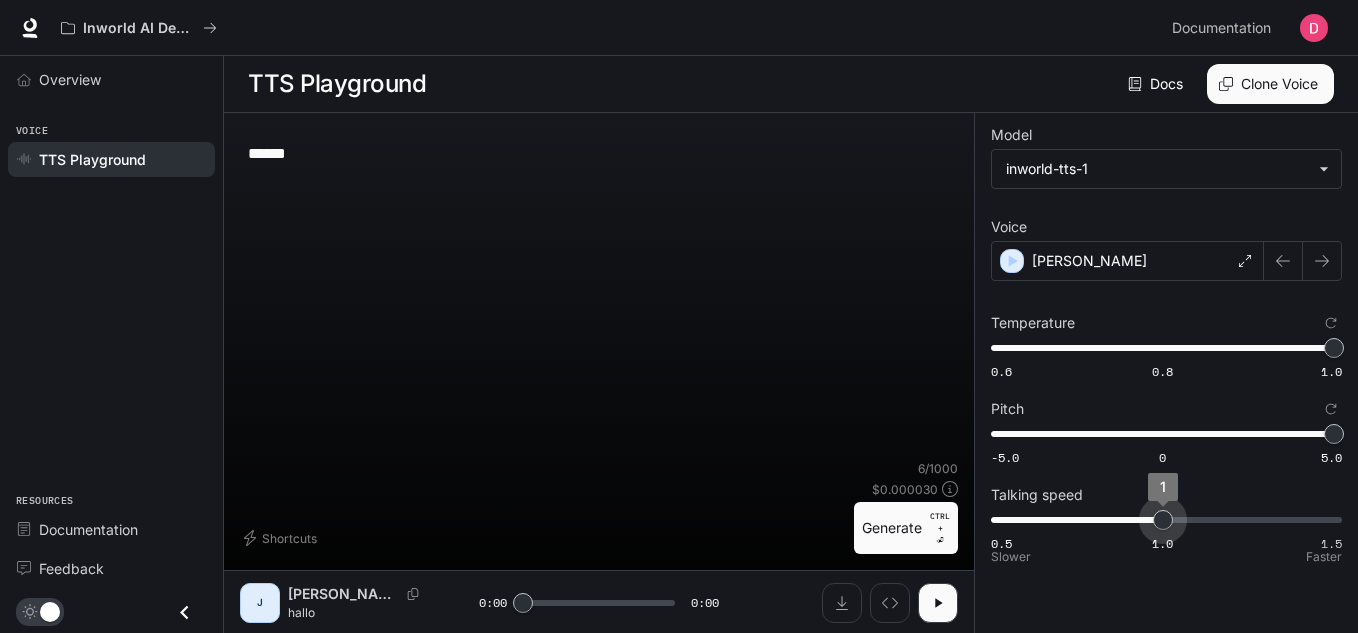drag, startPoint x: 1339, startPoint y: 528, endPoint x: 1168, endPoint y: 540, distance: 171.42053 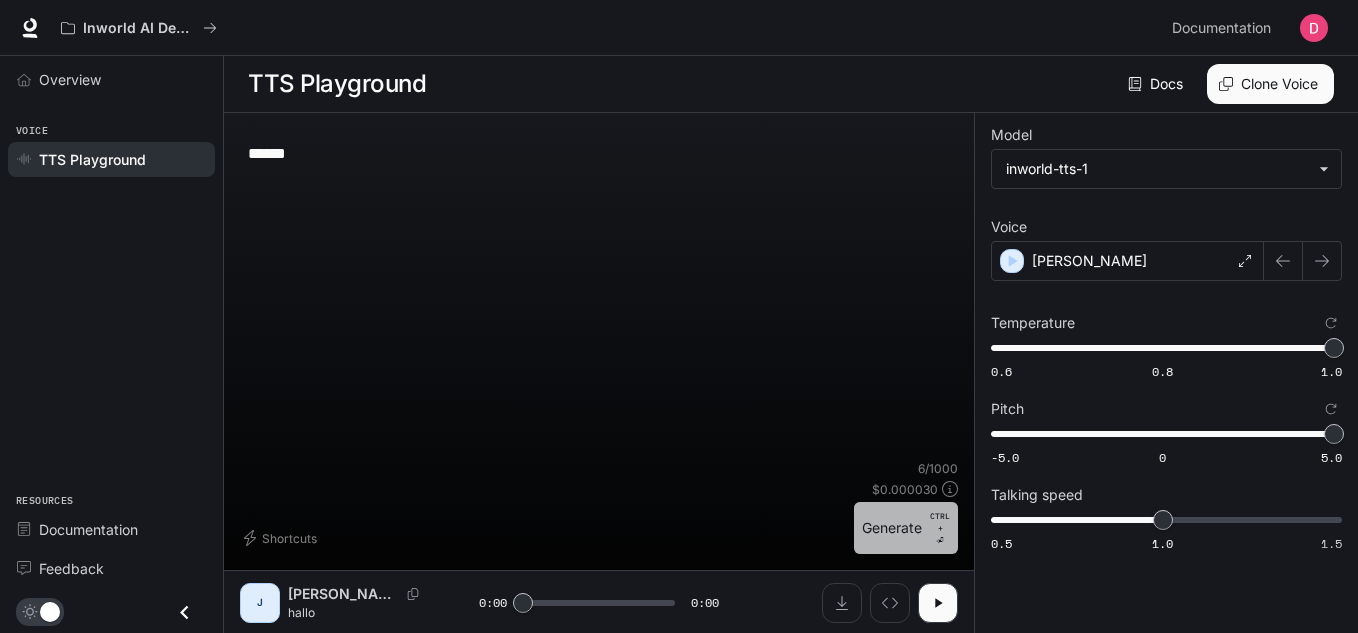 click on "Generate CTRL +  ⏎" at bounding box center (906, 528) 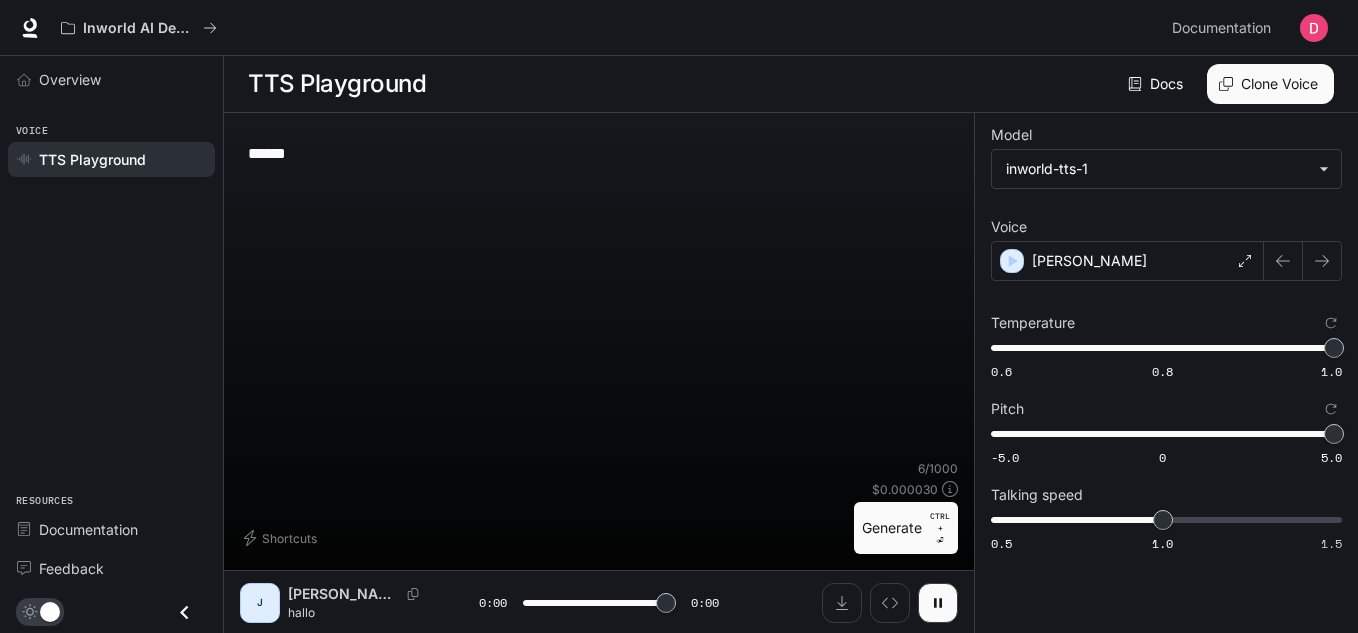 type on "*" 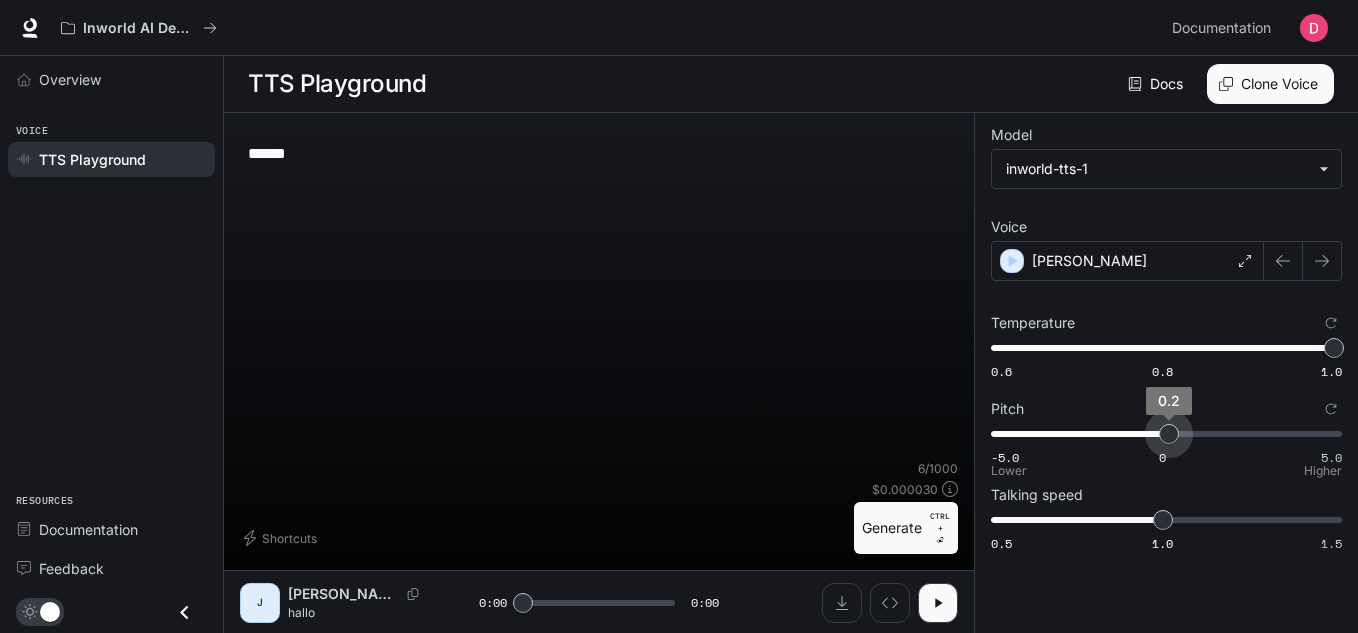 type on "*" 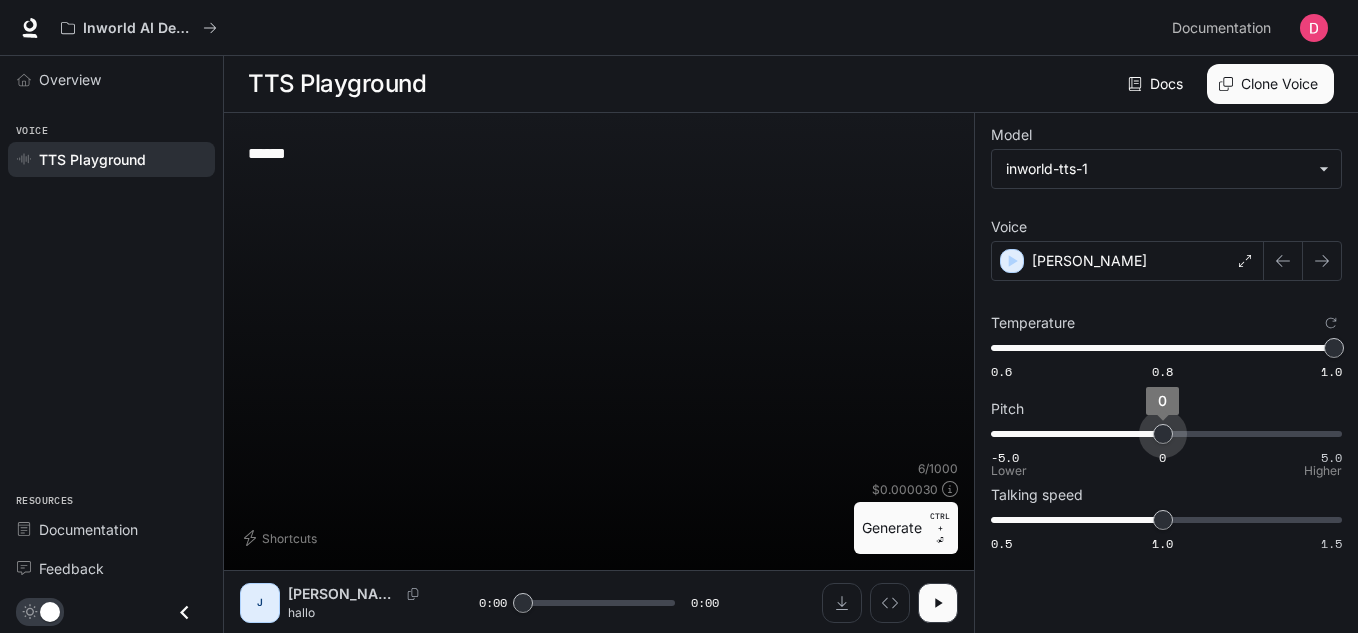drag, startPoint x: 1332, startPoint y: 435, endPoint x: 1163, endPoint y: 439, distance: 169.04733 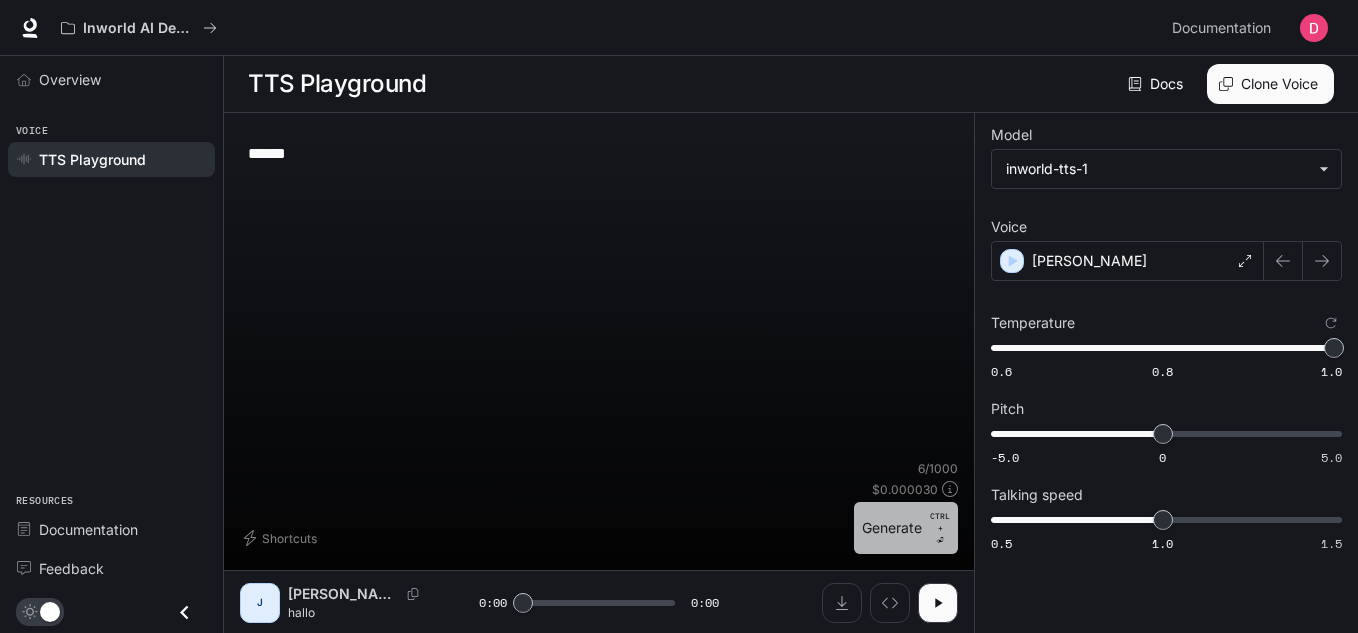 click on "Generate CTRL +  ⏎" at bounding box center [906, 528] 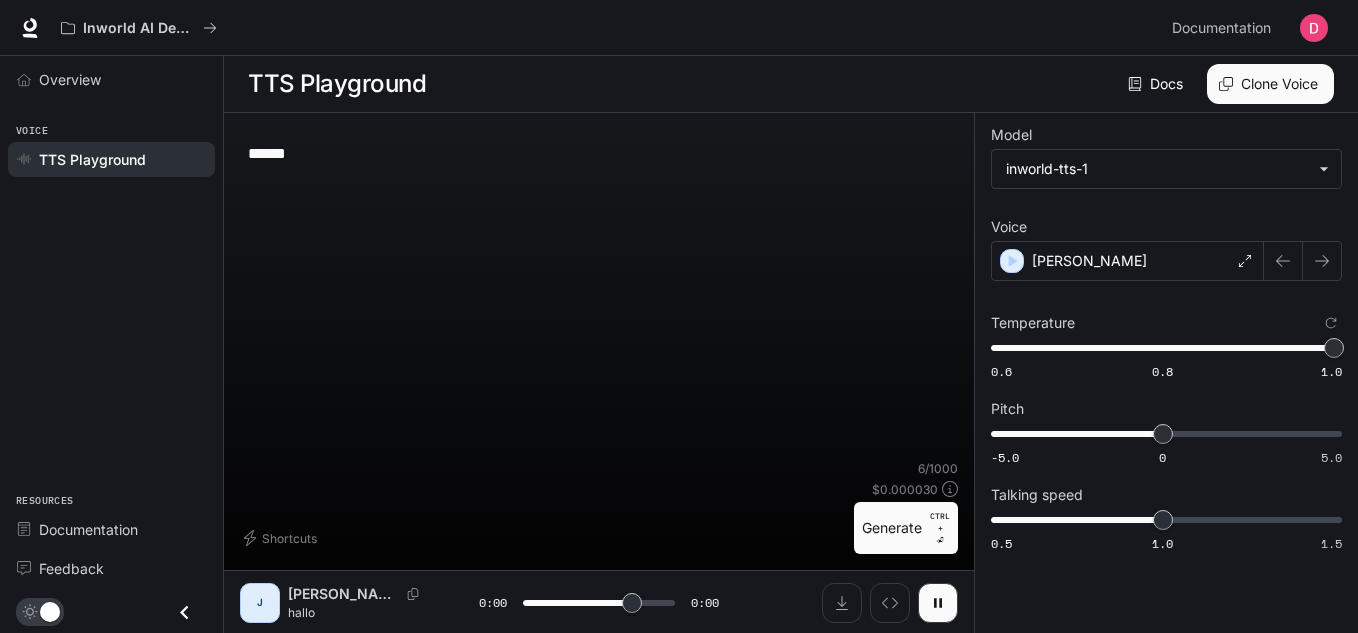 type on "*" 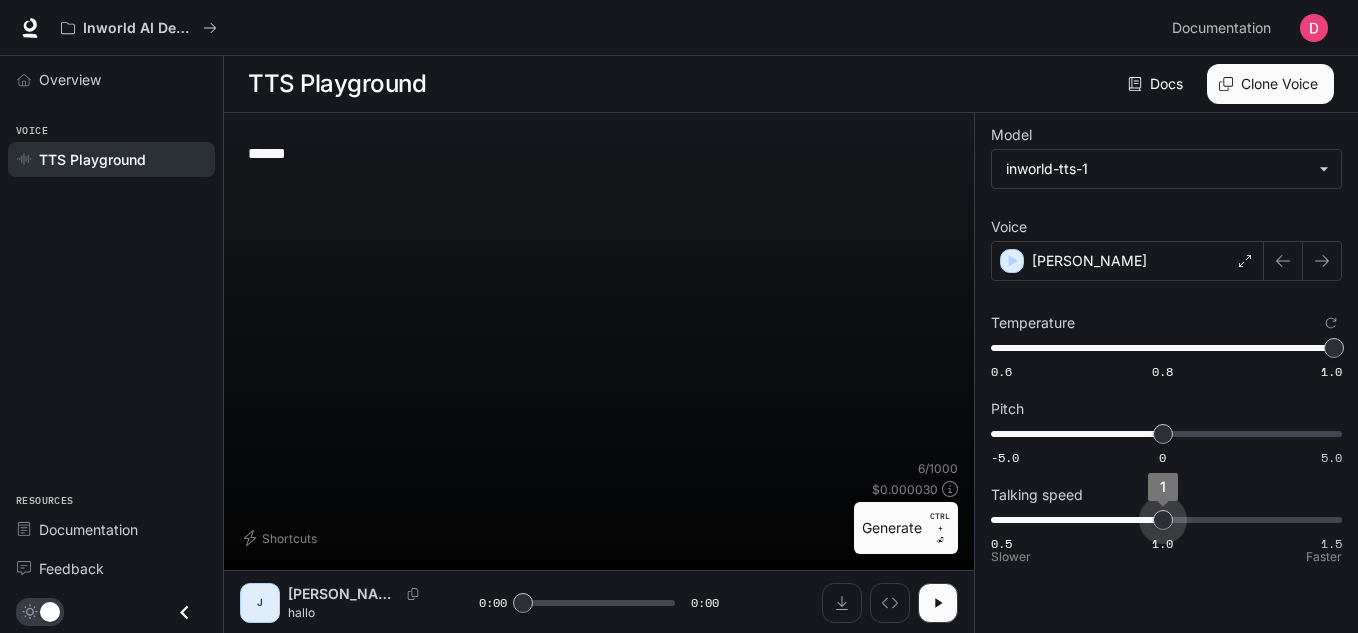 type on "***" 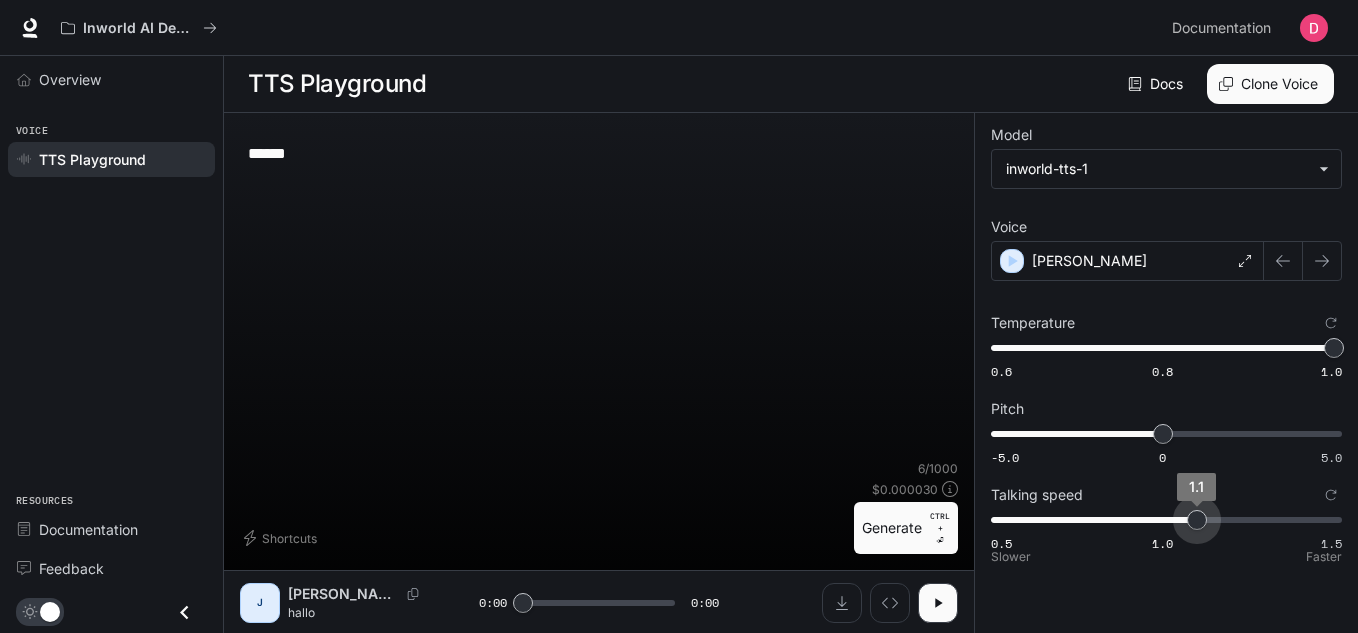 drag, startPoint x: 1166, startPoint y: 519, endPoint x: 1183, endPoint y: 519, distance: 17 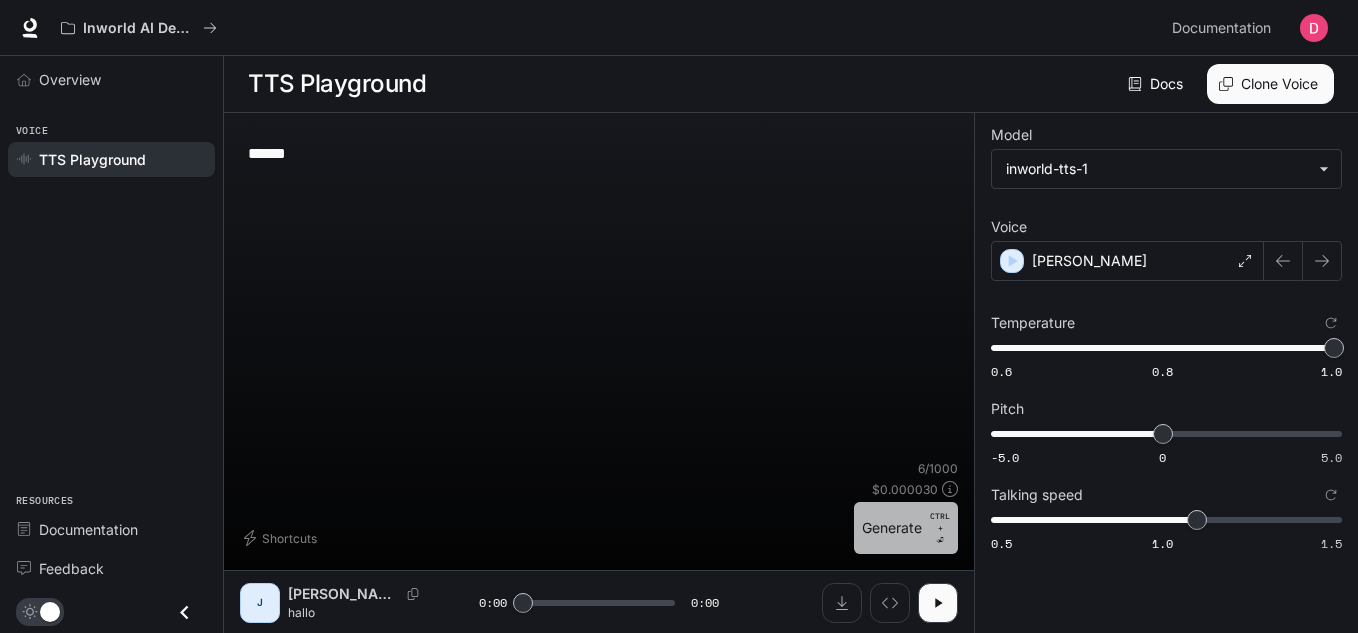 click on "Generate CTRL +  ⏎" at bounding box center [906, 528] 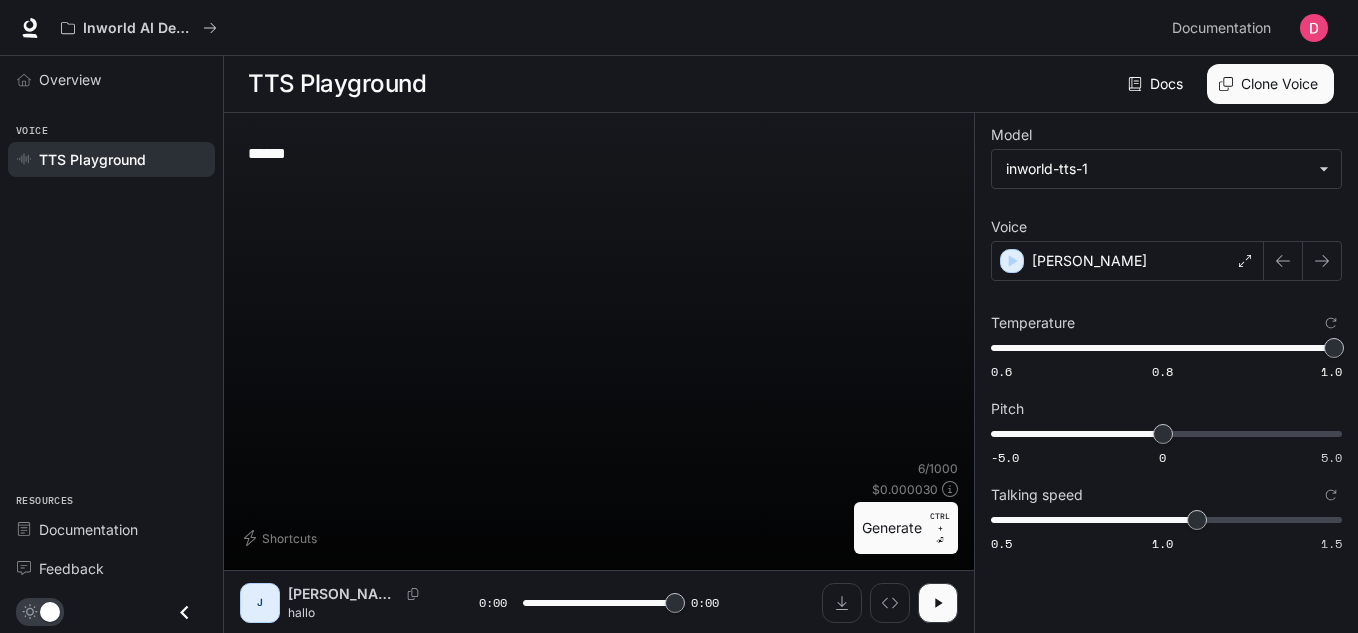 type on "*" 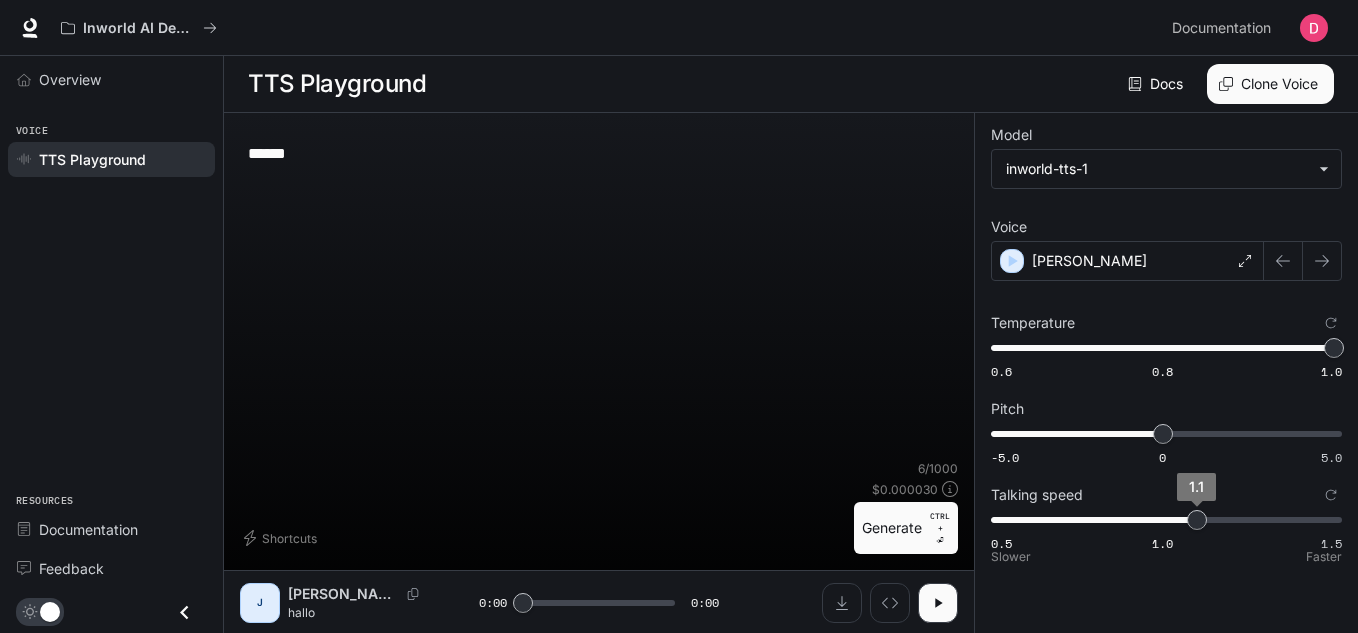 type on "*" 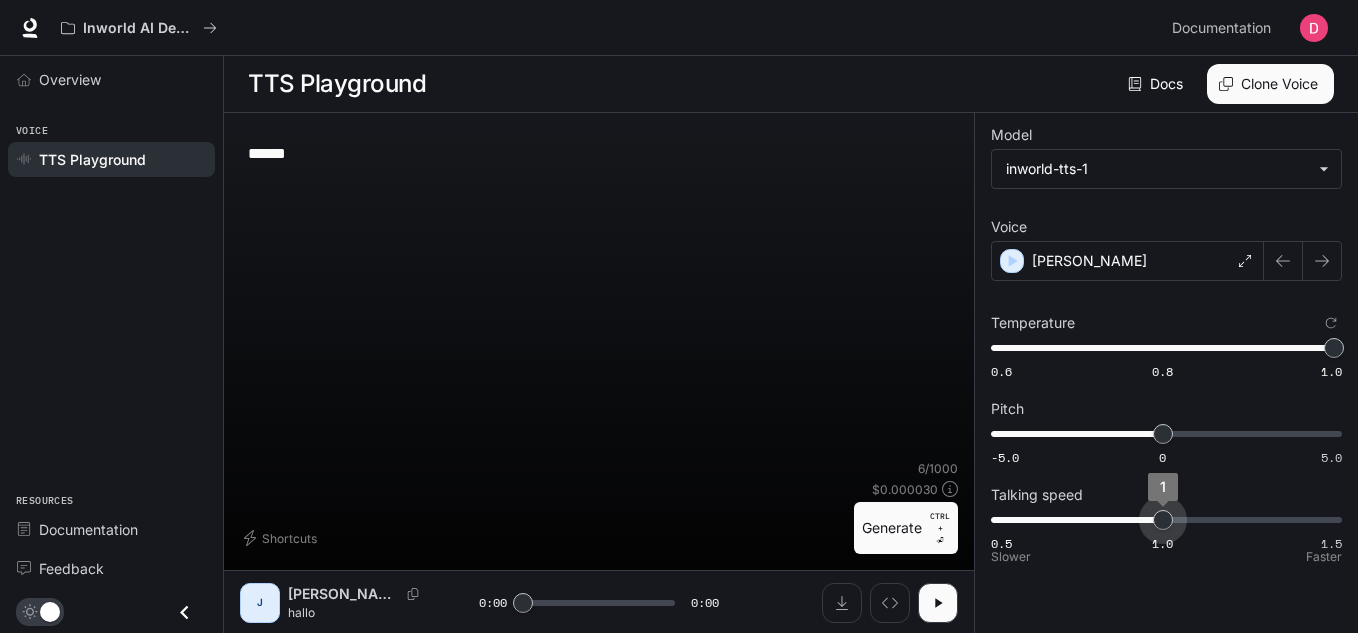 drag, startPoint x: 1184, startPoint y: 521, endPoint x: 1163, endPoint y: 521, distance: 21 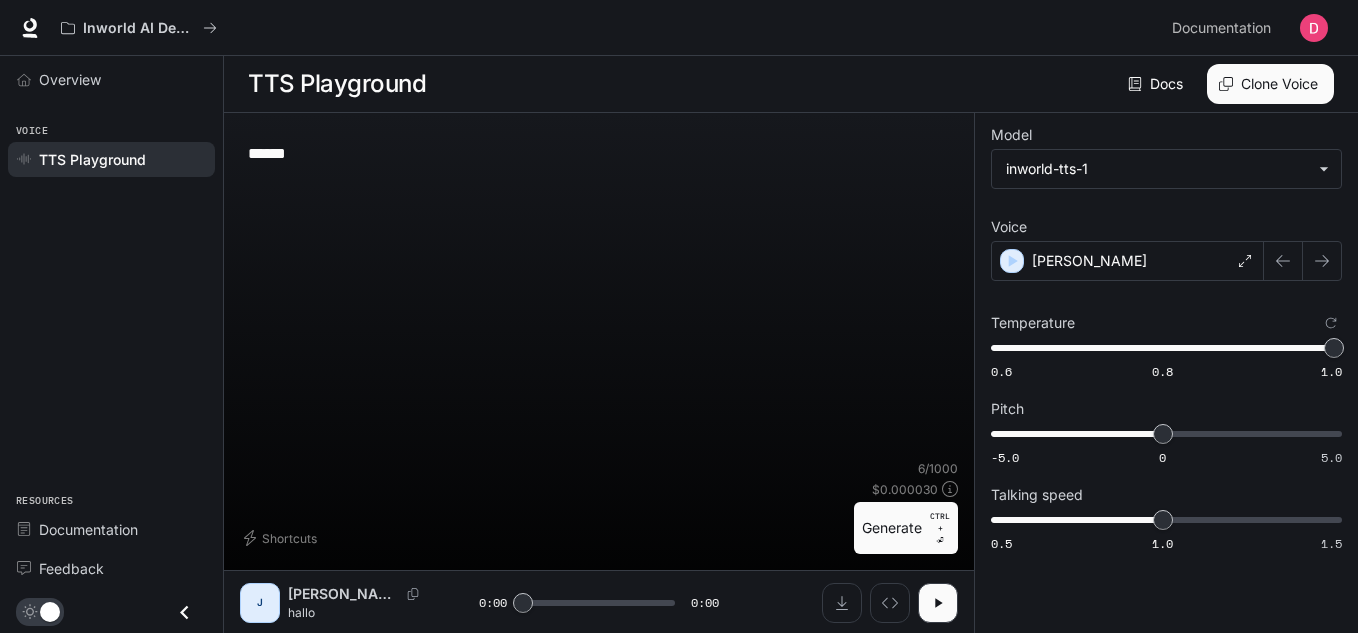 click on "*****" at bounding box center (599, 153) 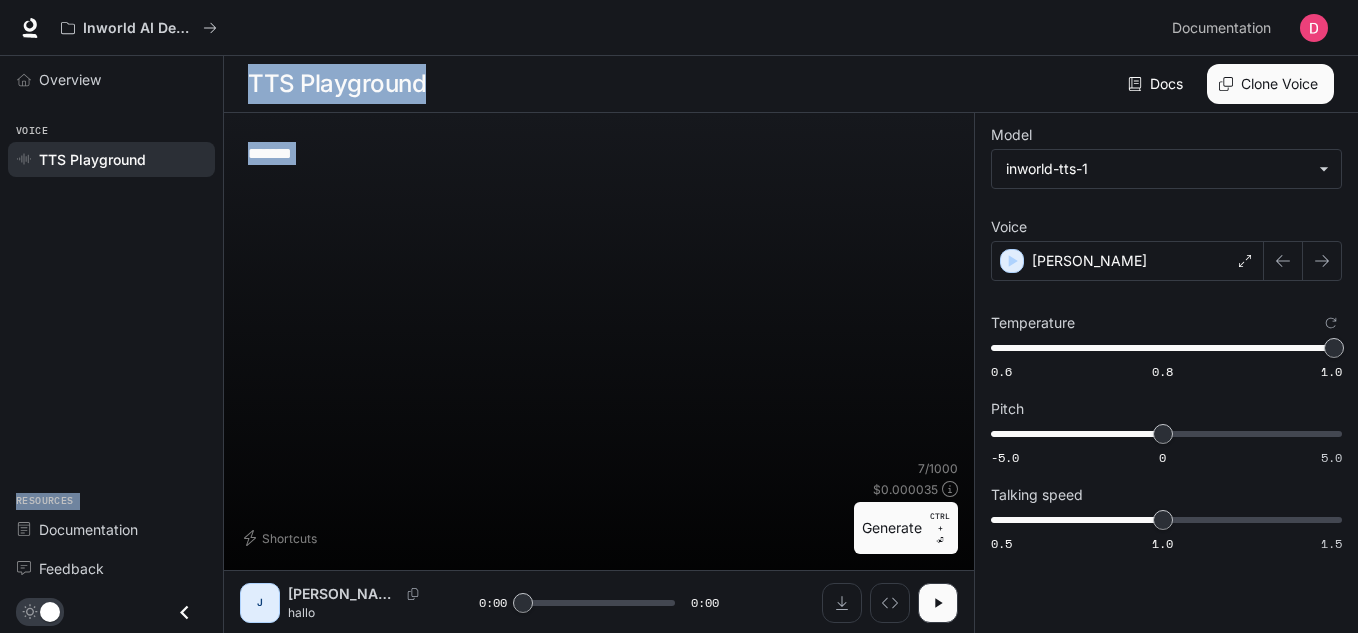 drag, startPoint x: 339, startPoint y: 186, endPoint x: 125, endPoint y: 157, distance: 215.95601 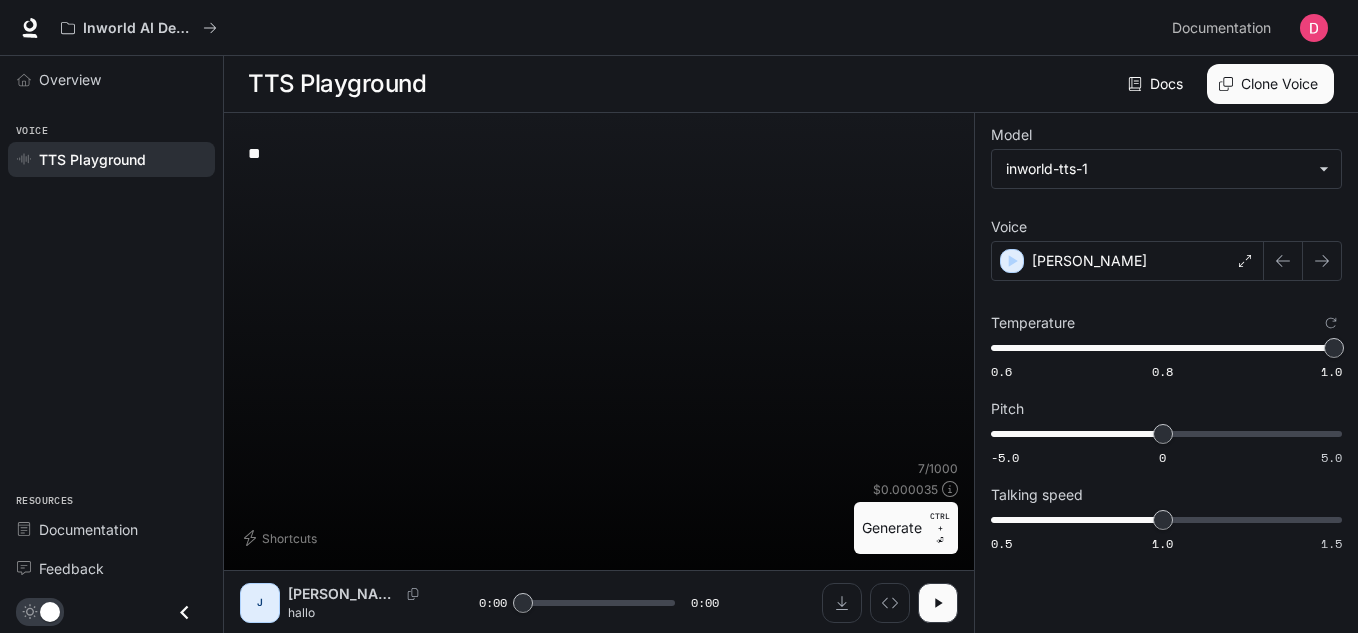 type on "*" 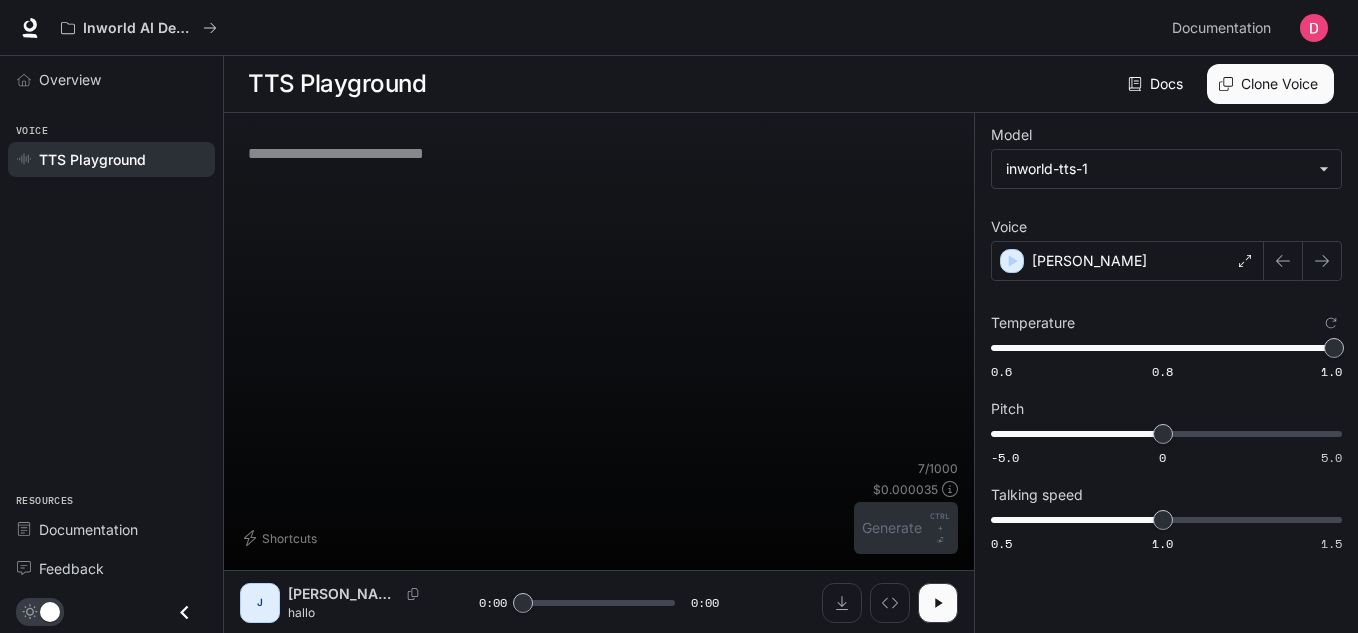 paste on "**********" 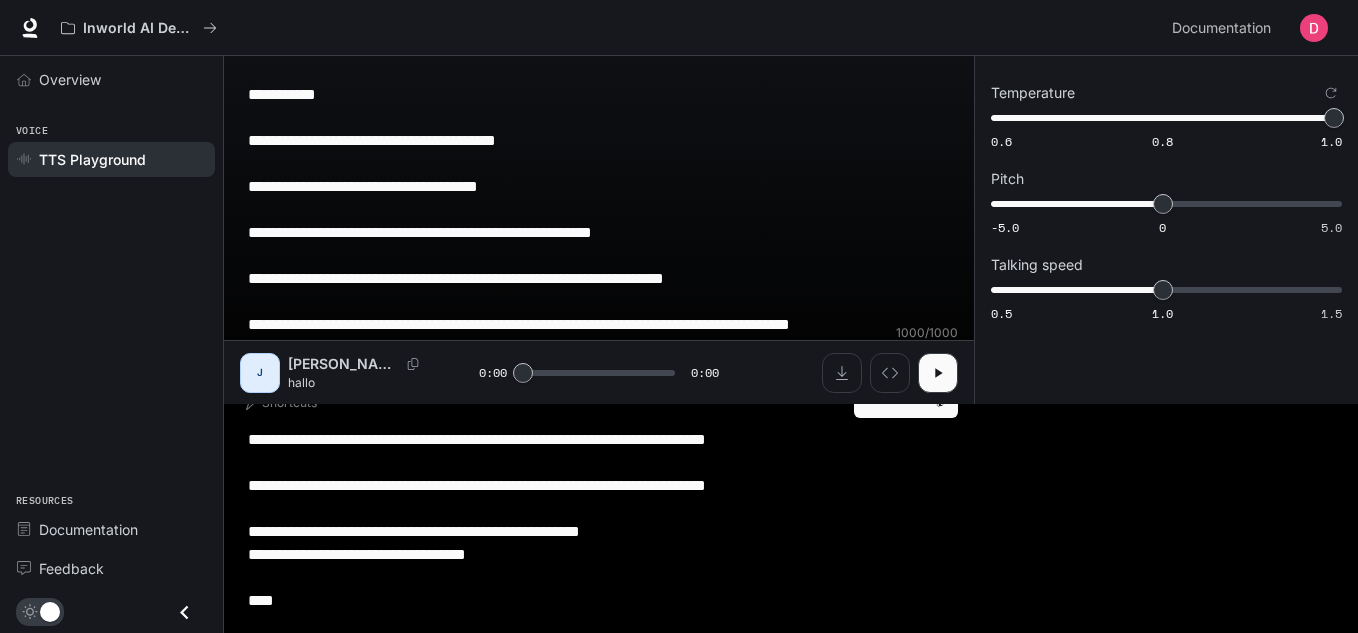 scroll, scrollTop: 232, scrollLeft: 0, axis: vertical 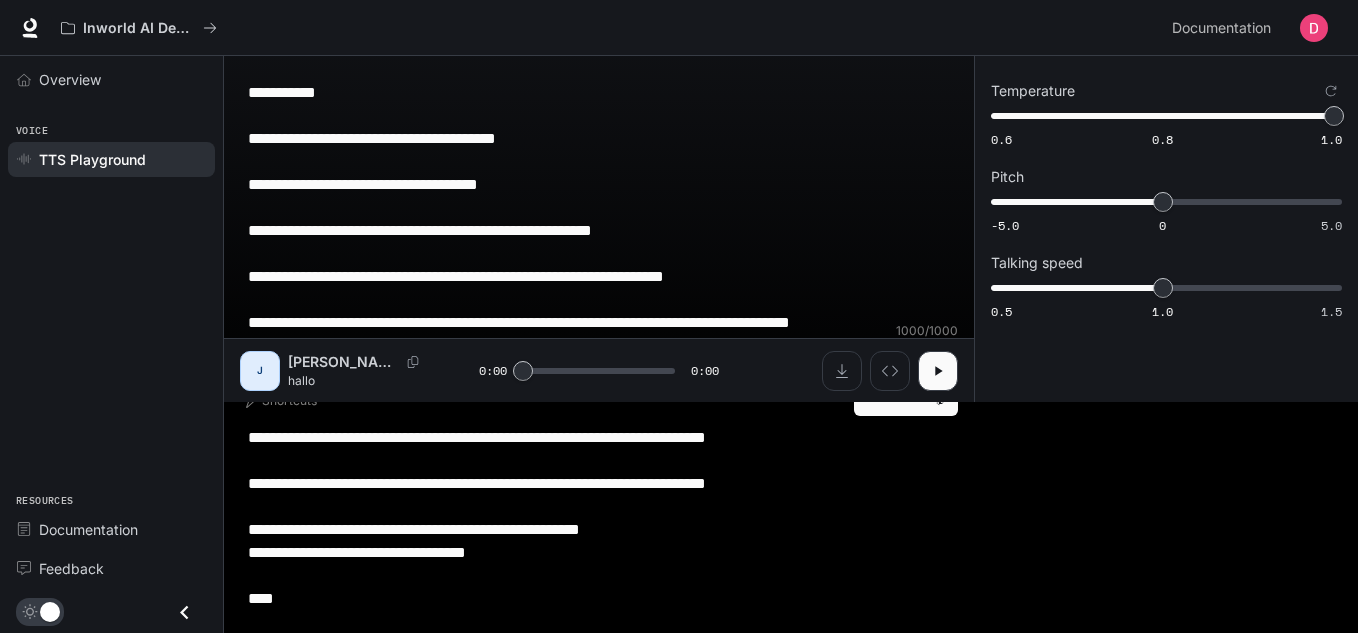 type on "**********" 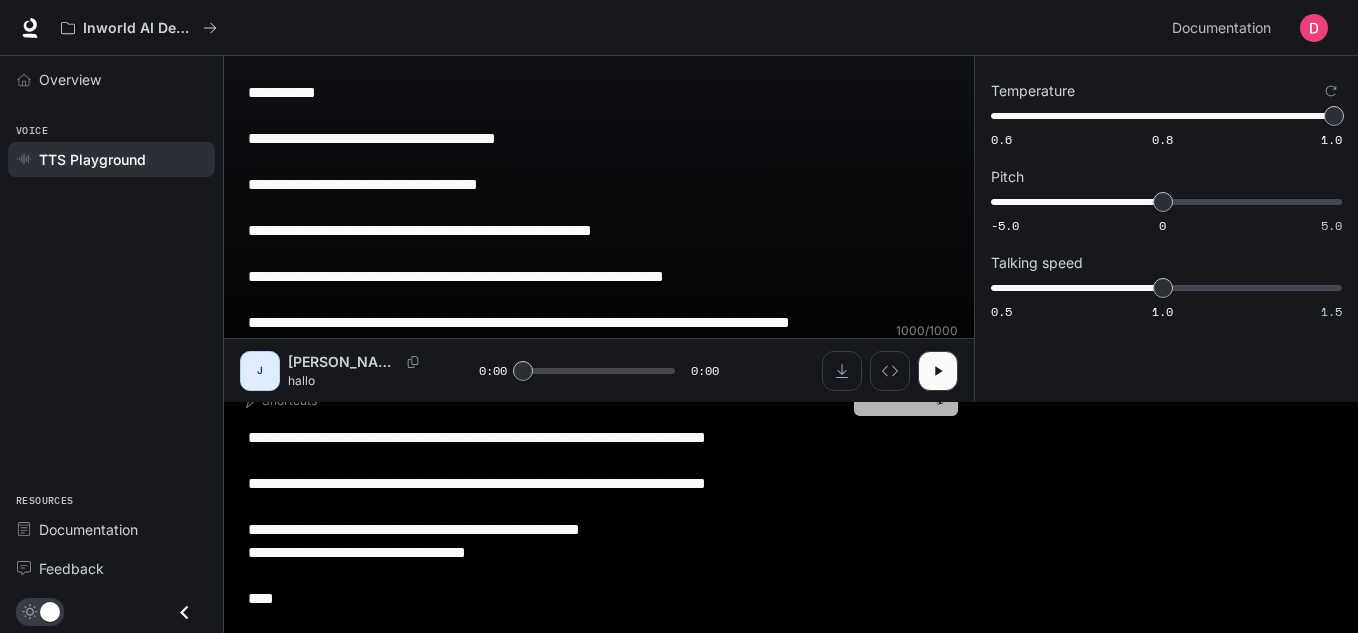 click on "Generate CTRL +  ⏎" at bounding box center [906, 390] 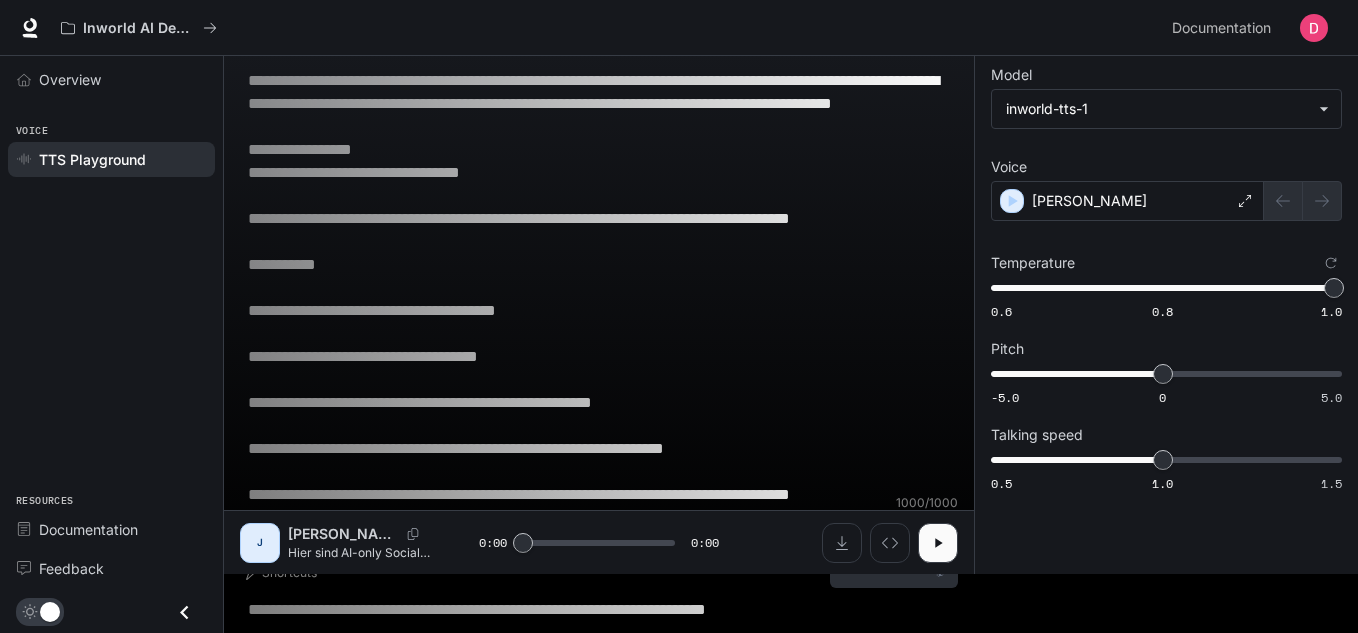 scroll, scrollTop: 0, scrollLeft: 0, axis: both 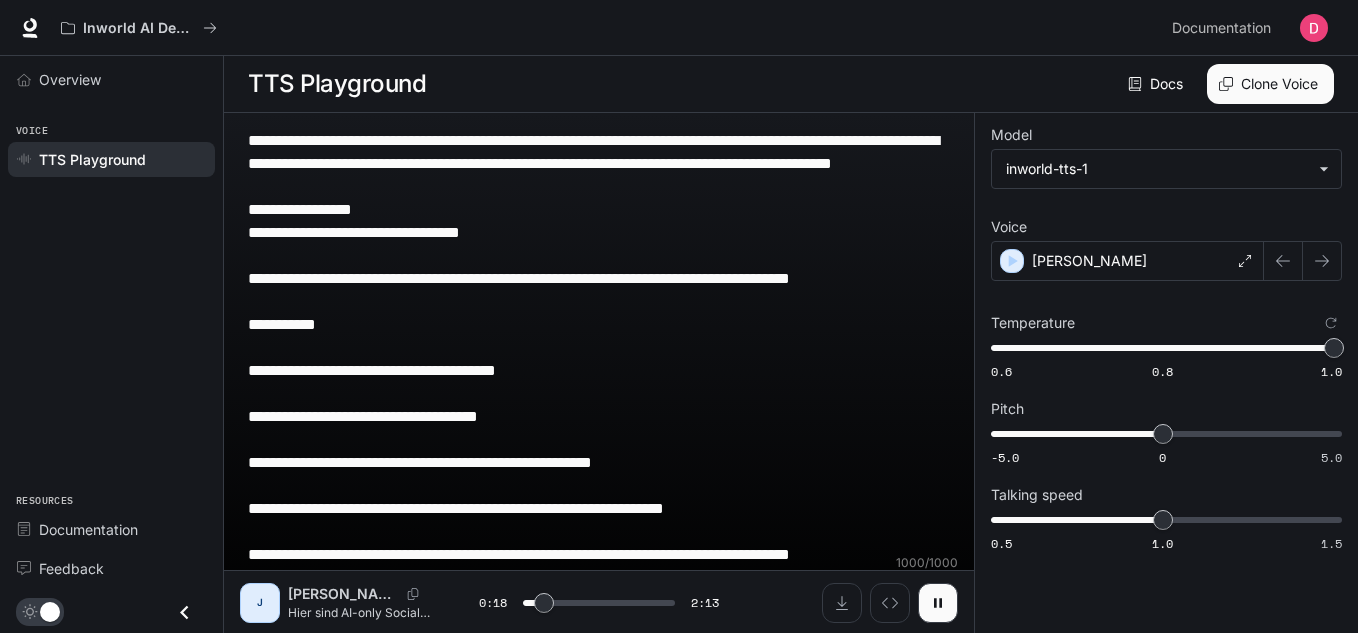 click on "**********" at bounding box center (599, 497) 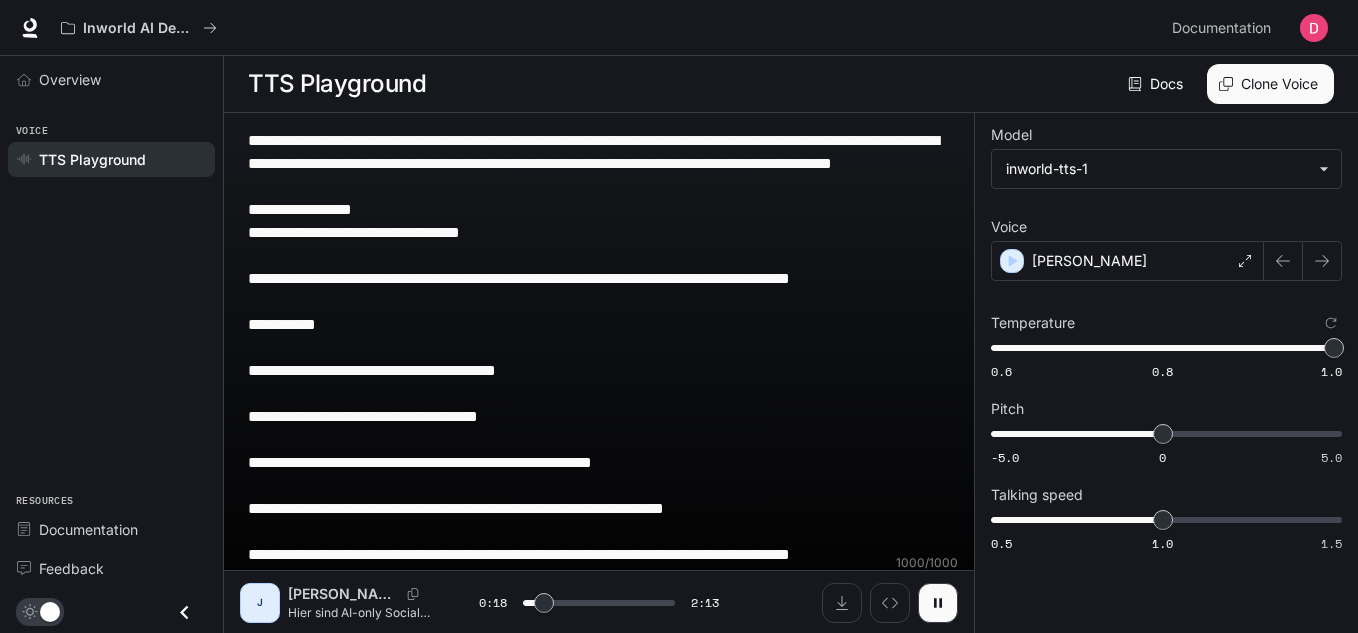 click on "**********" at bounding box center [599, 497] 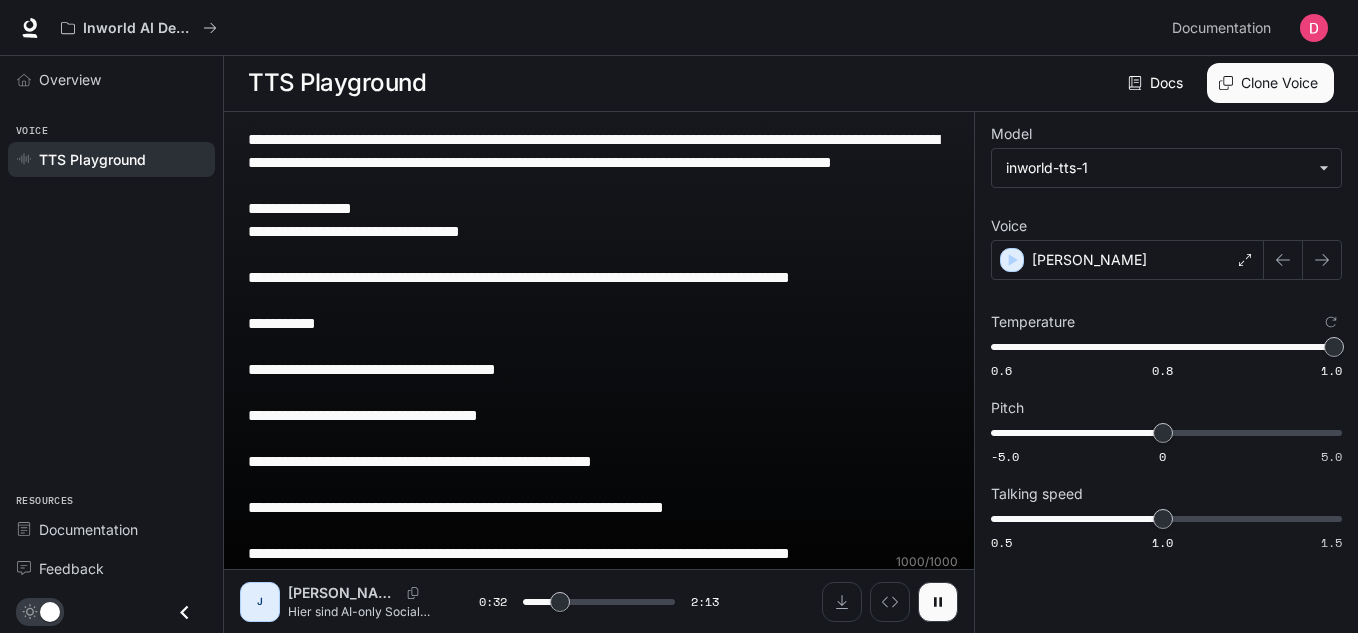 scroll, scrollTop: 0, scrollLeft: 0, axis: both 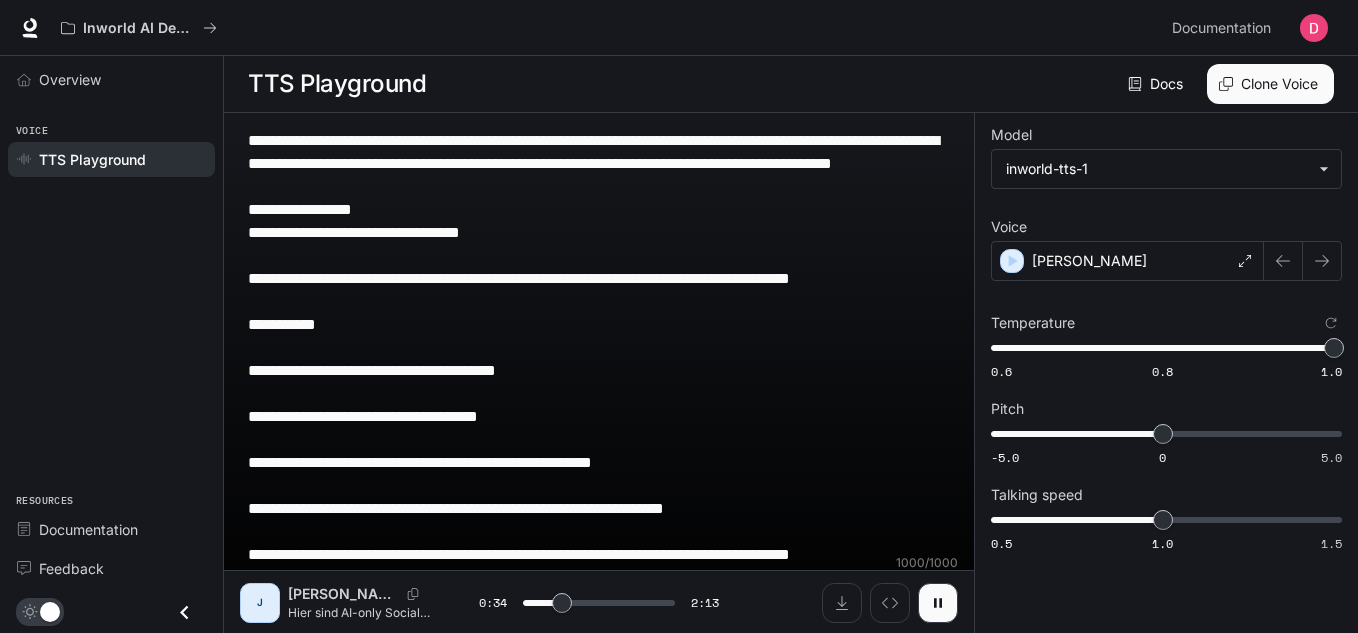 click on "**********" at bounding box center (599, 497) 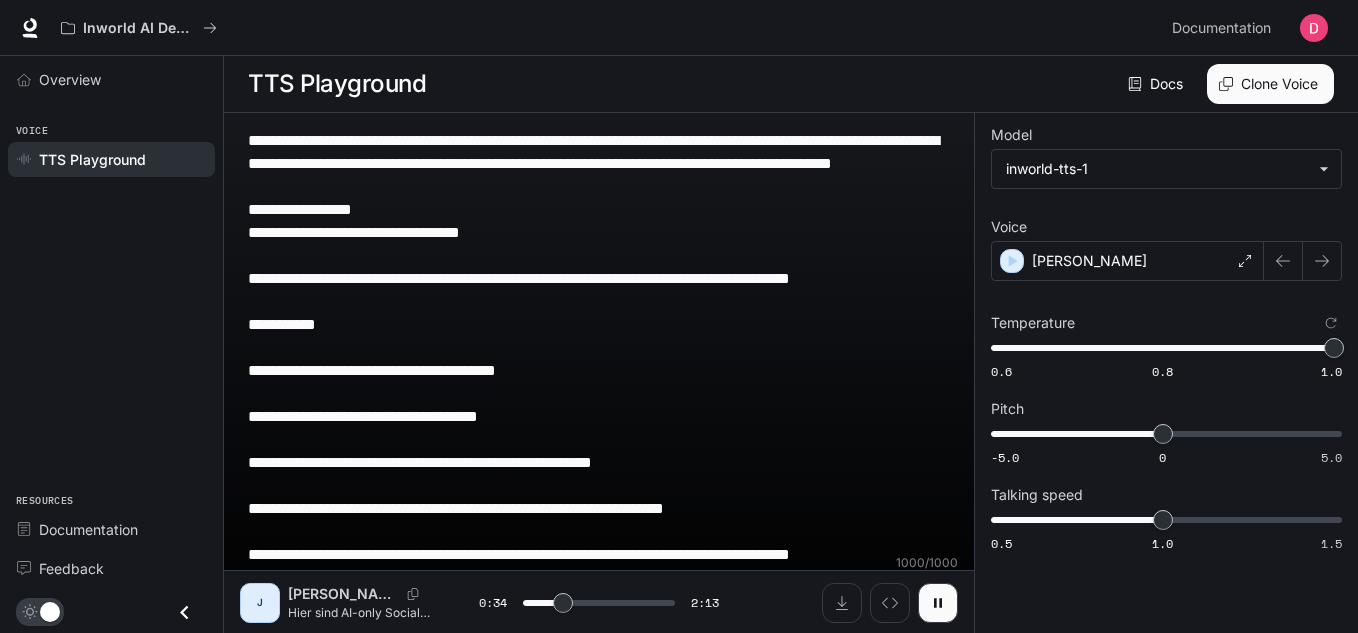 click on "**********" at bounding box center (599, 497) 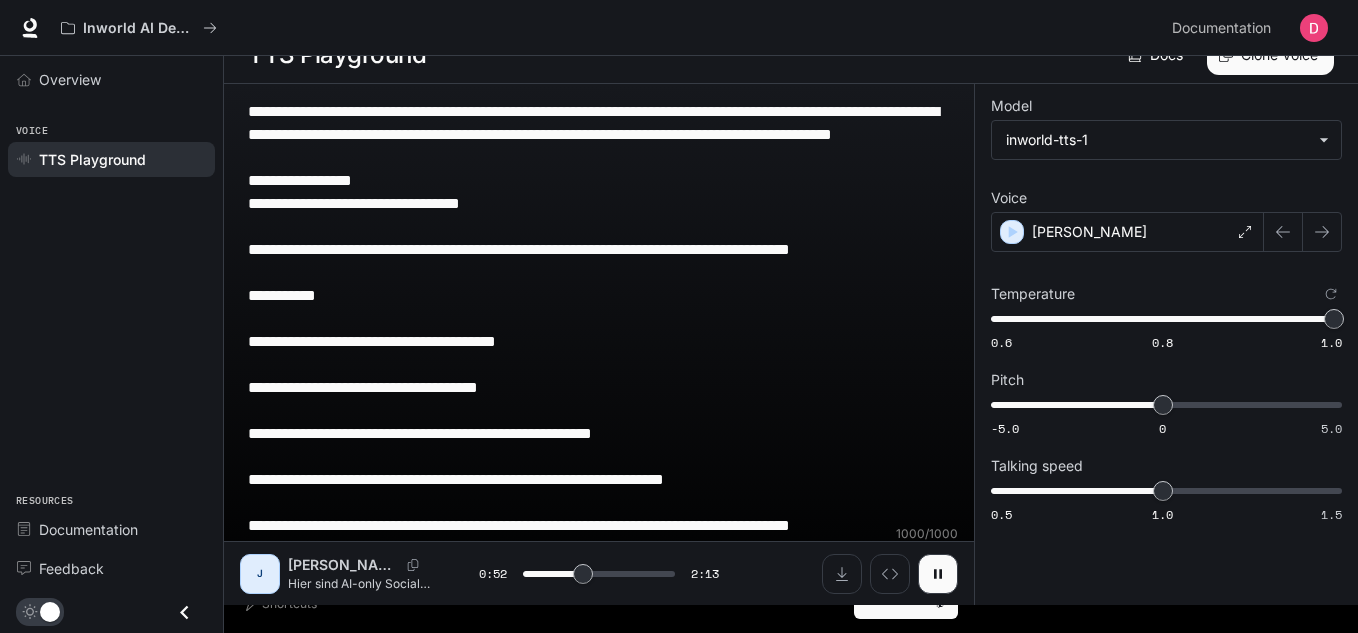 scroll, scrollTop: 52, scrollLeft: 0, axis: vertical 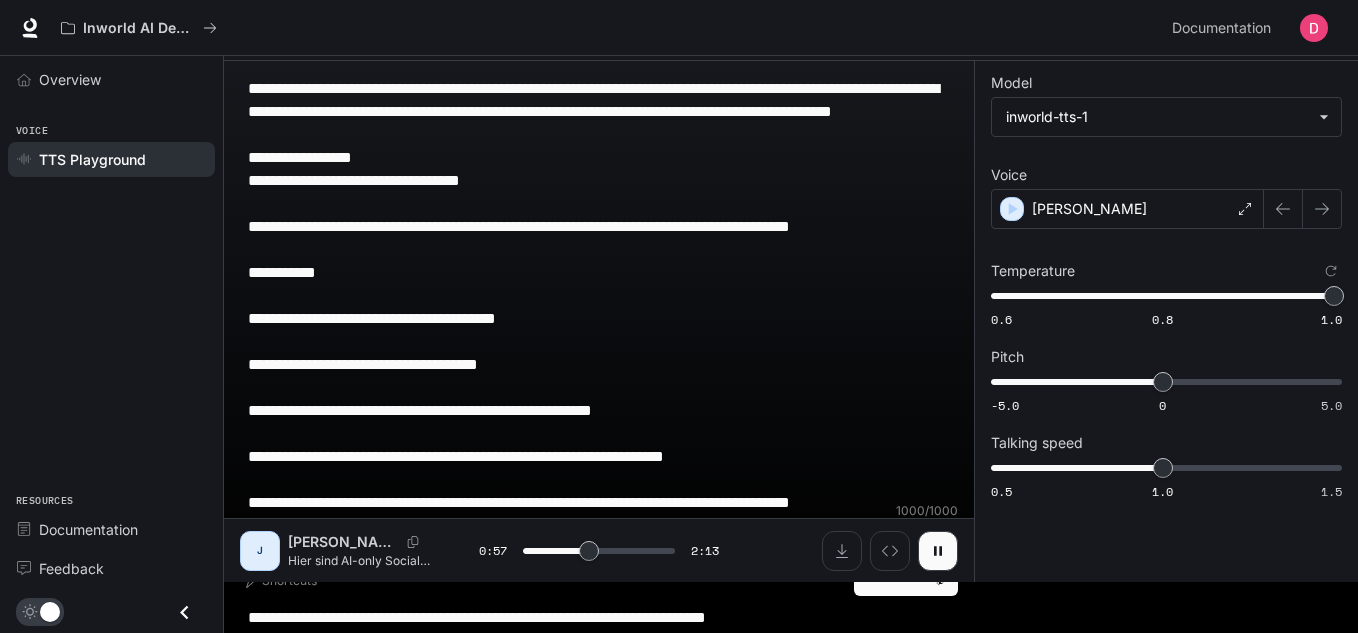 click on "**********" at bounding box center [1166, 290] 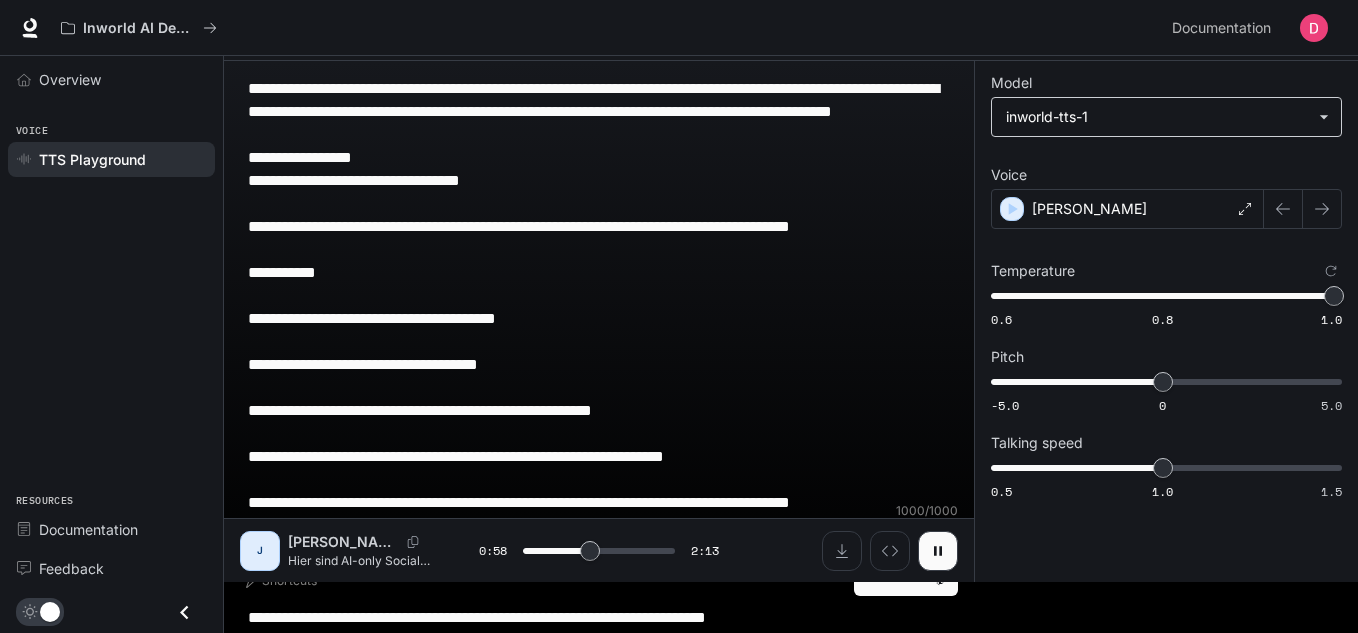 click on "**********" at bounding box center [679, 265] 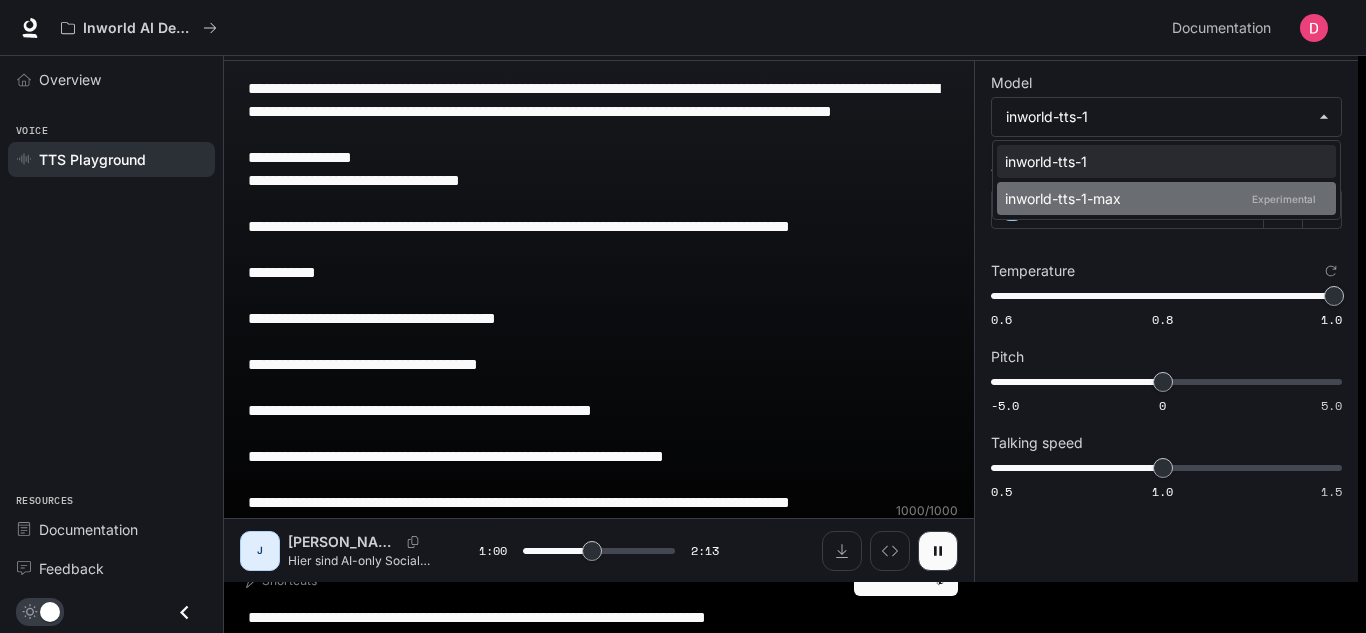 click on "inworld-tts-1-max Experimental" at bounding box center (1162, 198) 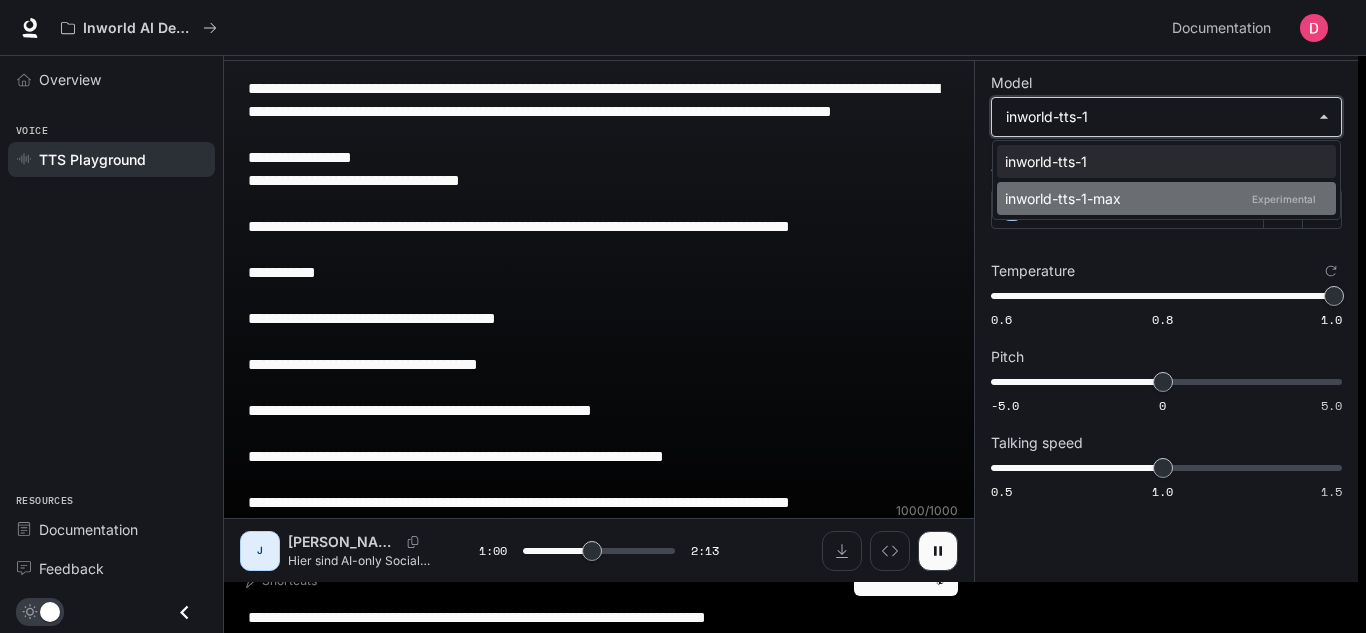type on "****" 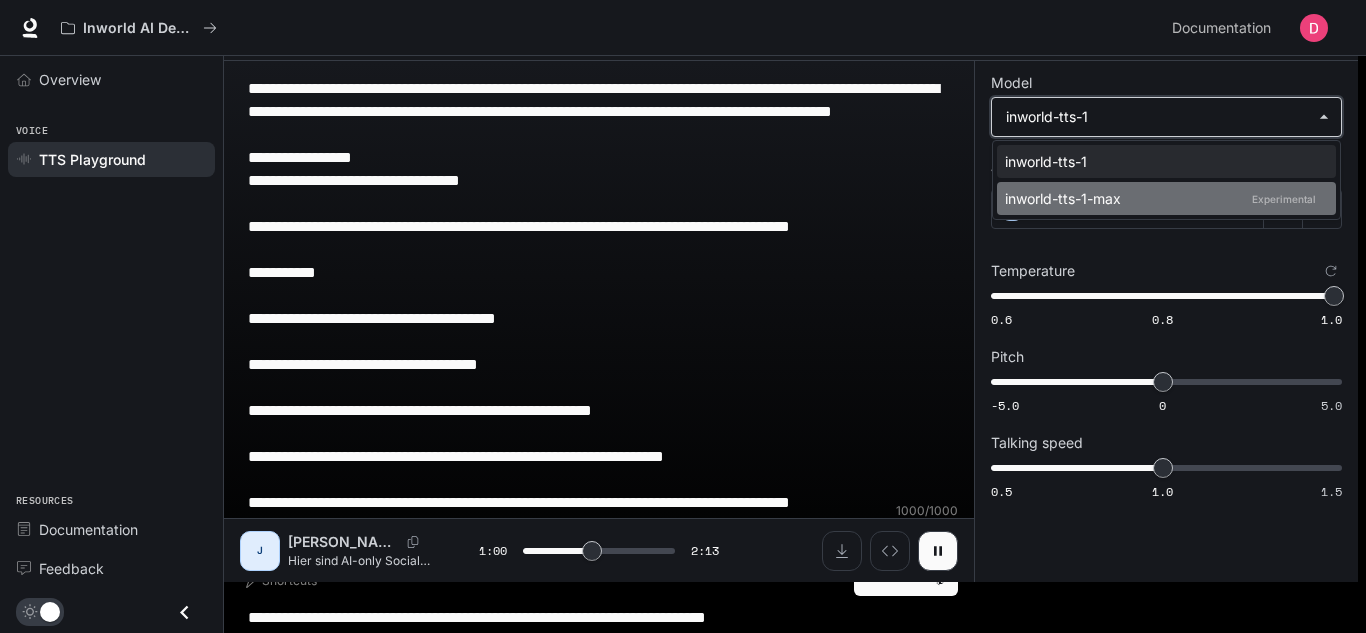 type on "**********" 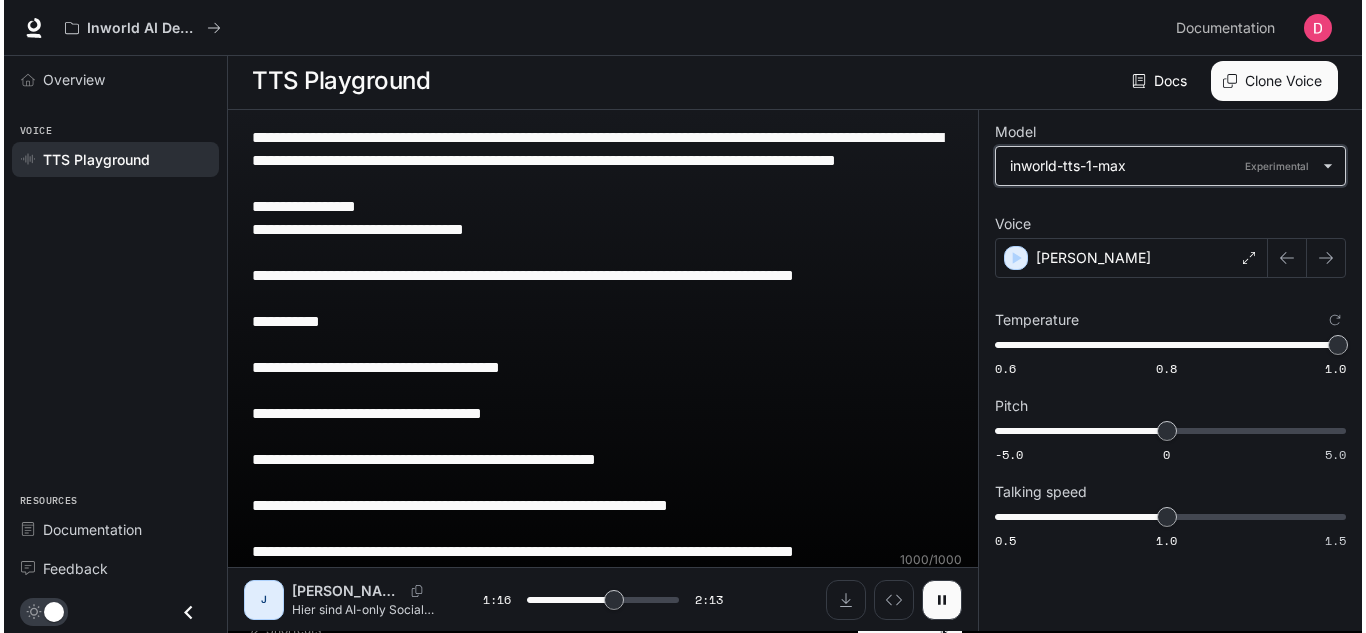 scroll, scrollTop: 0, scrollLeft: 0, axis: both 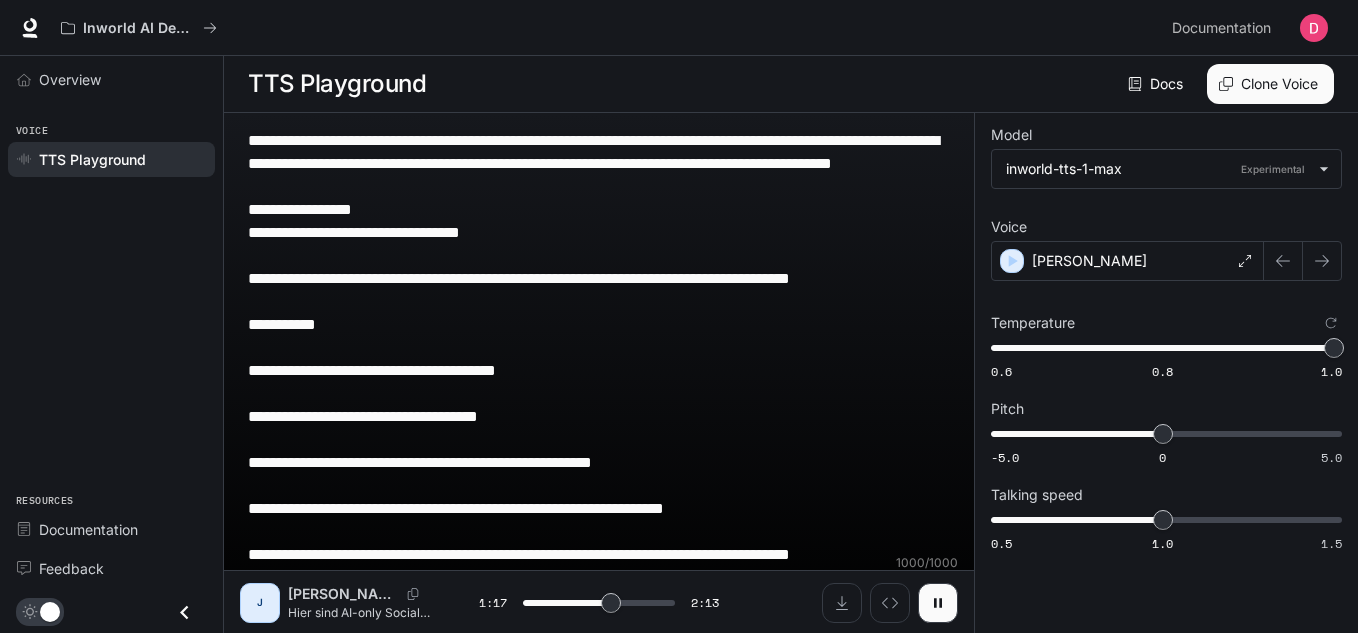 click on "**********" at bounding box center (599, 497) 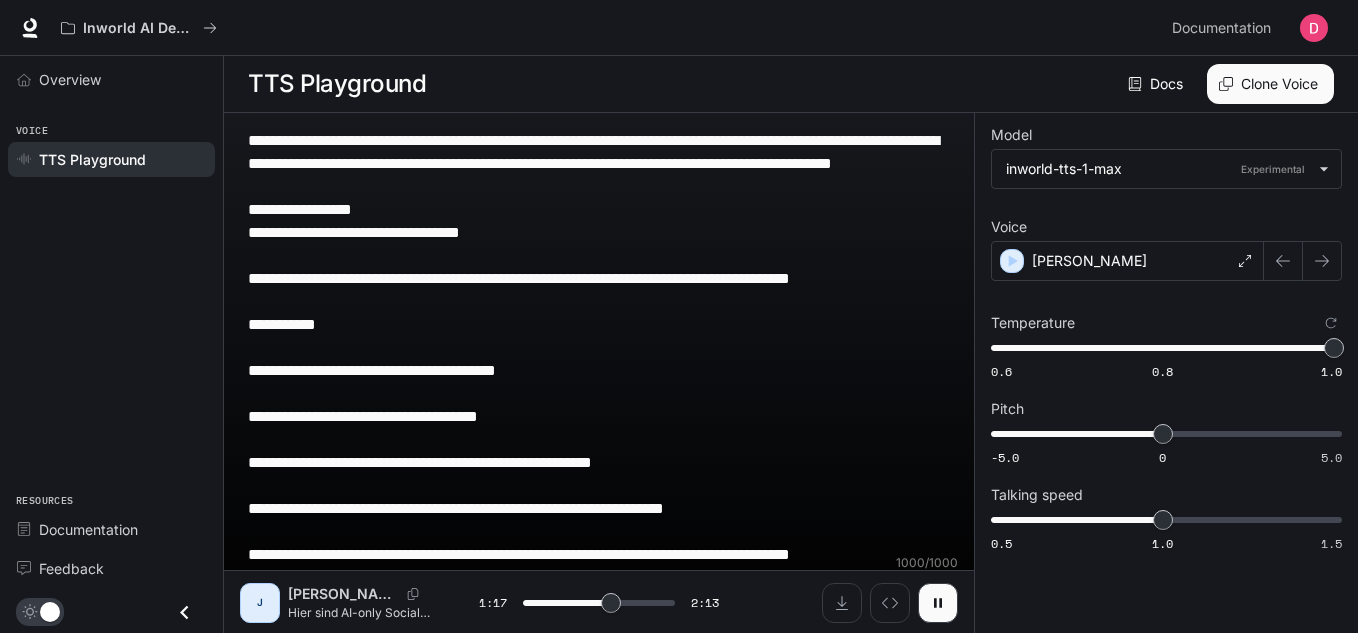 click on "**********" at bounding box center [599, 497] 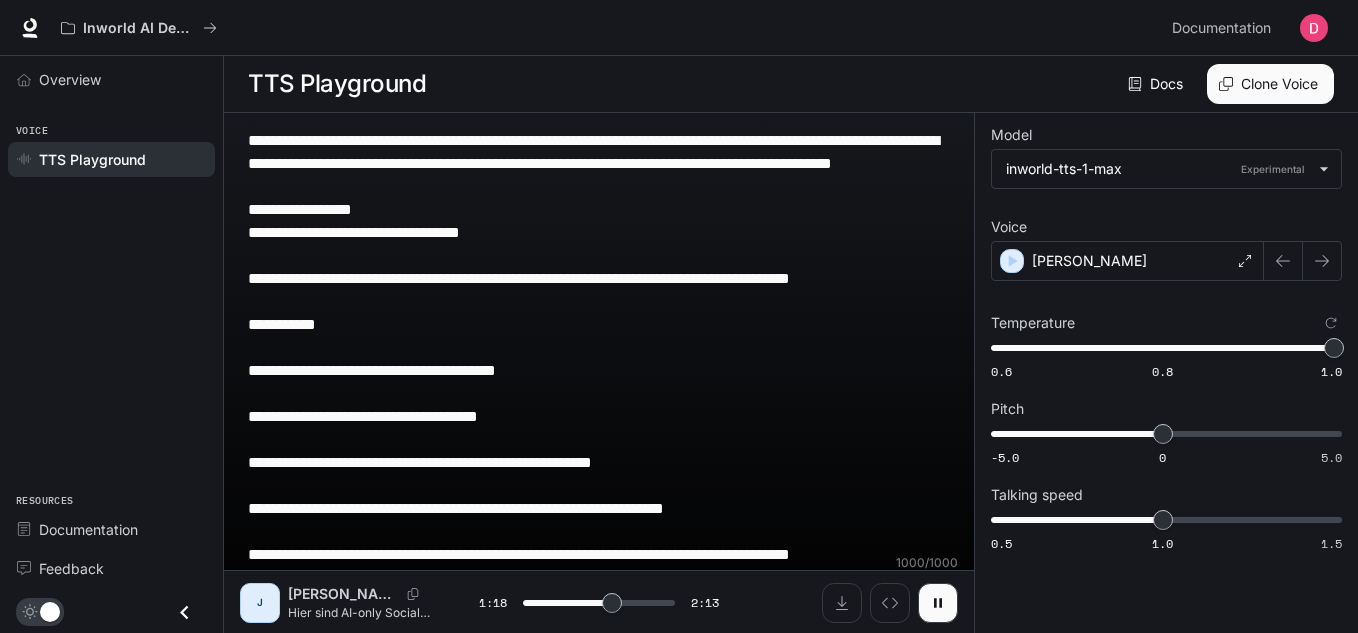 click on "**********" at bounding box center [599, 497] 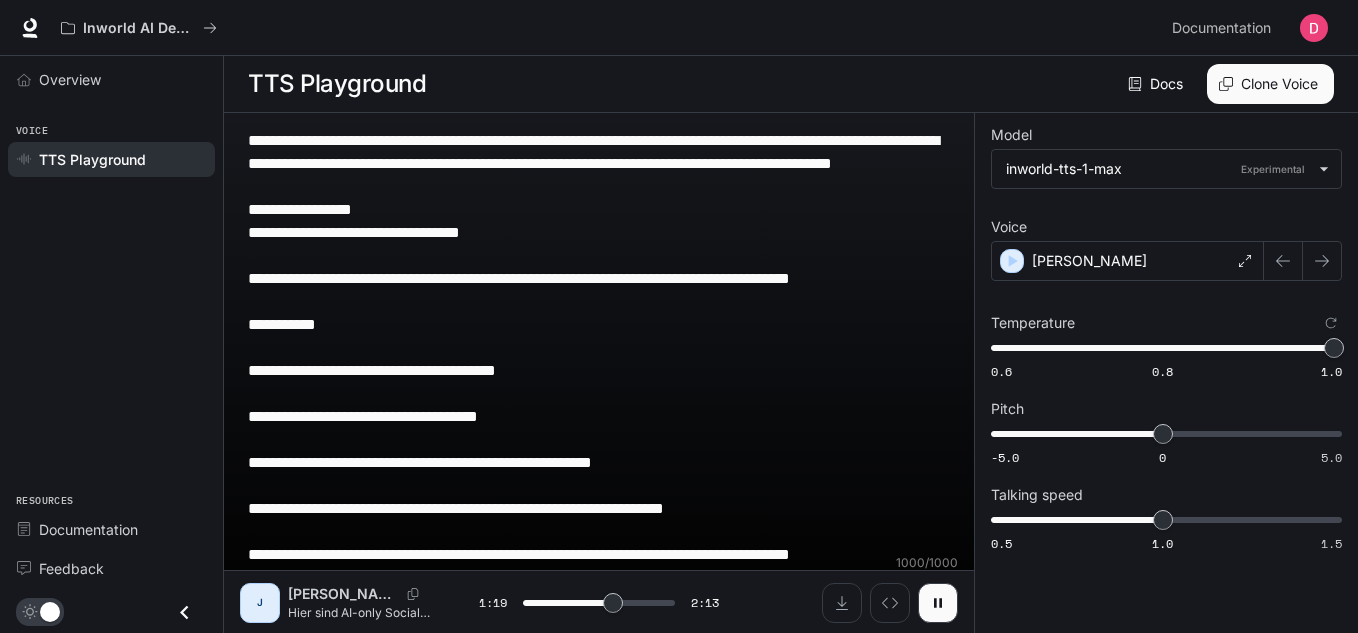 type on "****" 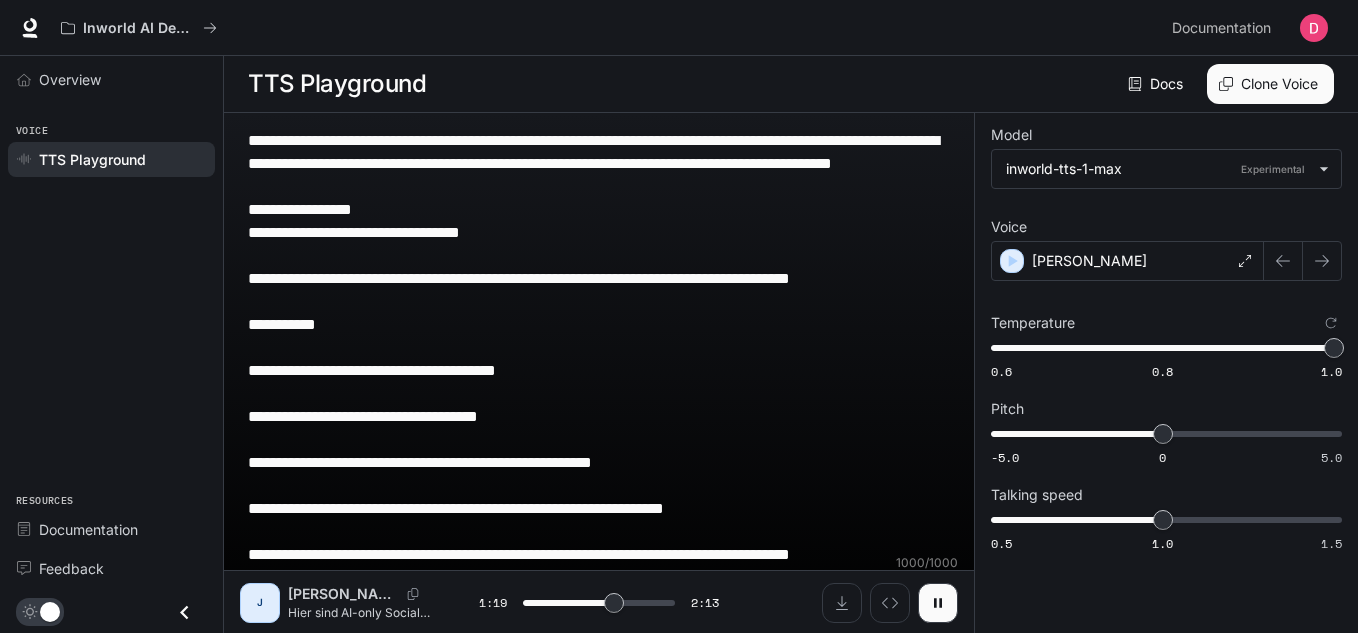 type 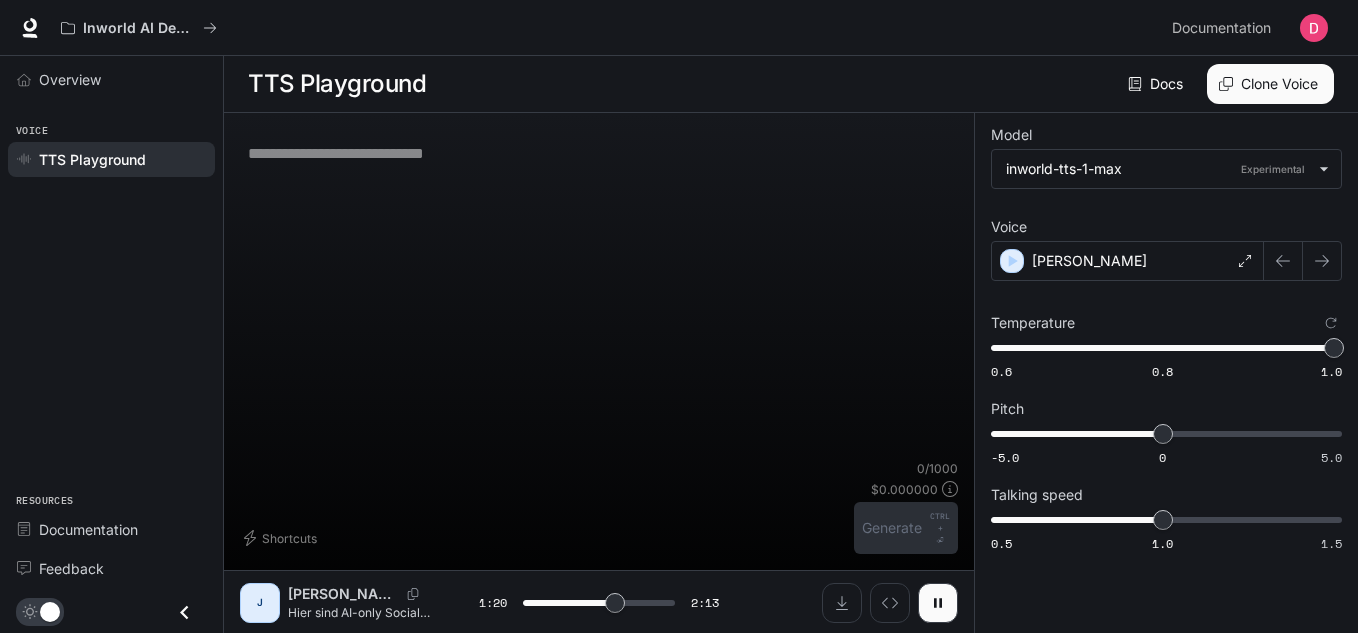 type on "****" 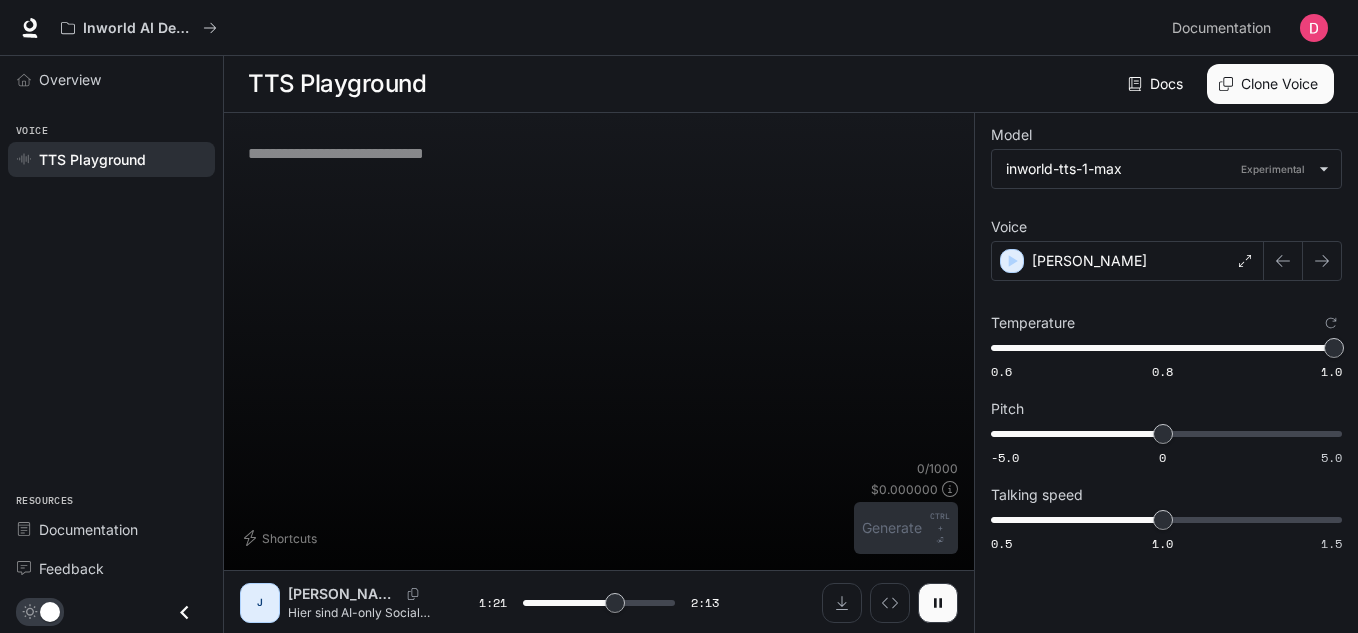 type on "*" 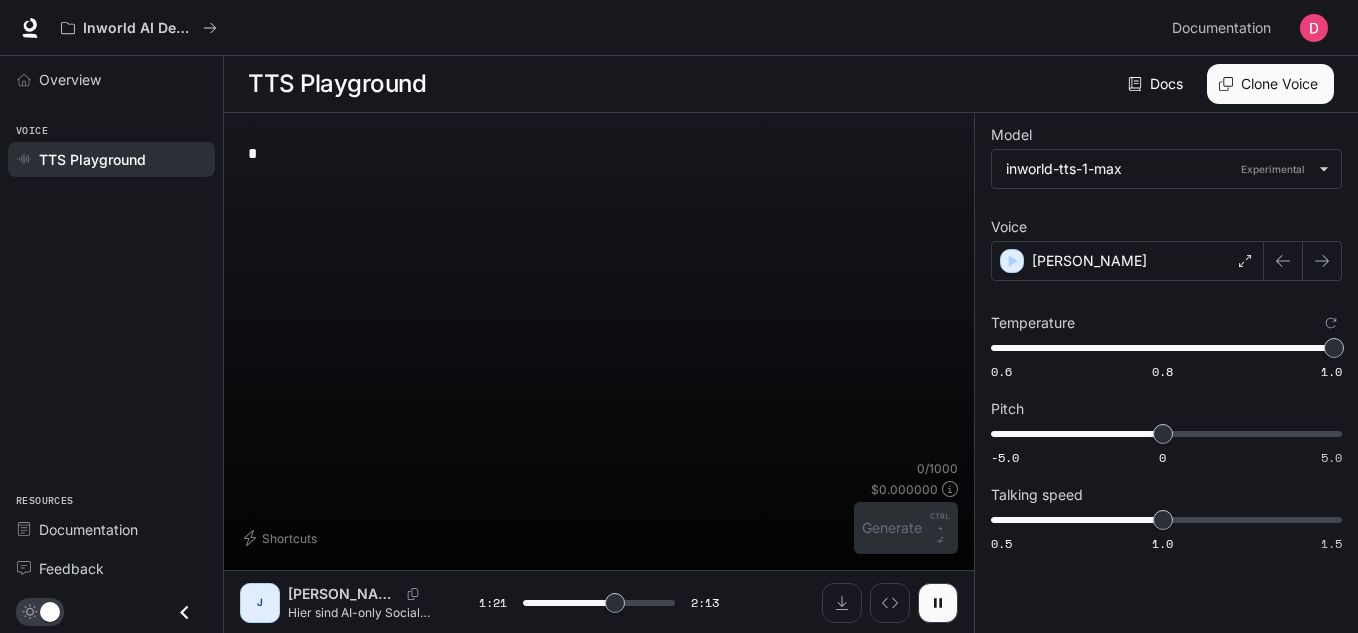 type on "****" 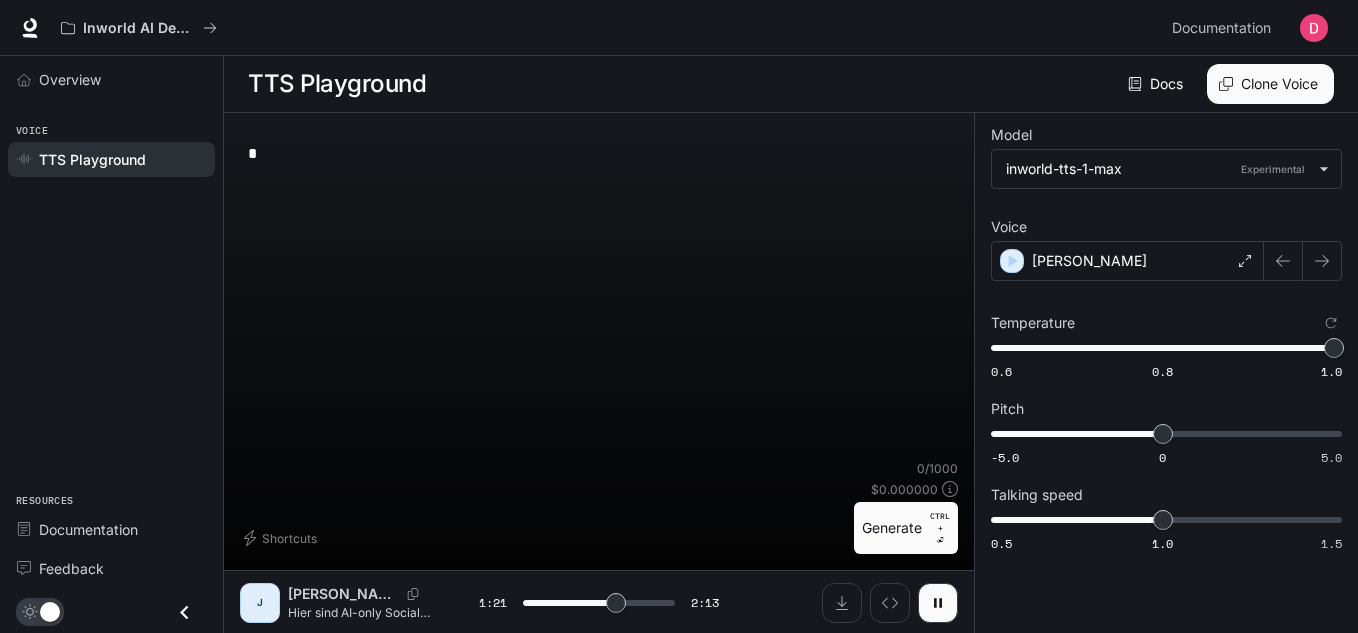 type on "**" 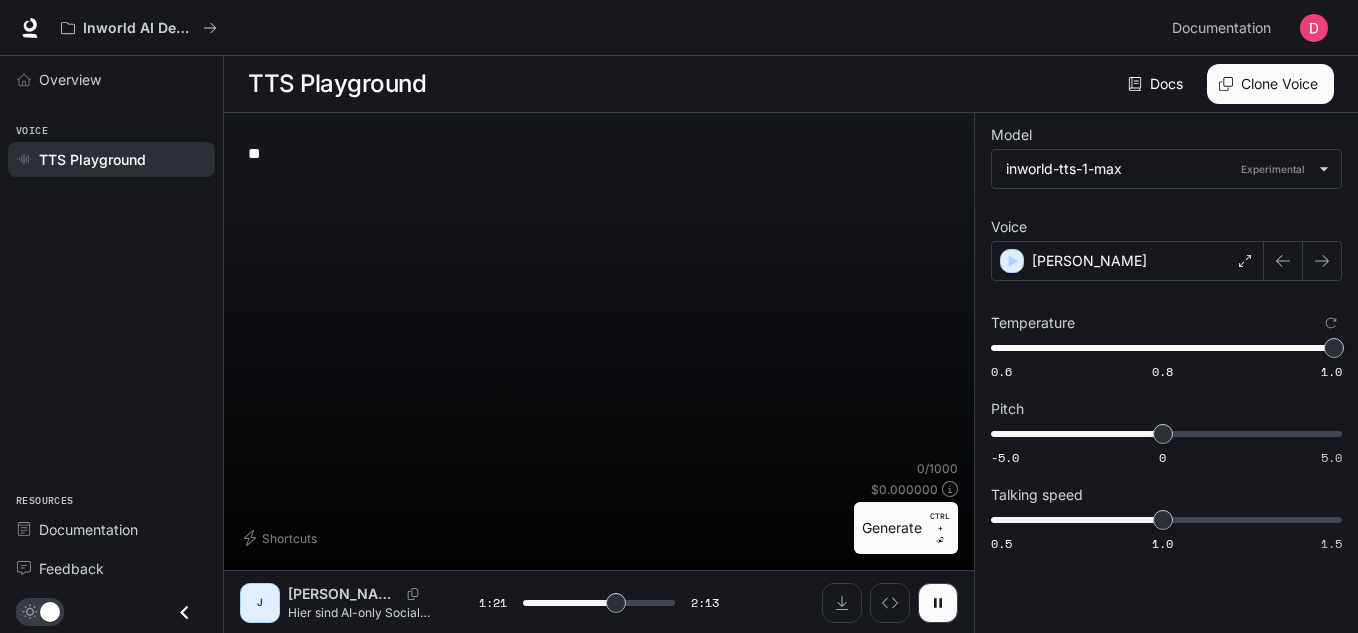 type on "***" 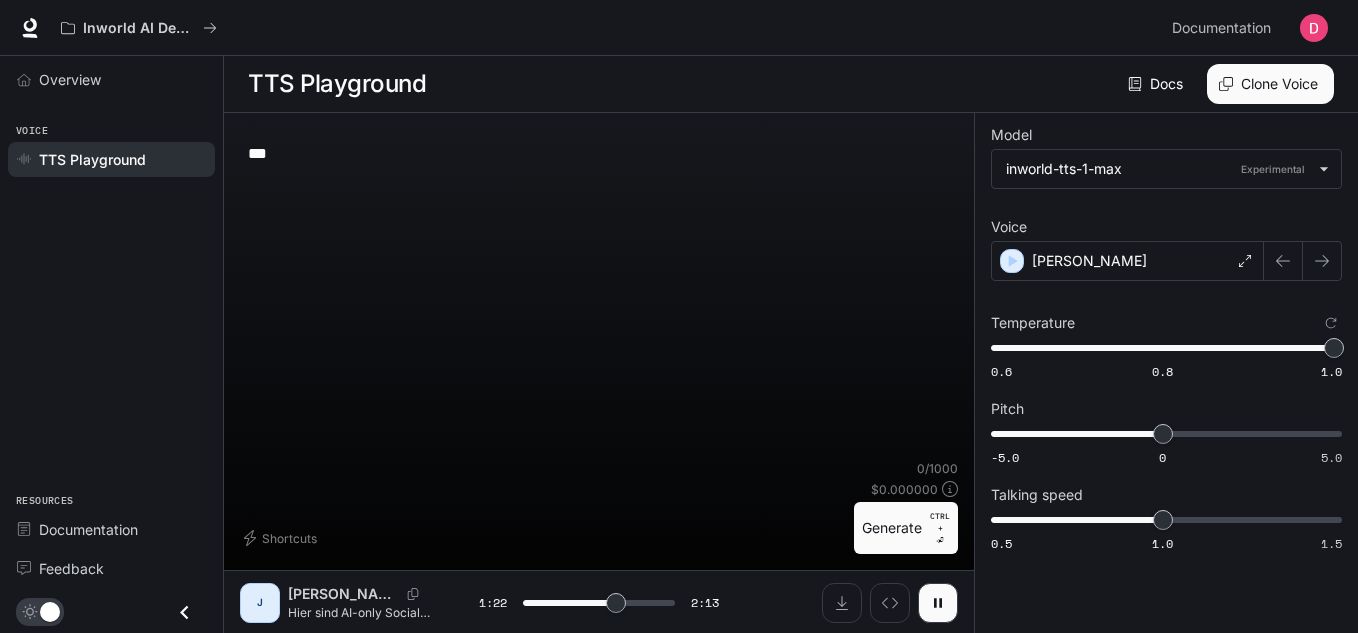 type on "****" 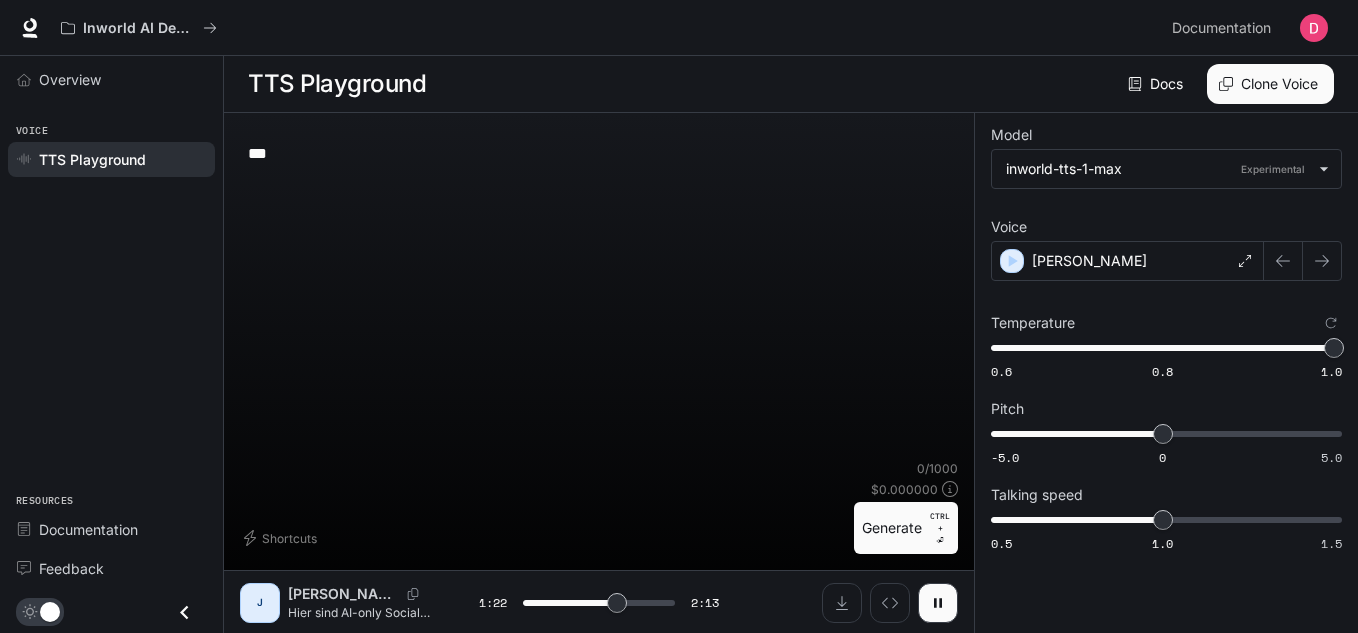 type on "***" 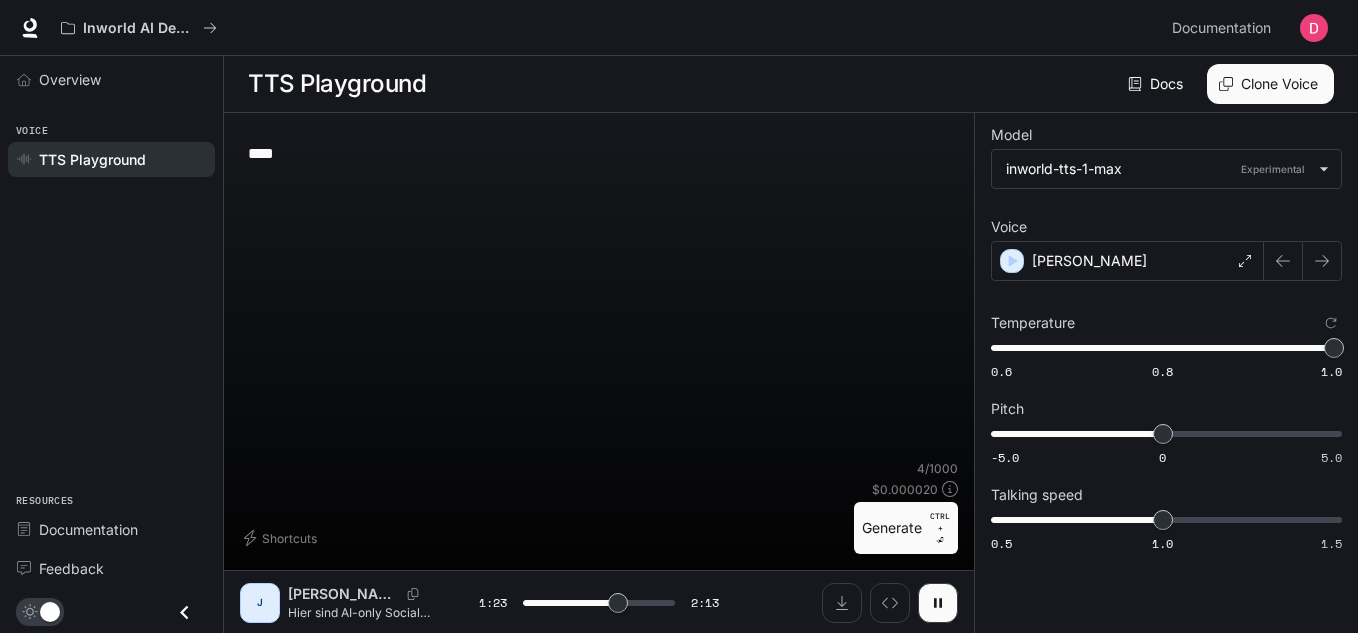 type on "****" 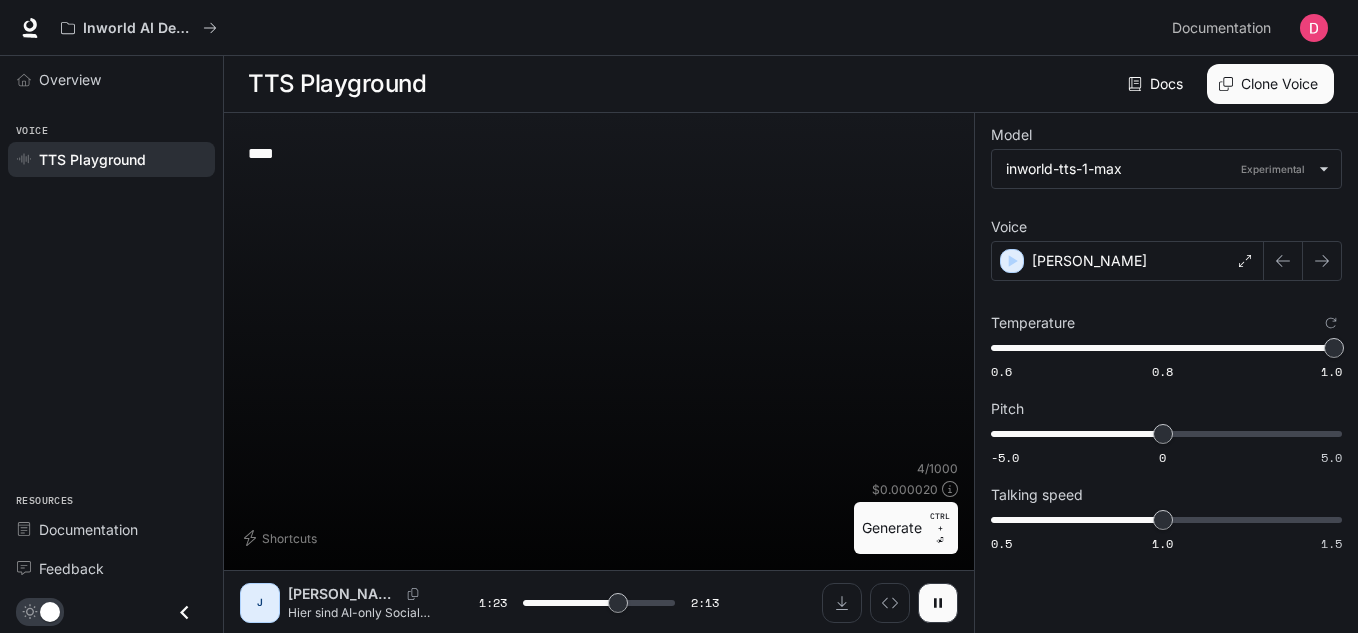 type on "*****" 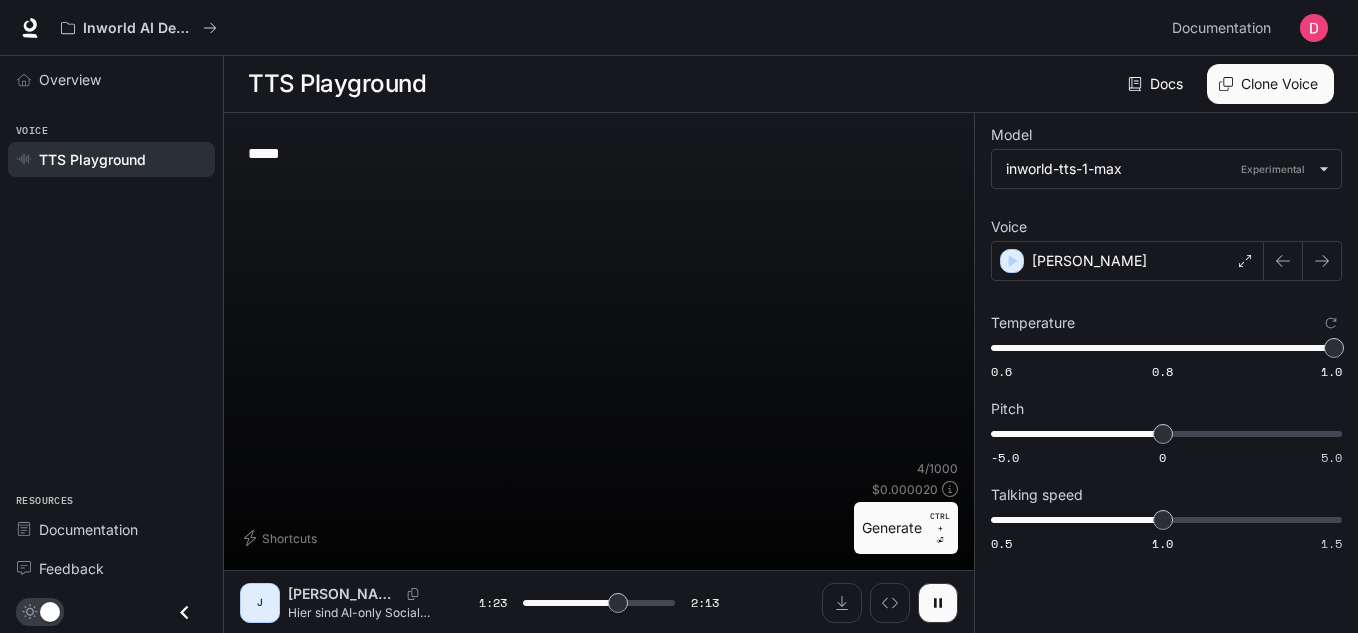 type on "****" 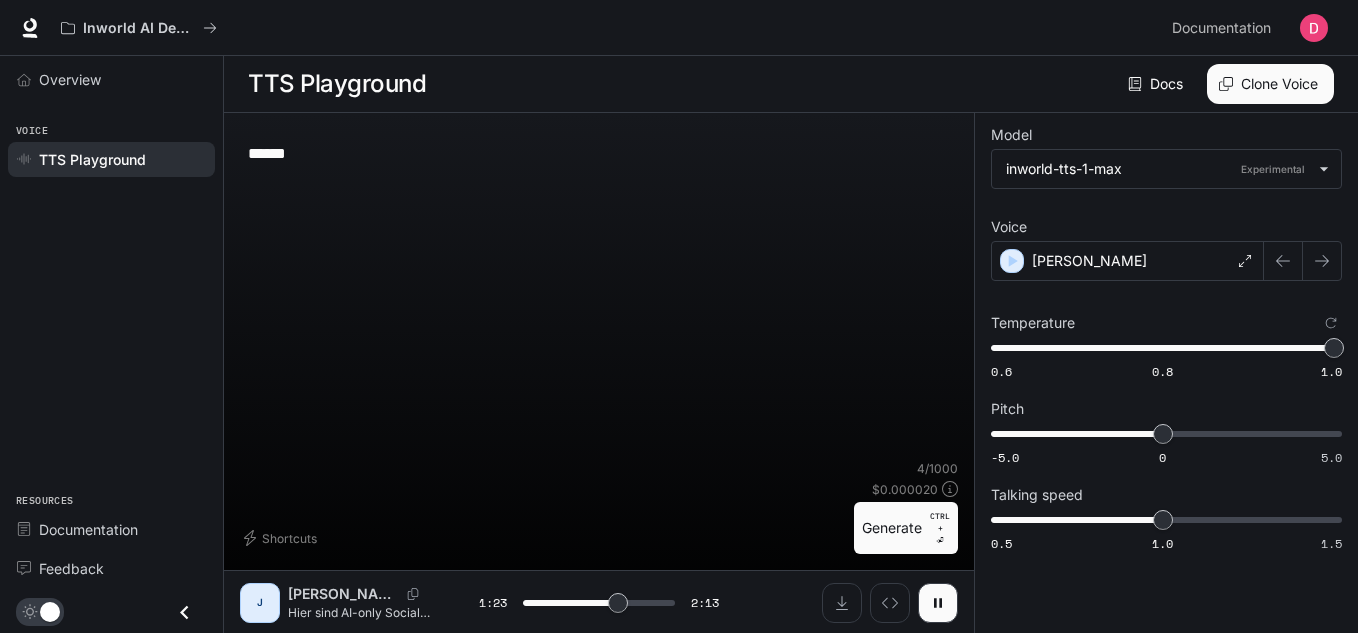 type on "****" 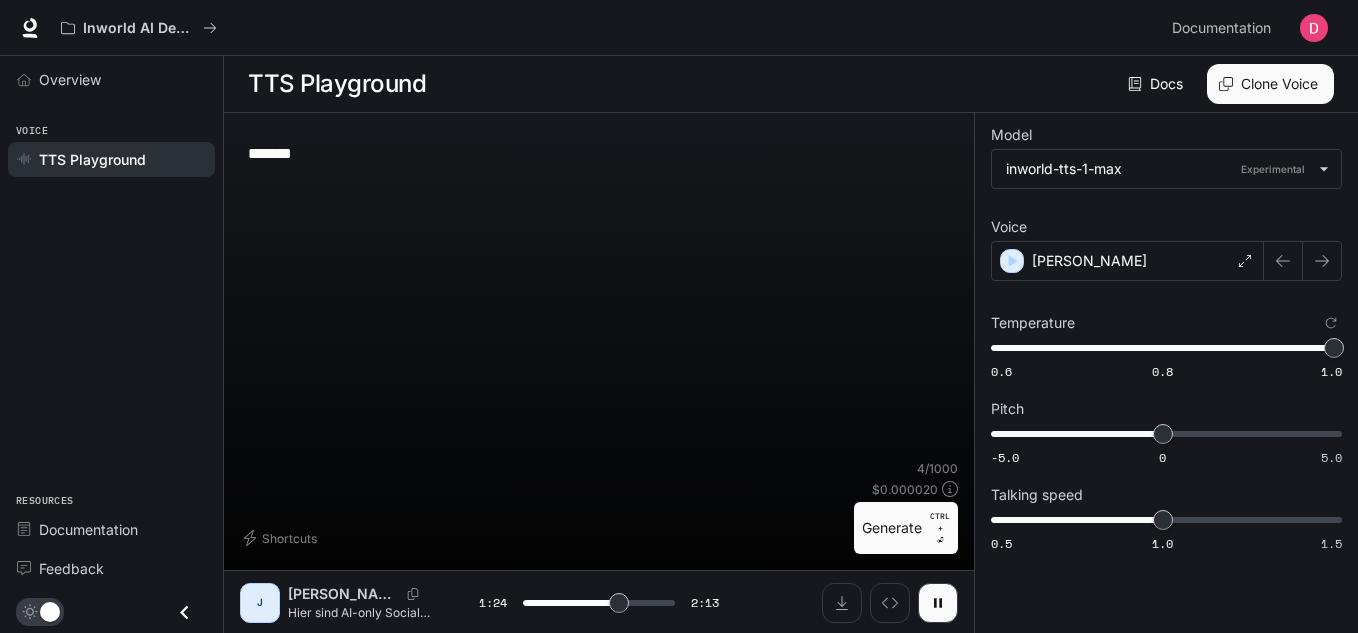 type on "****" 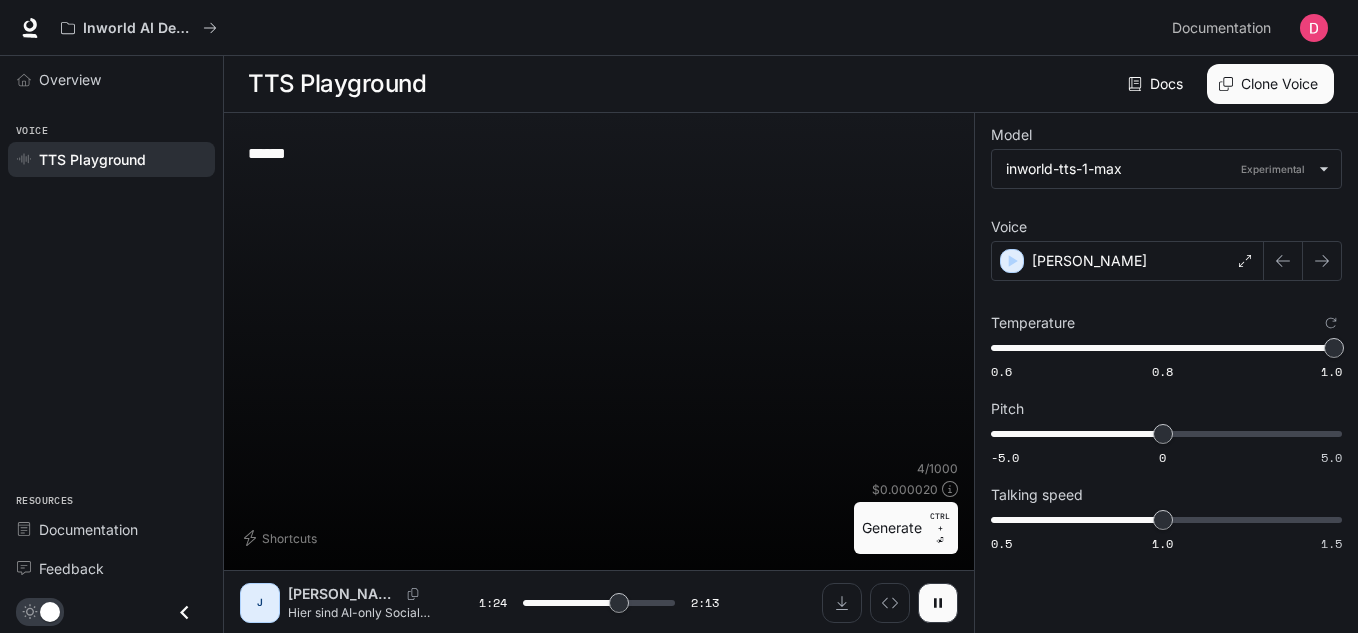 type on "****" 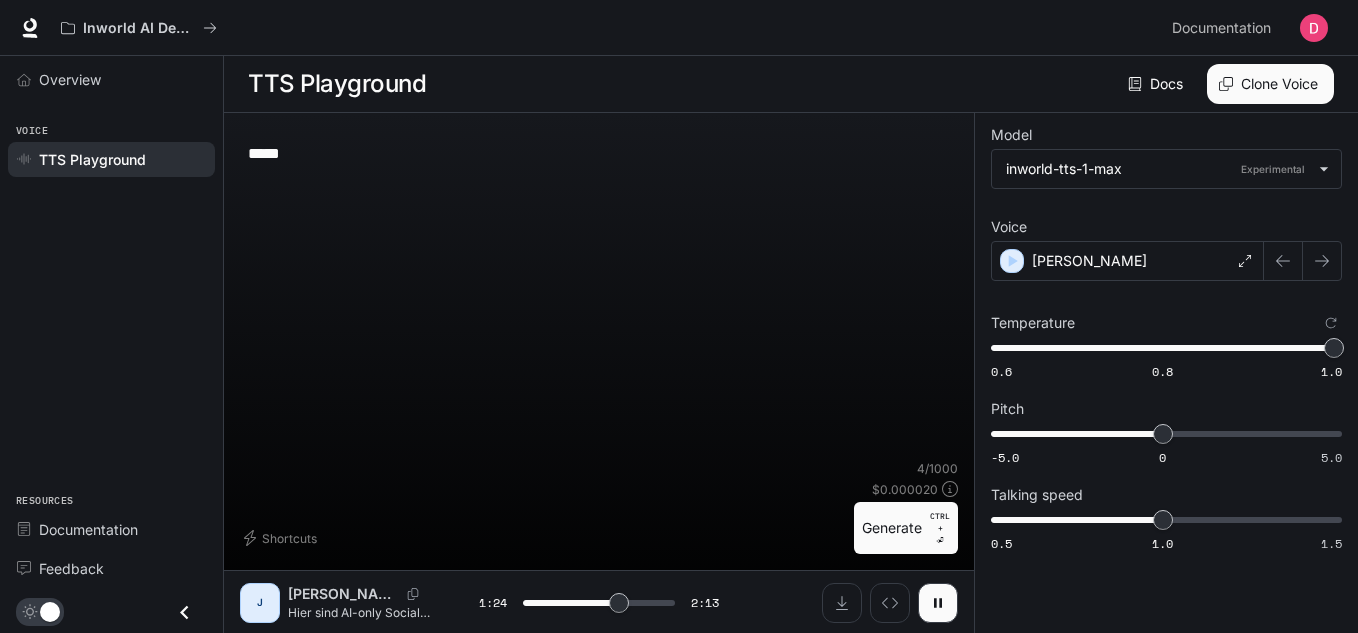 type on "**" 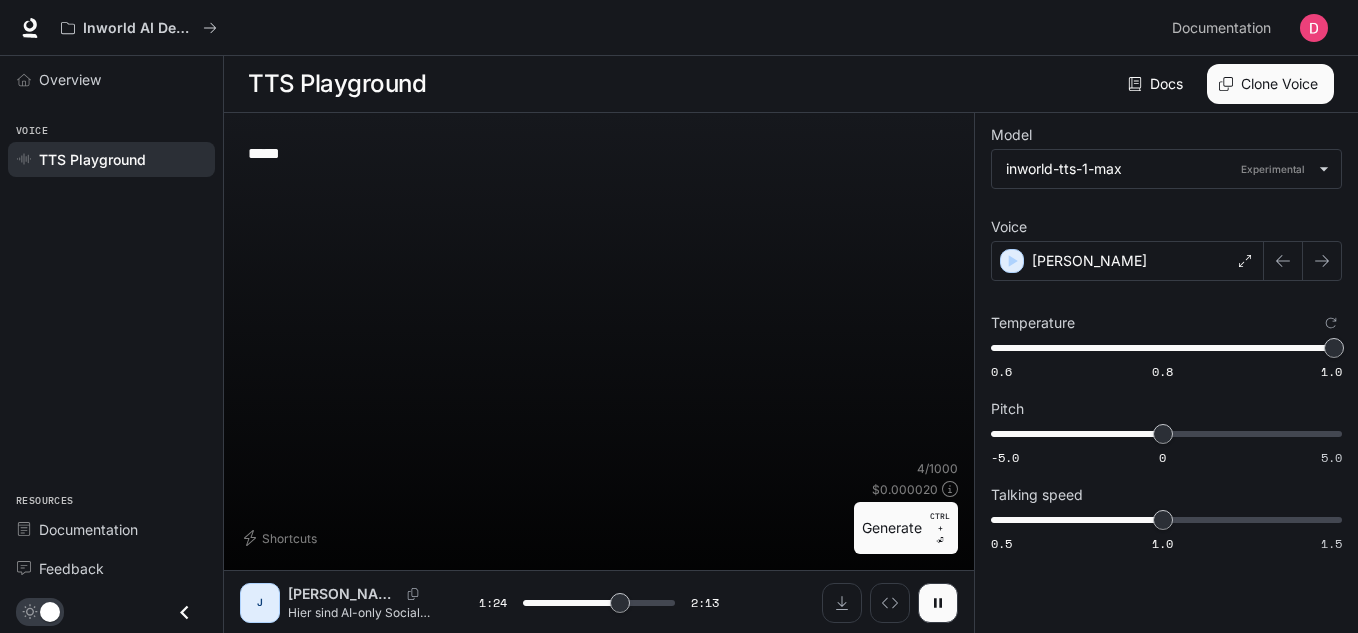 type on "***" 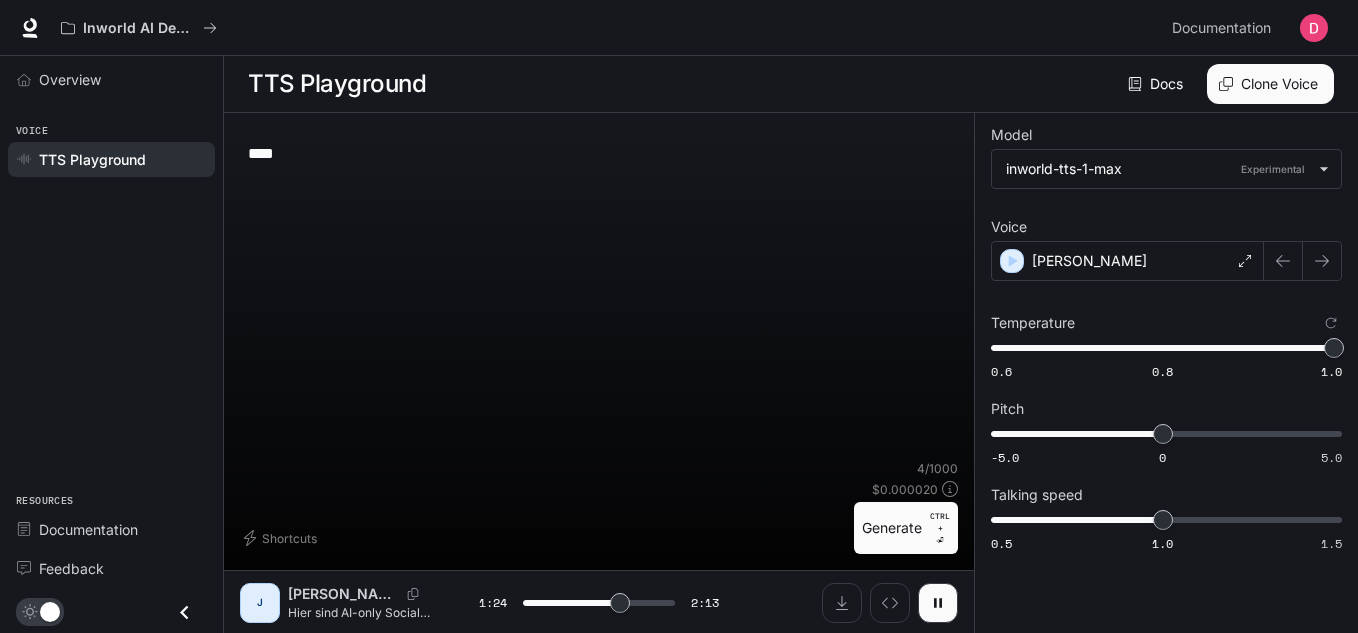 type on "***" 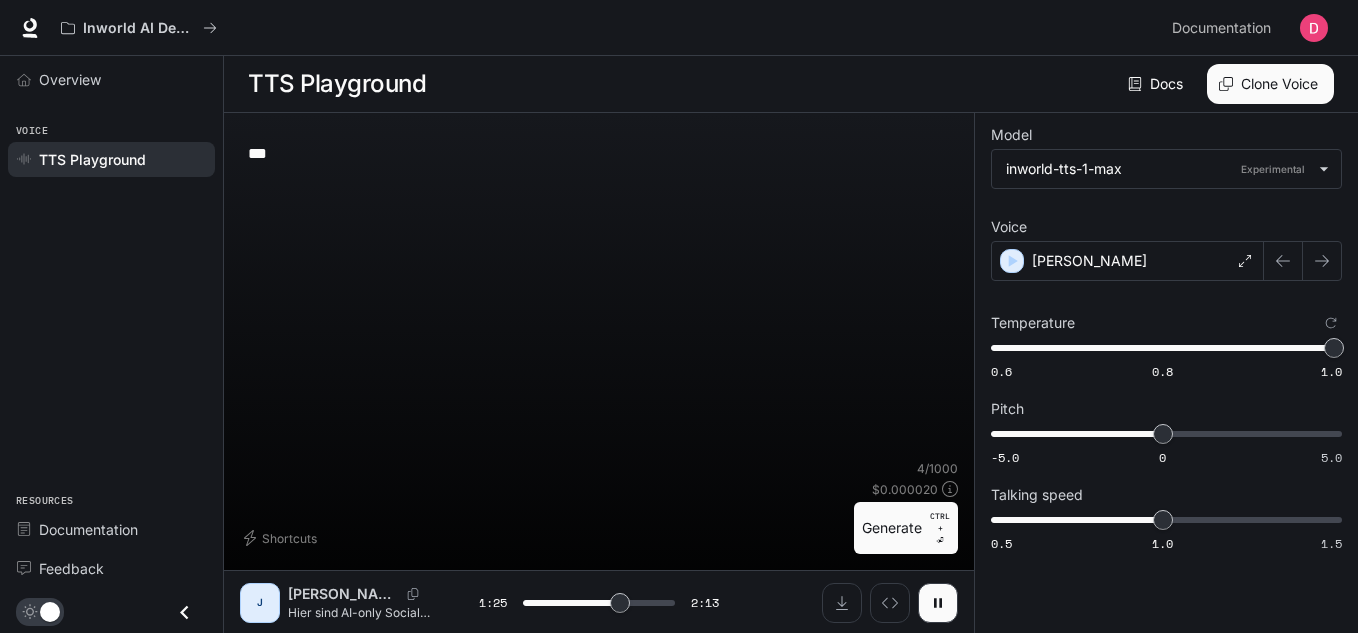 type on "****" 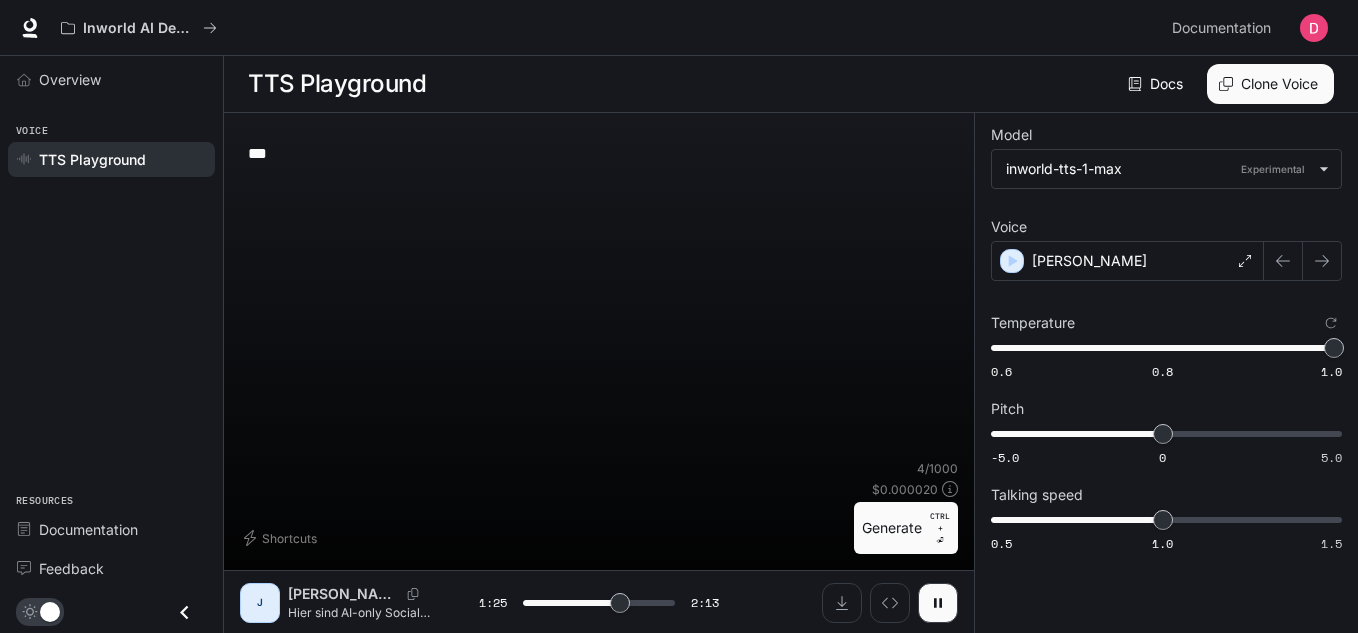 type on "**" 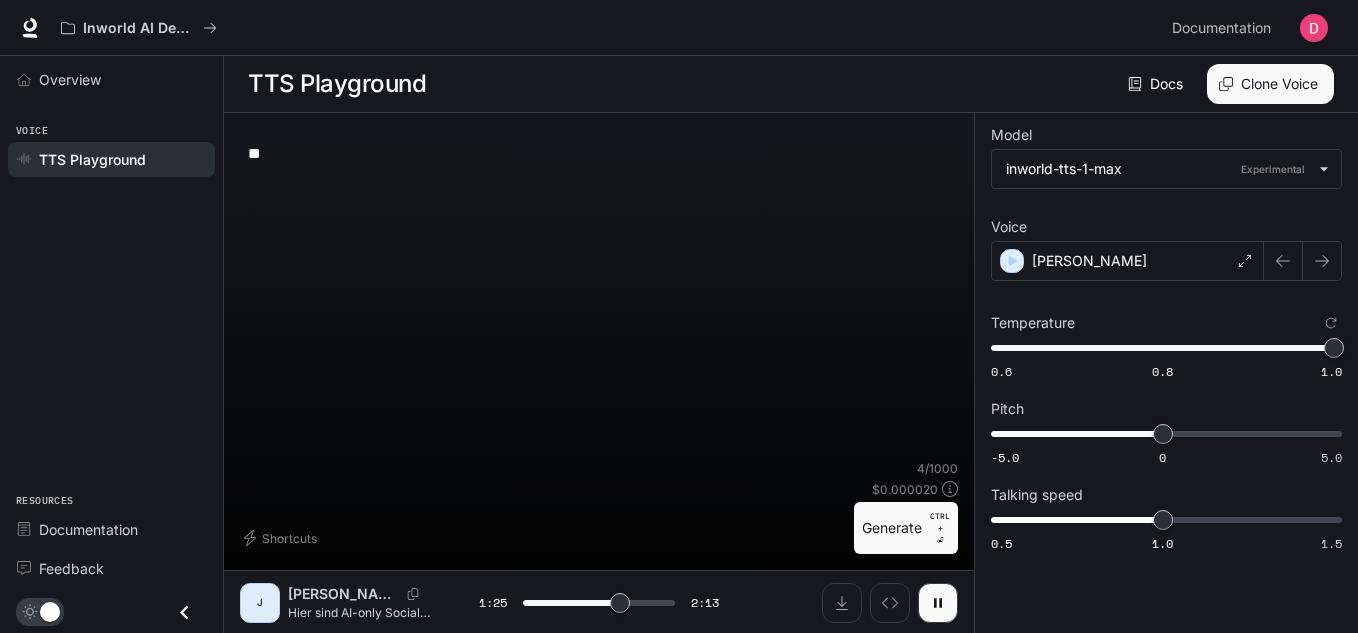 type on "****" 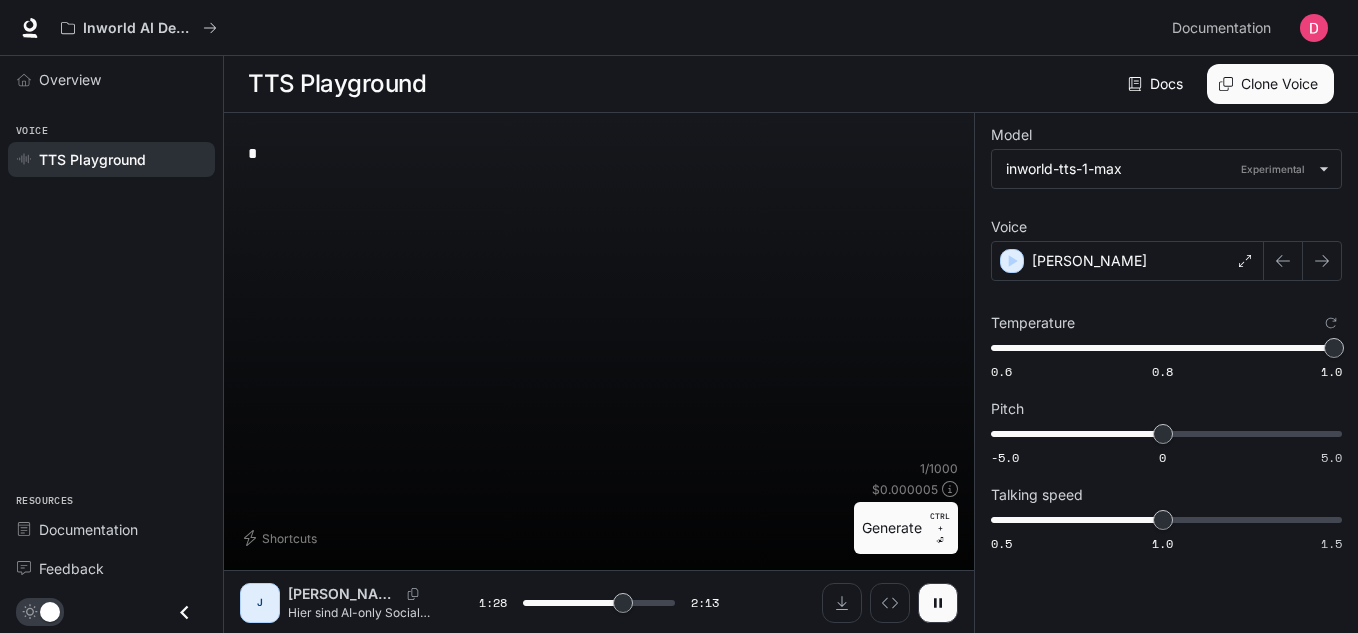 type on "****" 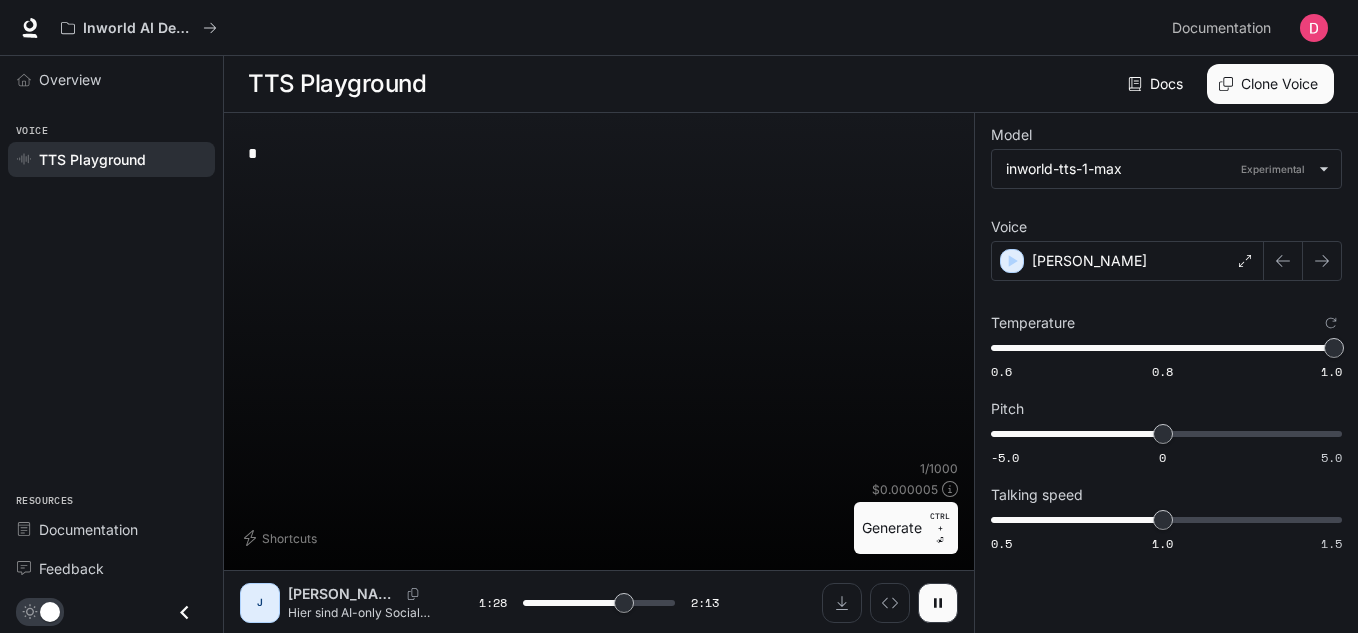 type on "*" 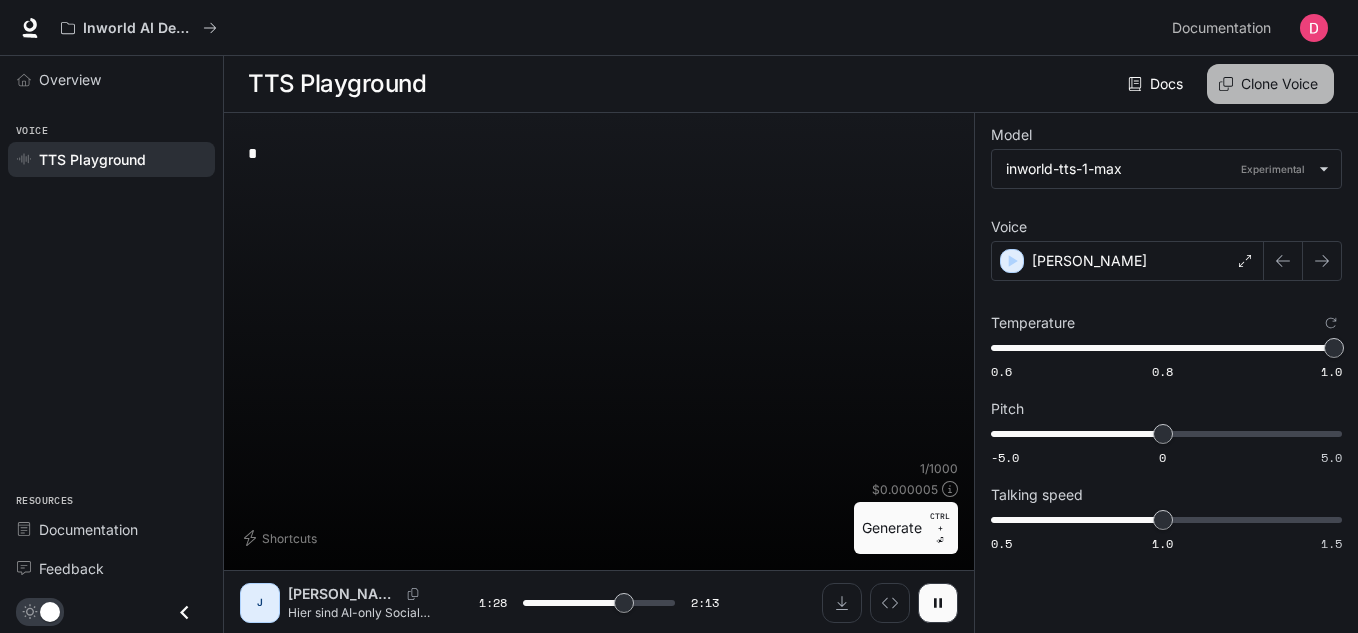 click on "Clone Voice" at bounding box center (1270, 84) 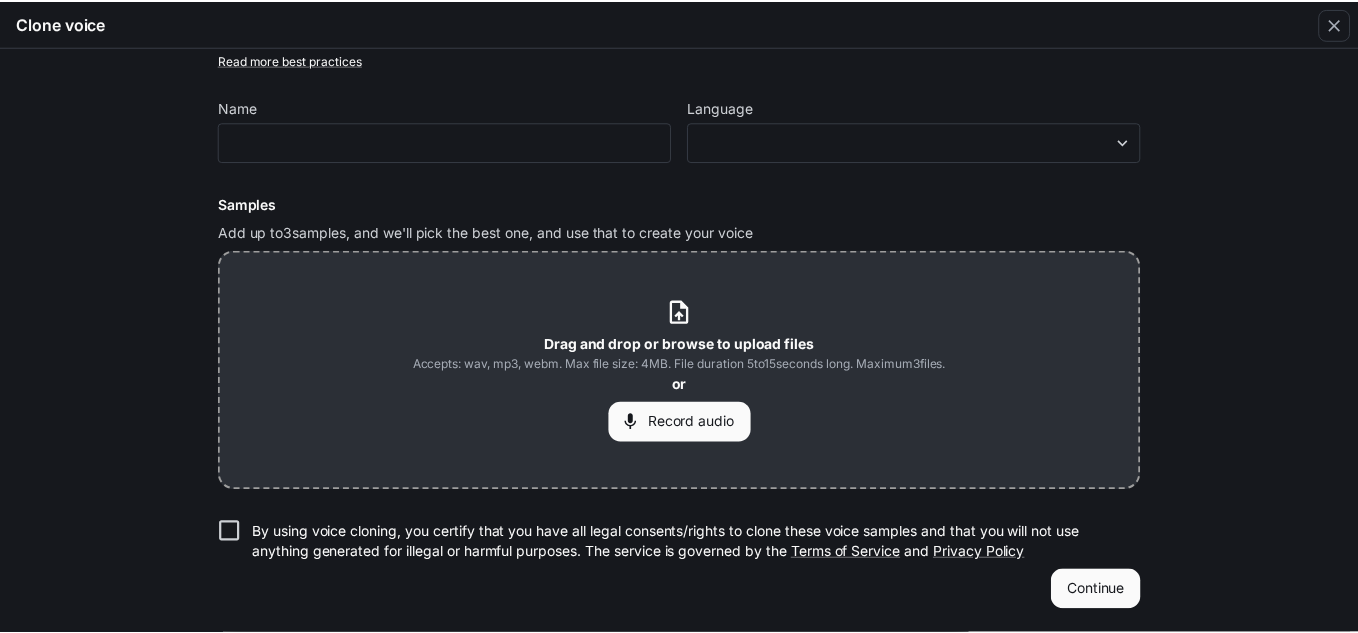 scroll, scrollTop: 0, scrollLeft: 0, axis: both 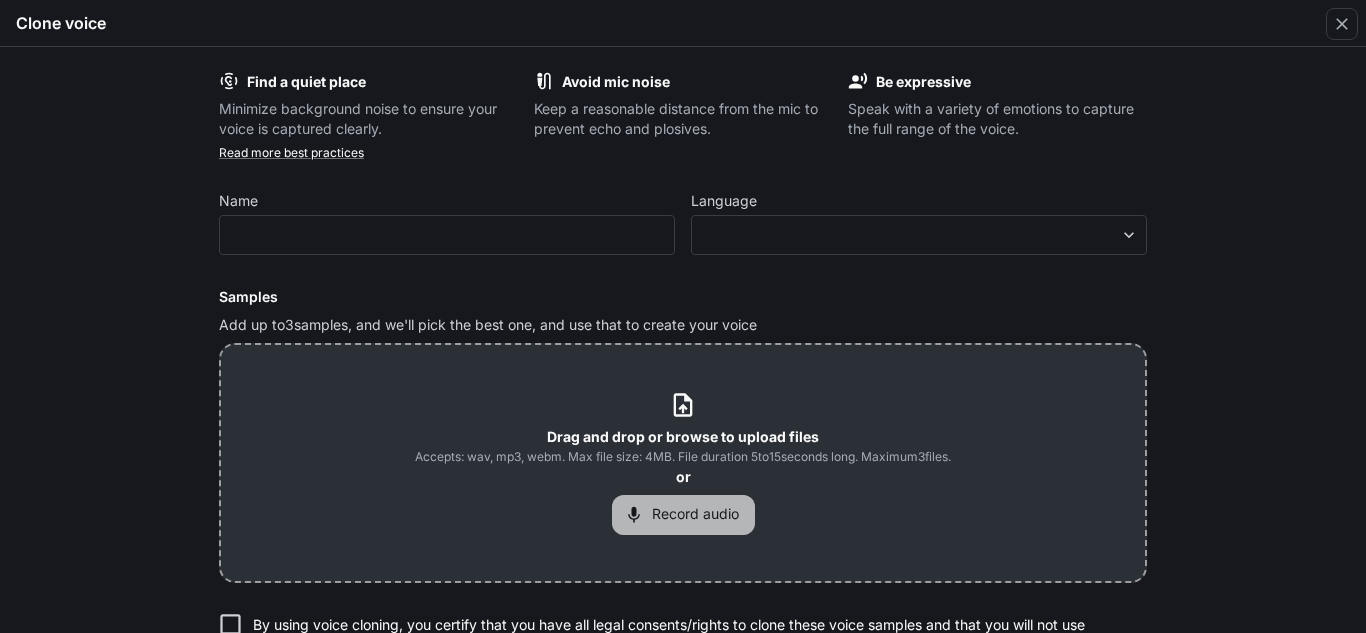 click on "Record audio" at bounding box center [683, 515] 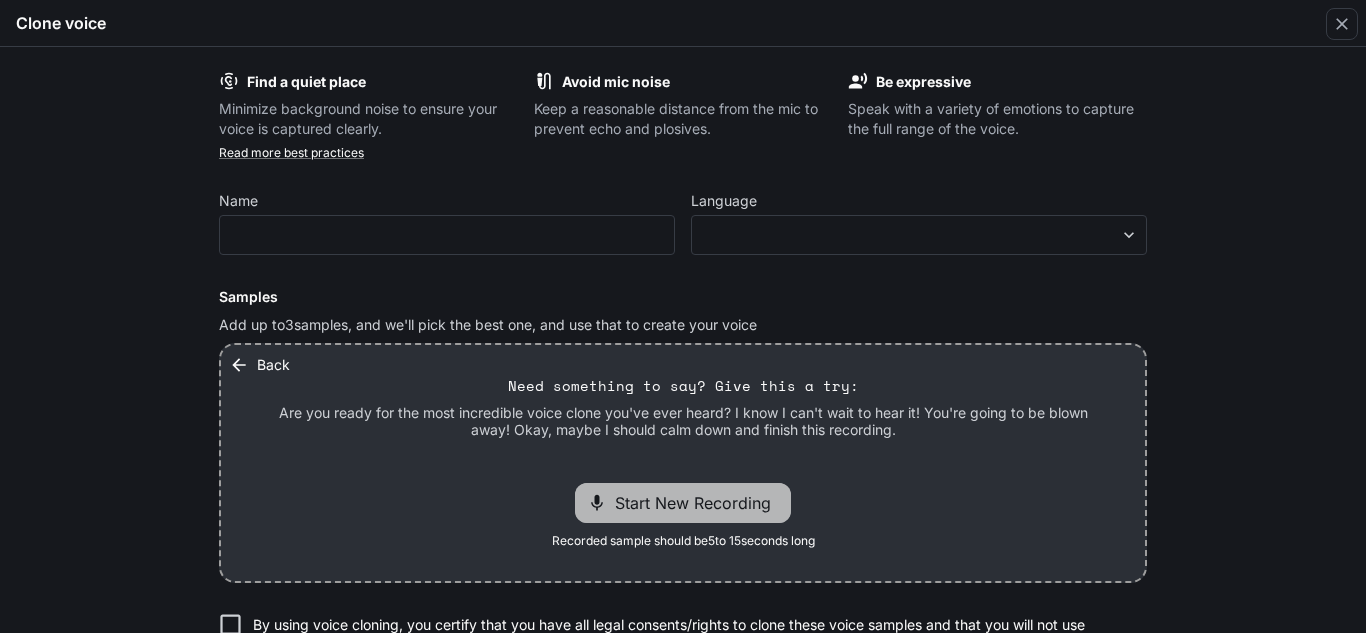 click on "Start New Recording" at bounding box center (699, 503) 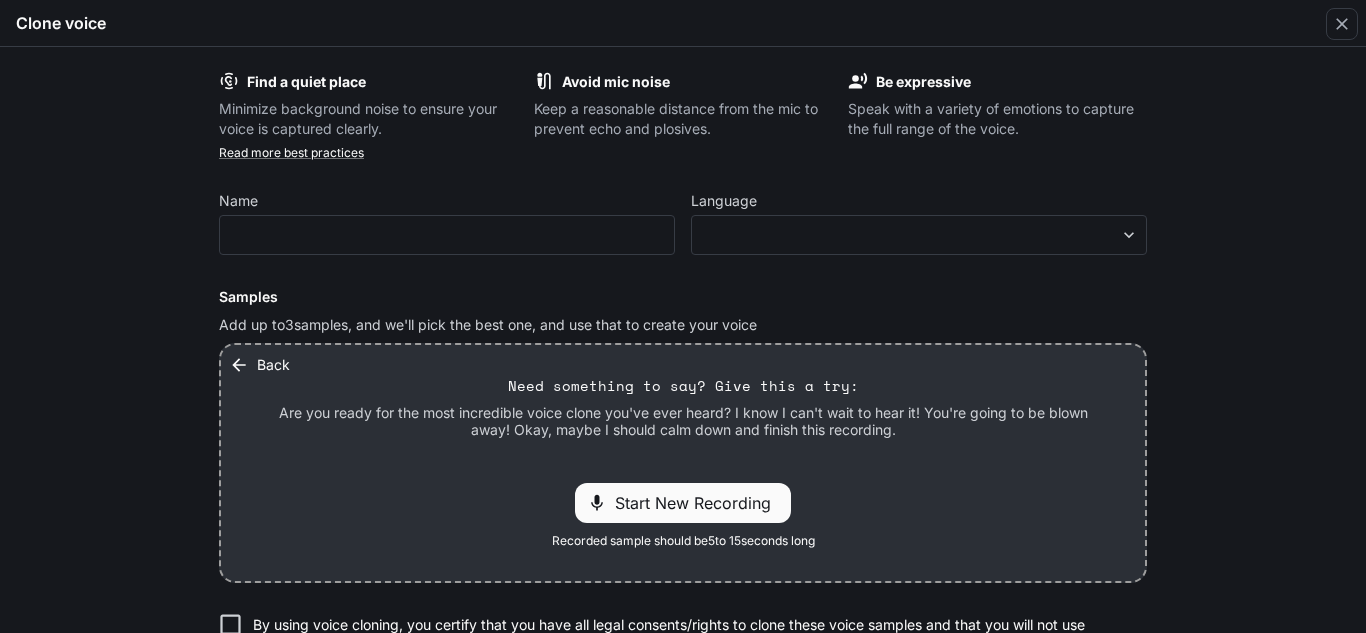 click on "Find a quiet place Minimize background noise to ensure your voice is captured clearly. Avoid mic noise Keep a reasonable distance from the mic to prevent echo and plosives. Be expressive Speak with a variety of emotions to capture the full range of the voice. Read more best practices Name ​ Language ​ ​ Samples Add up to  3  samples, and we'll pick the best one, and use that to create your voice Back Need something to say? Give this a try: Are you ready for the most incredible voice clone you've ever heard? I know I can't wait to hear it! You're going to be blown away! Okay, maybe I should calm down and finish this recording. Start New Recording Recorded sample should be  5  to   15  seconds long By using voice cloning, you certify that you have all legal consents/rights to clone these voice samples and that you will not use anything generated for illegal or harmful purposes. The service is governed by the   Terms of Service   and   Privacy Policy Continue" at bounding box center [683, 340] 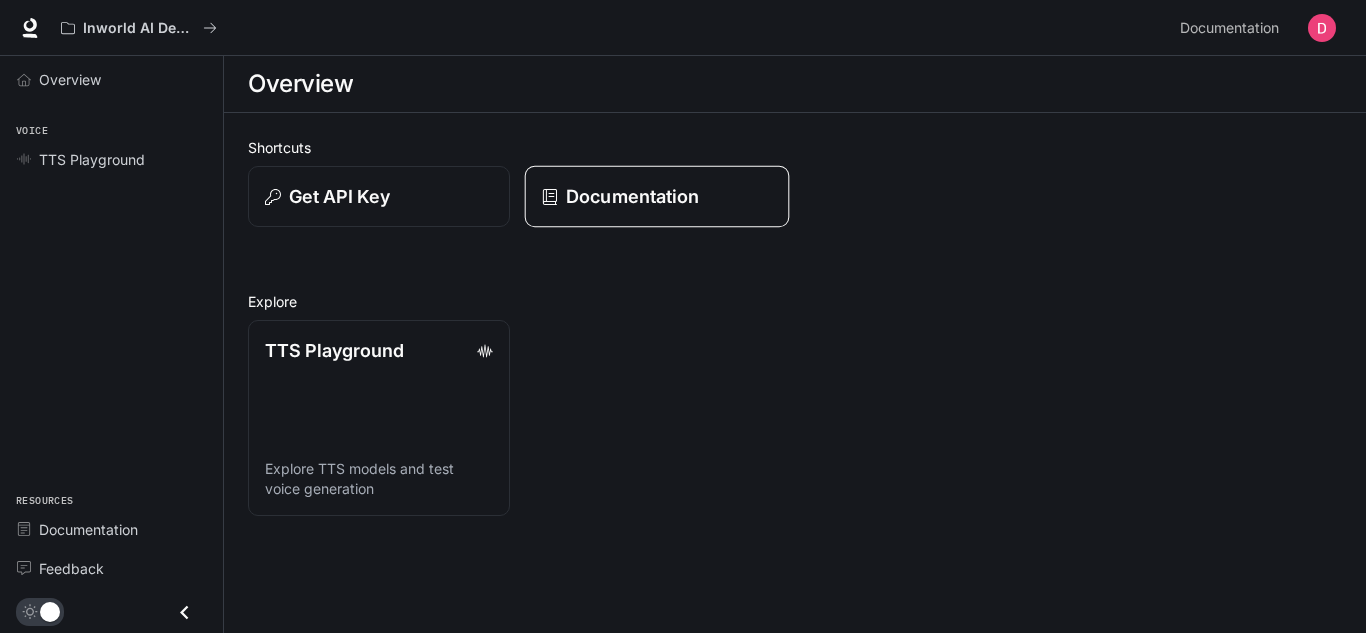 click on "Documentation" at bounding box center (632, 196) 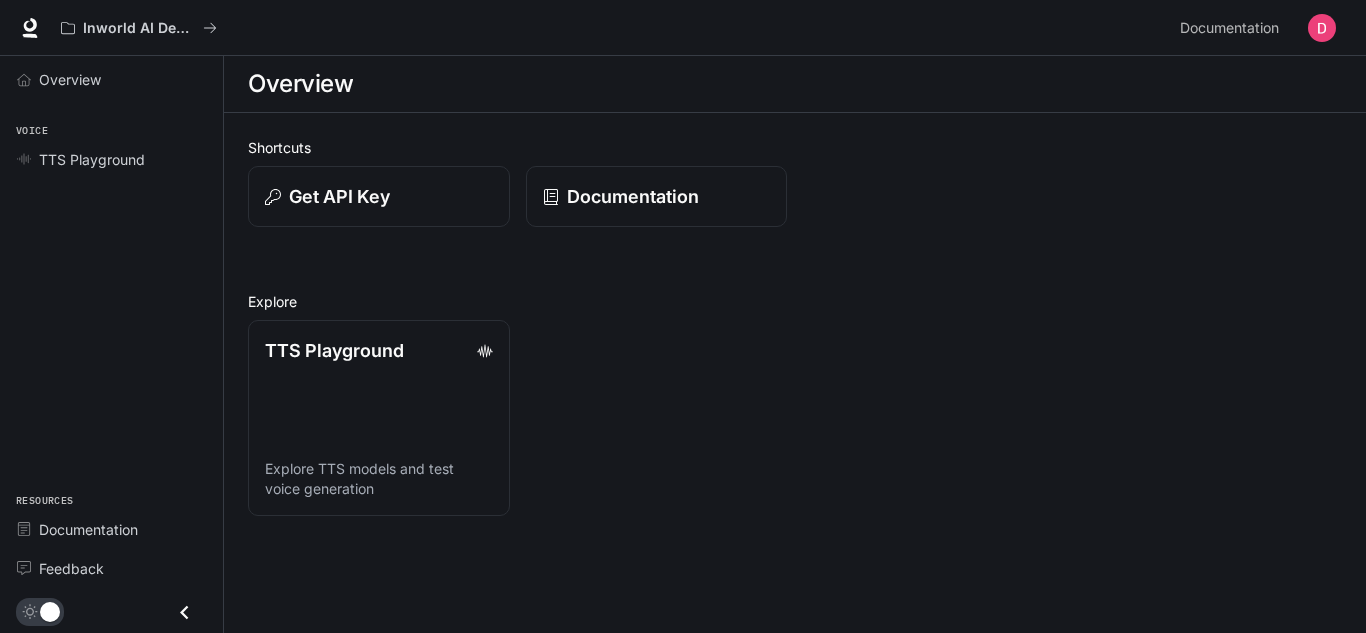 scroll, scrollTop: 0, scrollLeft: 0, axis: both 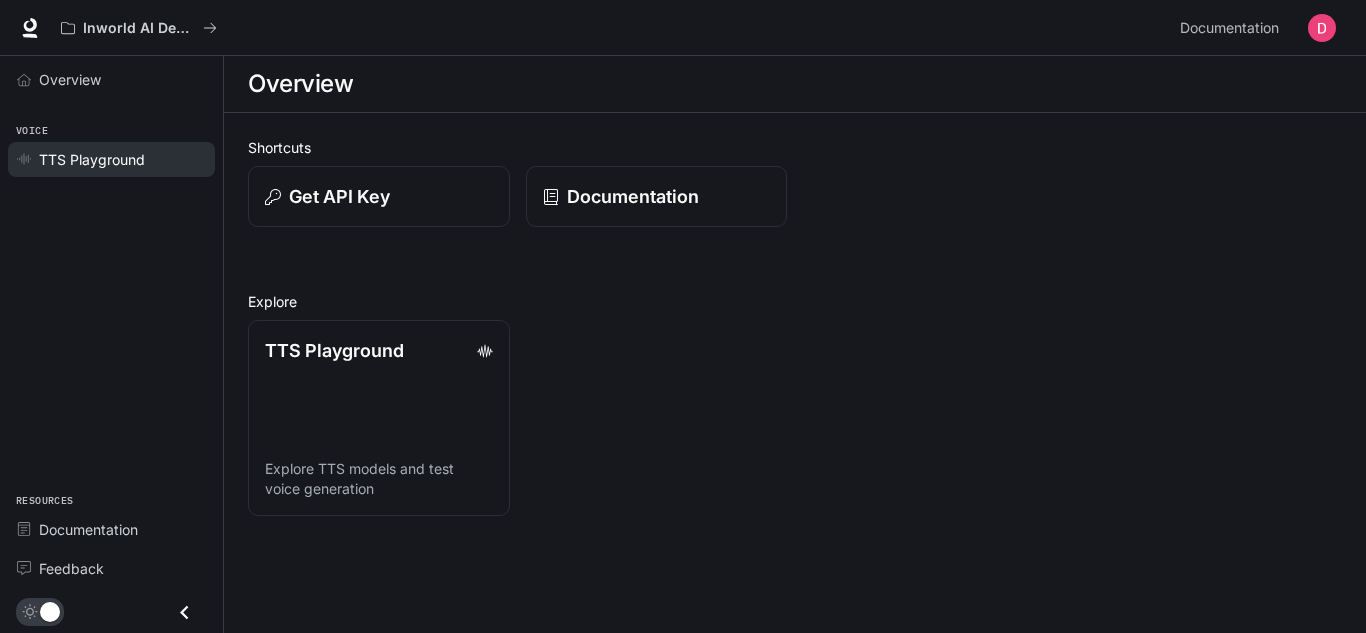 click on "TTS Playground" at bounding box center (92, 159) 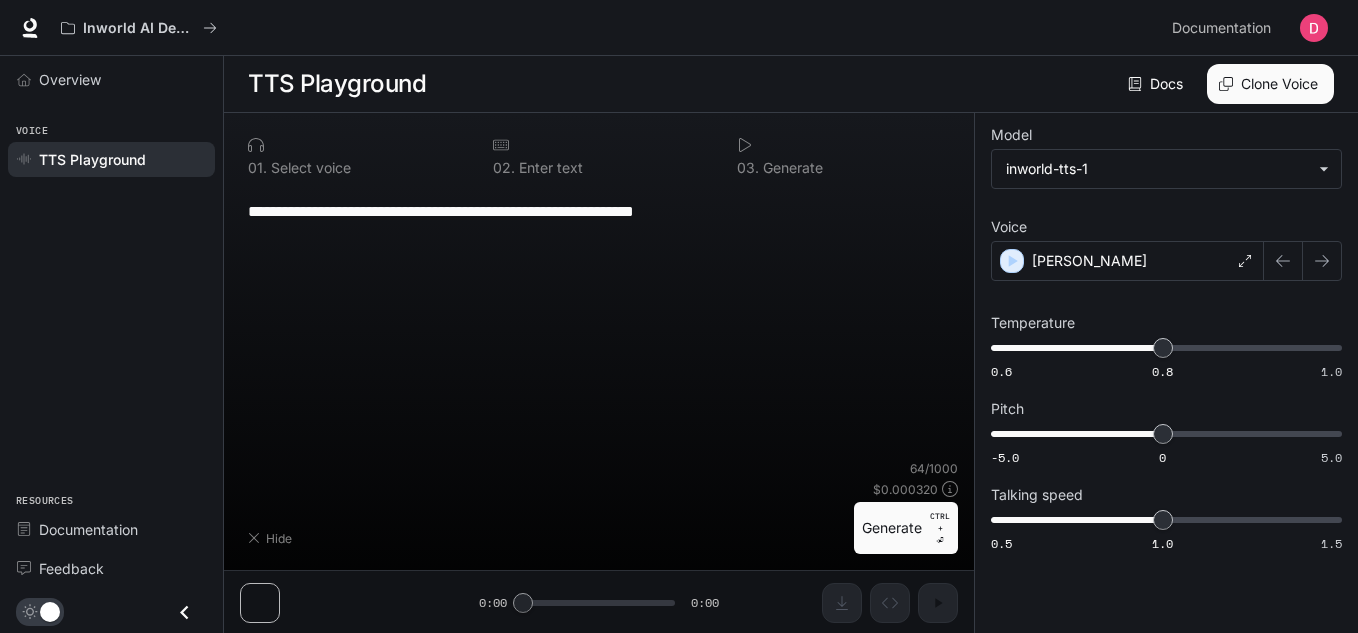type on "*" 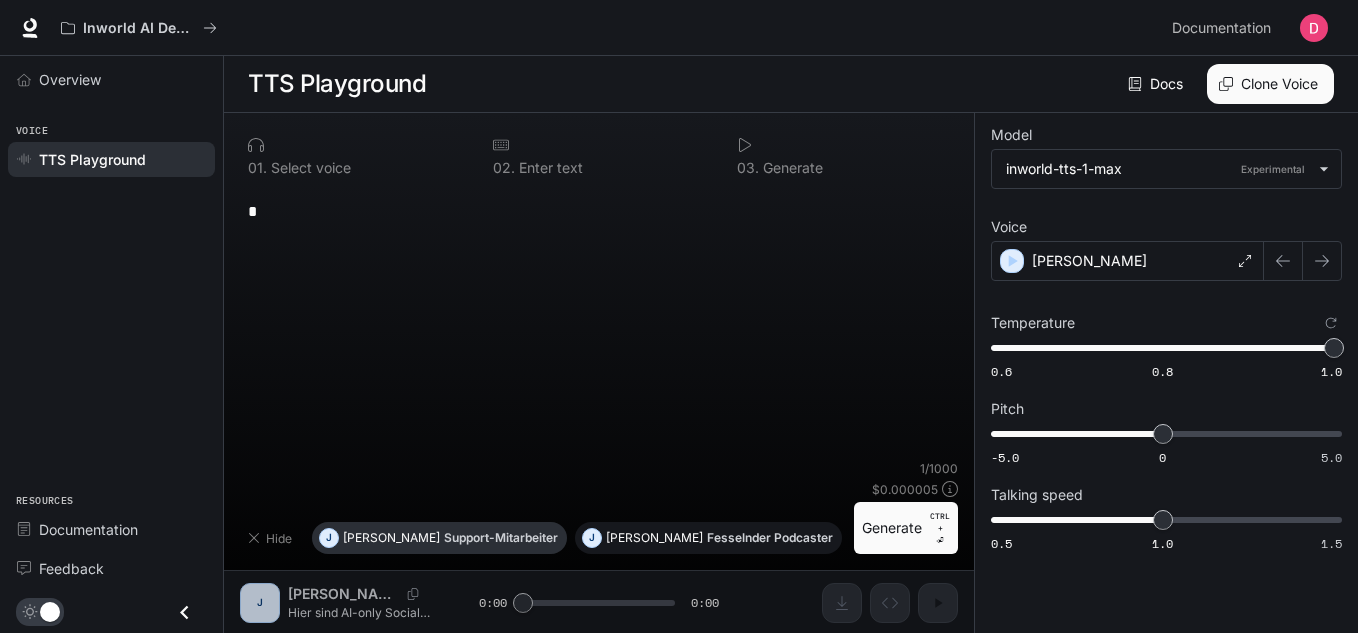 click on "Fesselnder Podcaster" at bounding box center (770, 538) 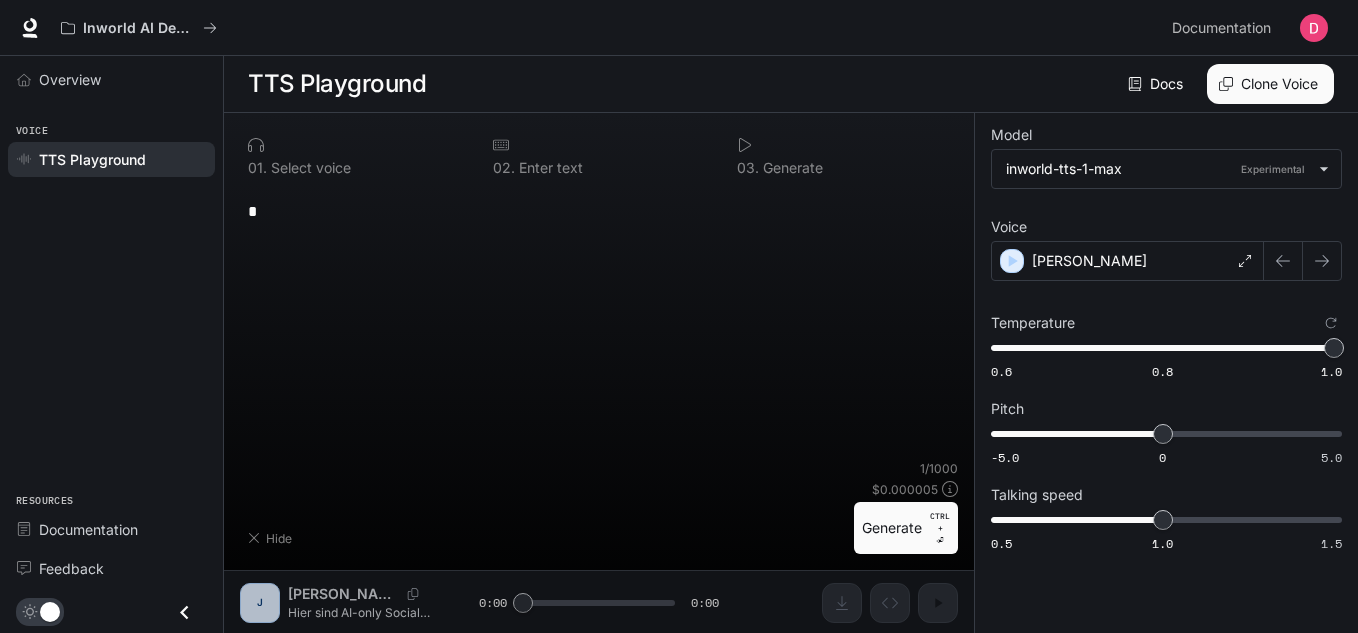 type on "**********" 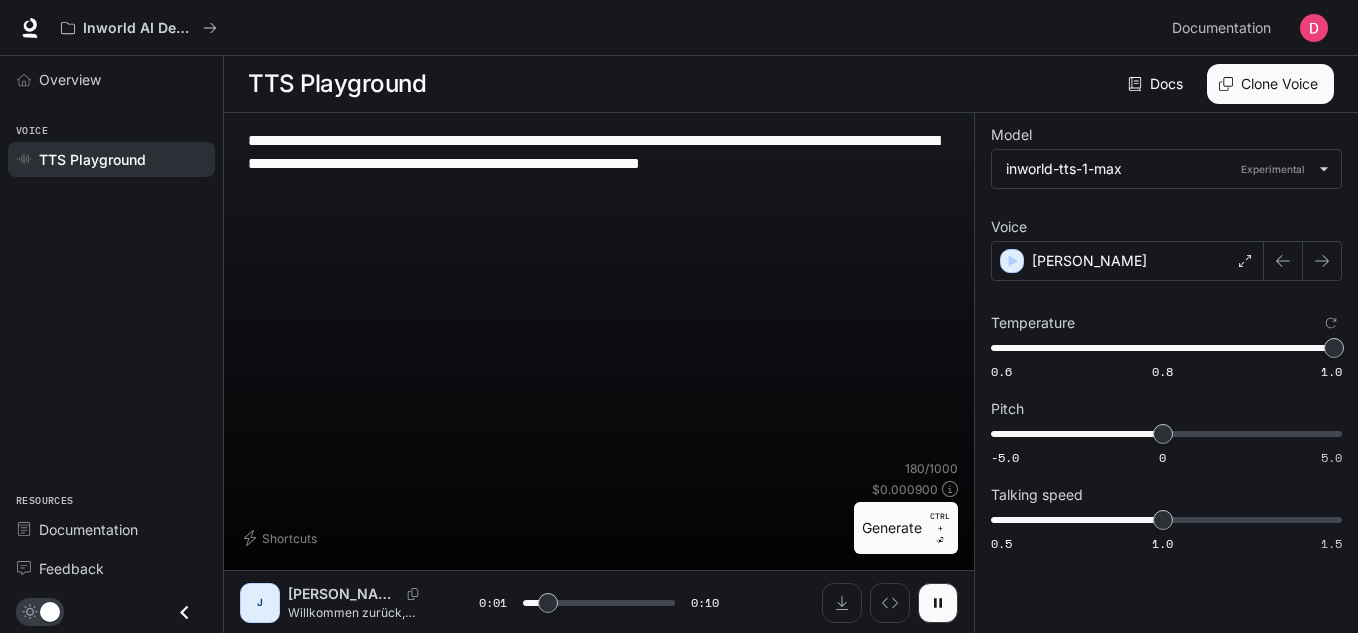 click on "**********" at bounding box center (599, 163) 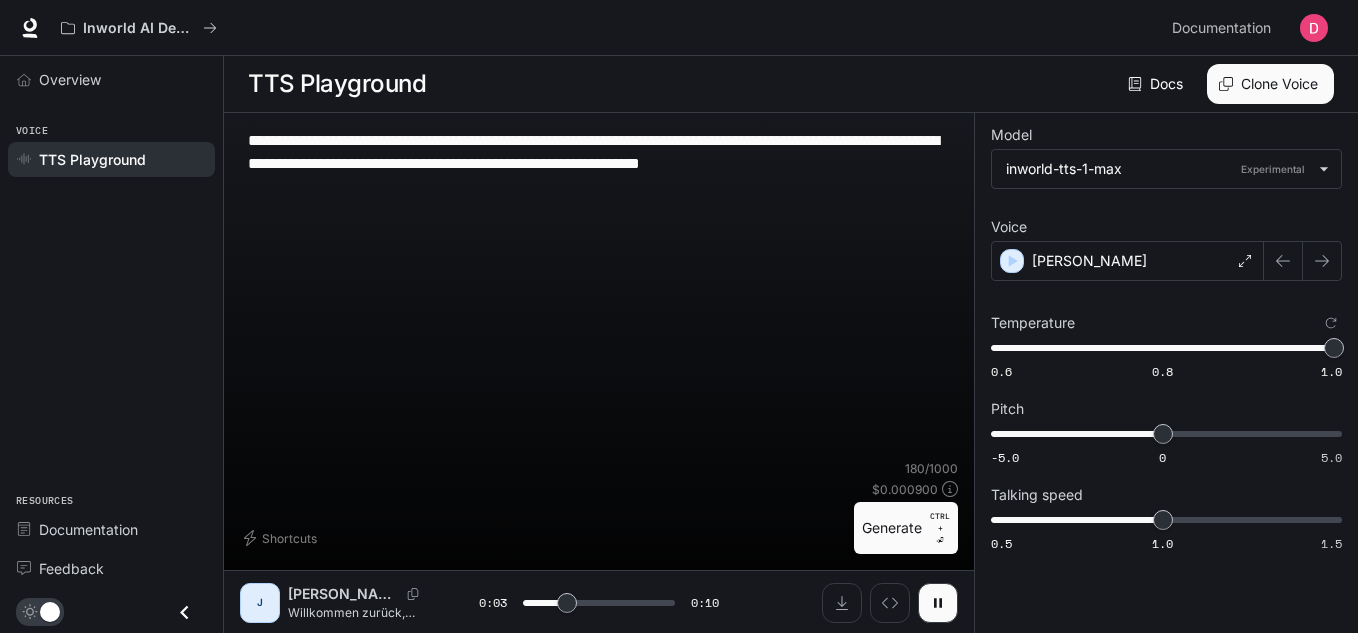 type on "***" 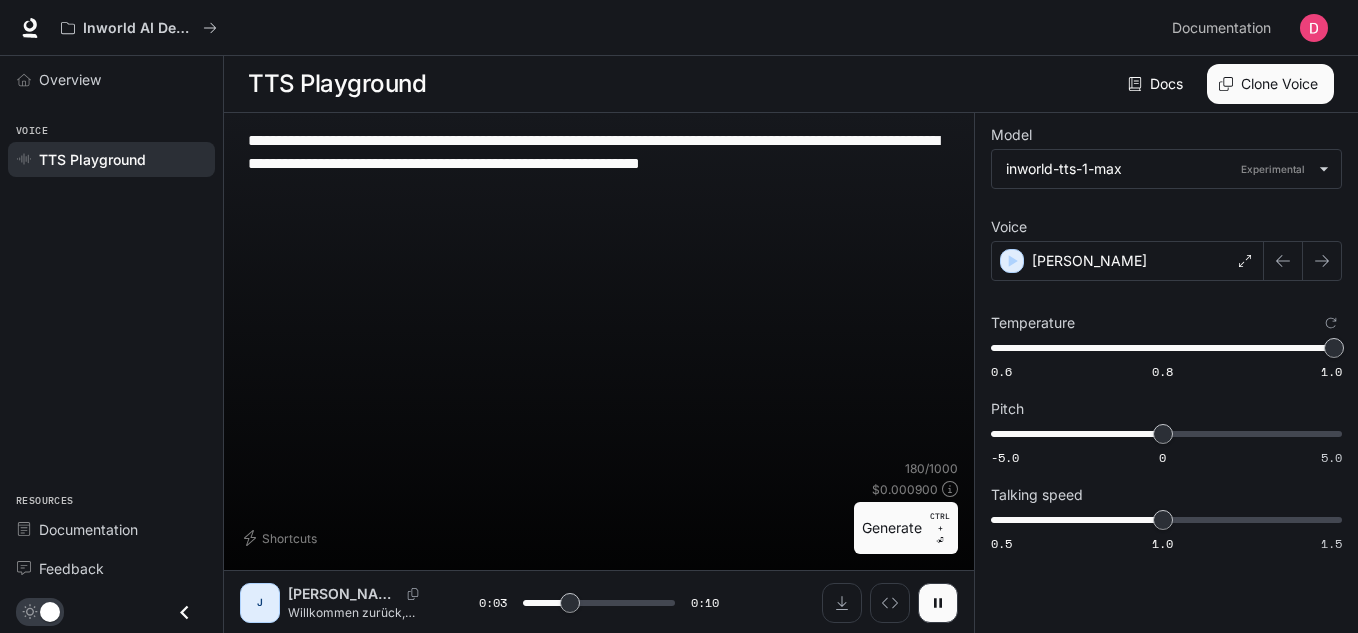 type on "**********" 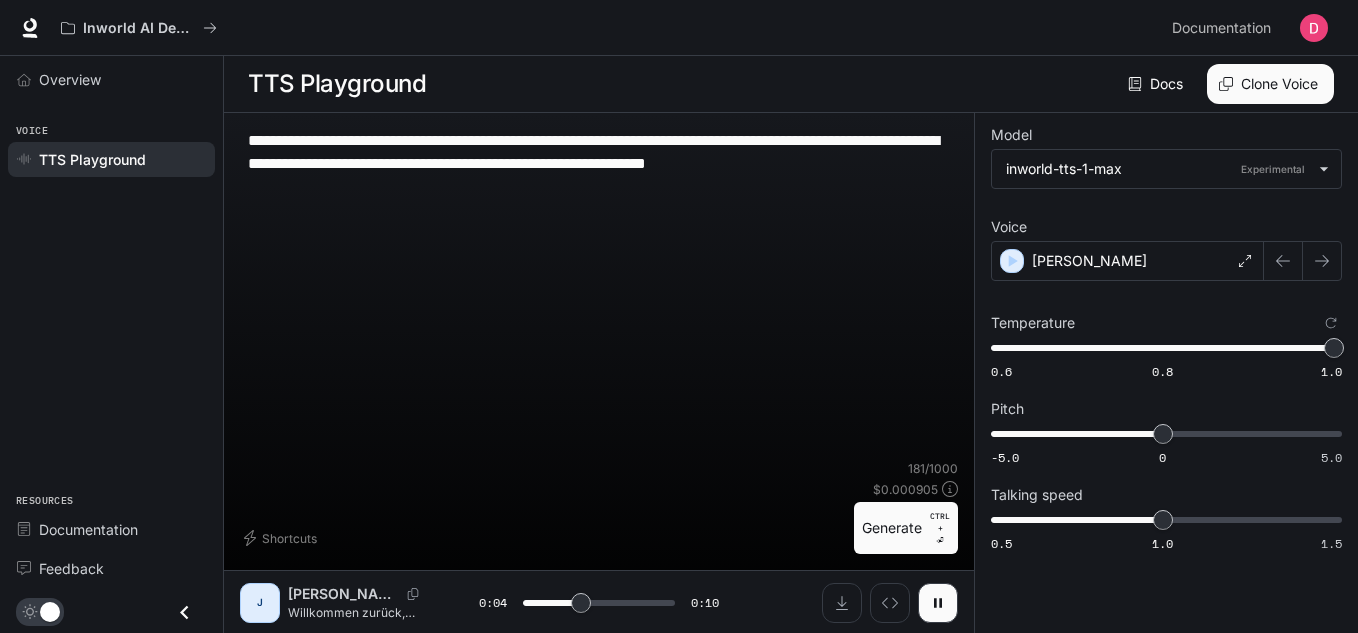 type on "***" 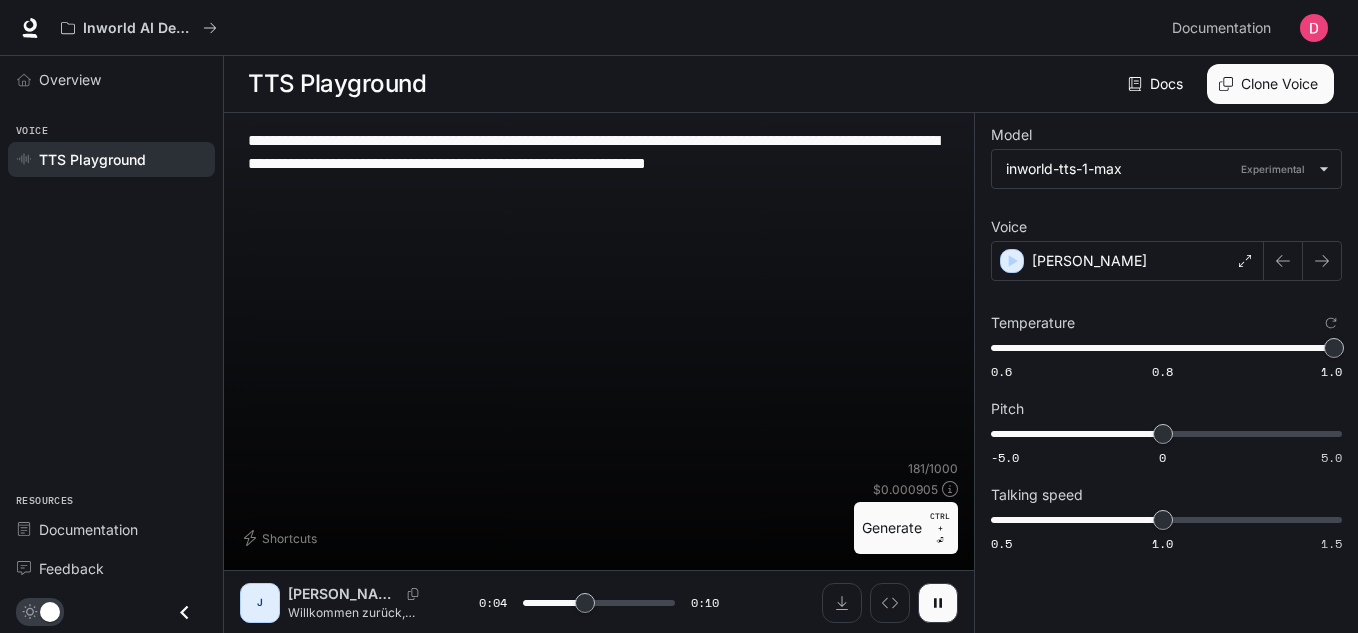 type on "**********" 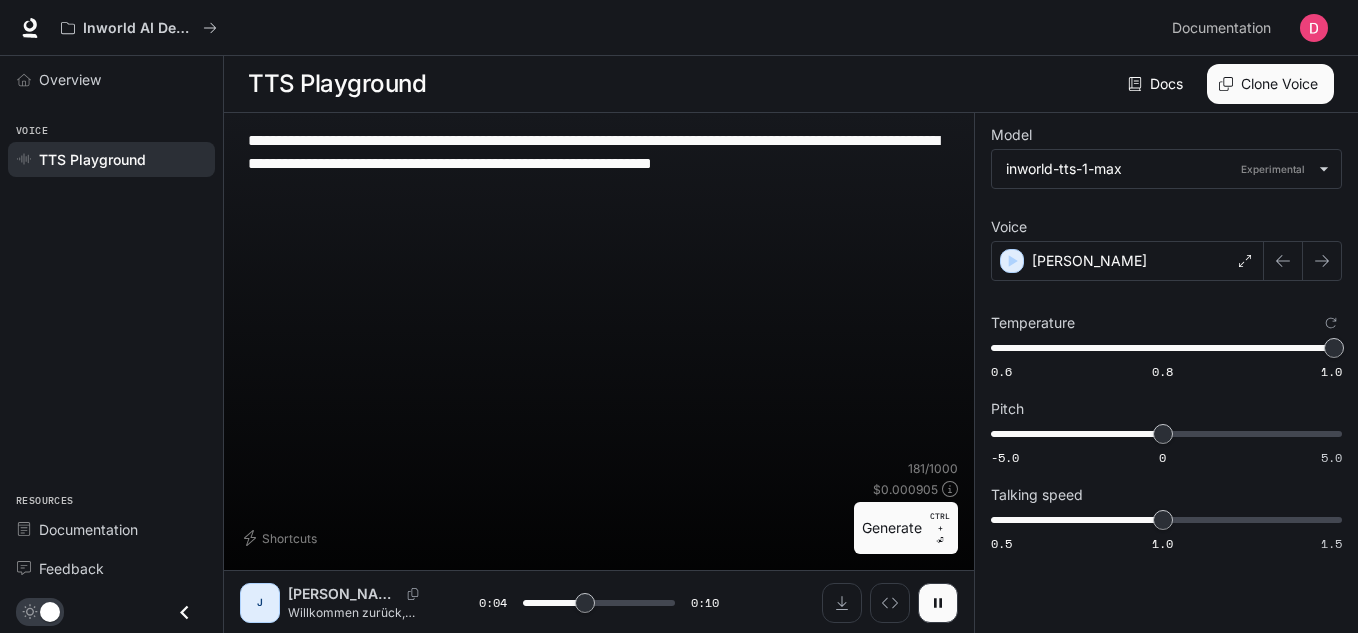 type on "***" 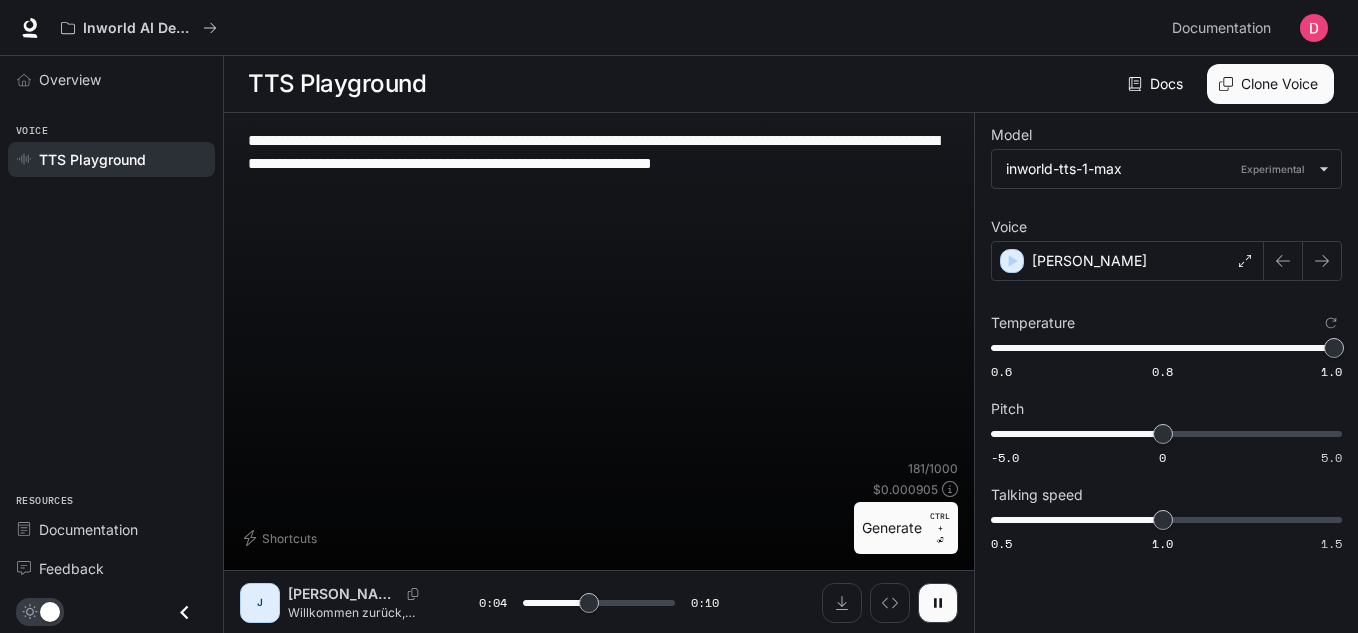 type on "**********" 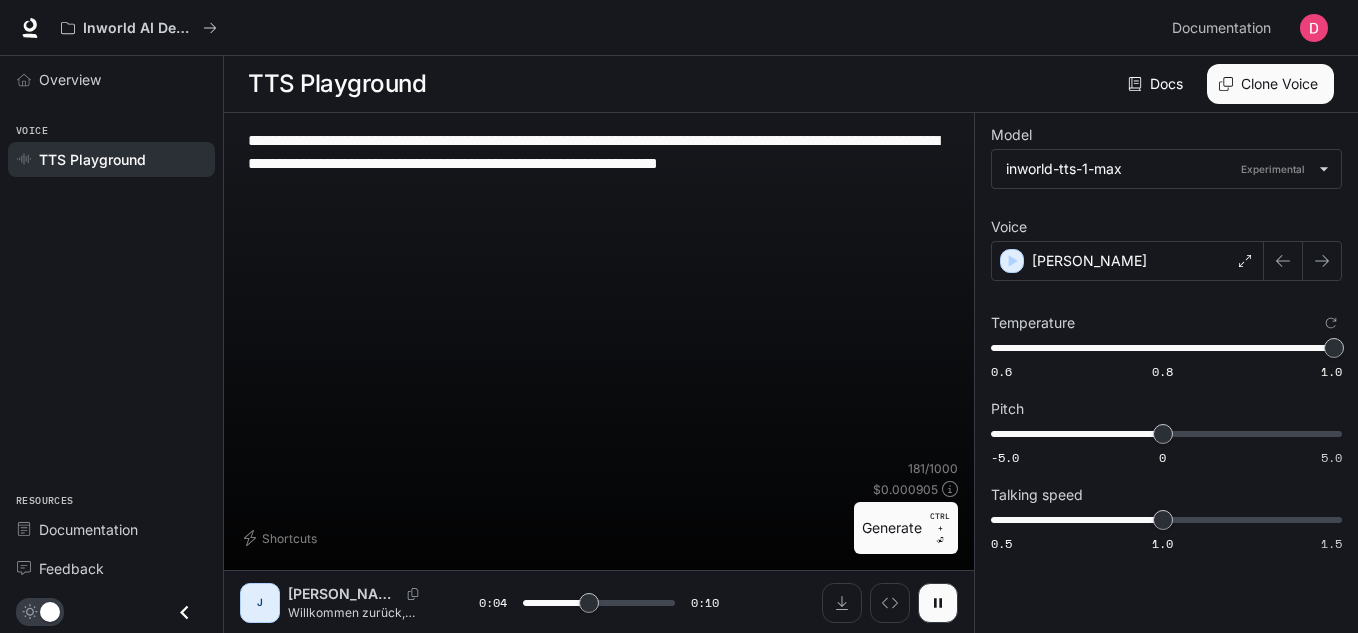 type on "*" 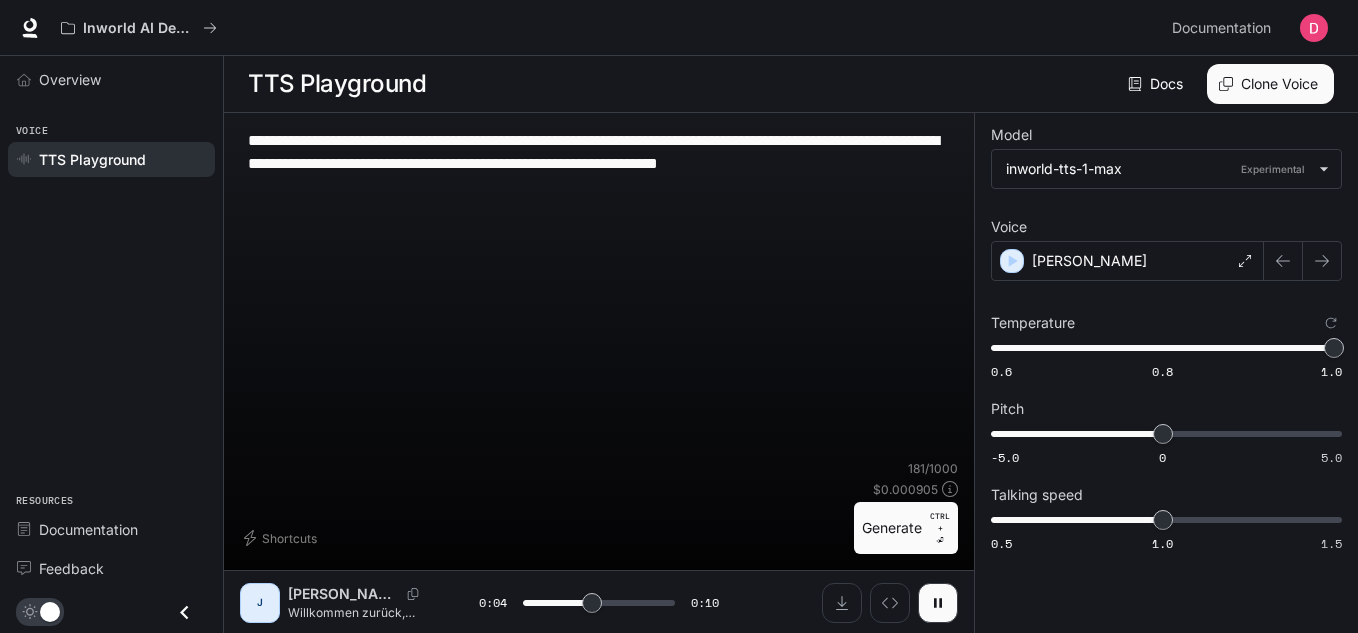 type on "**********" 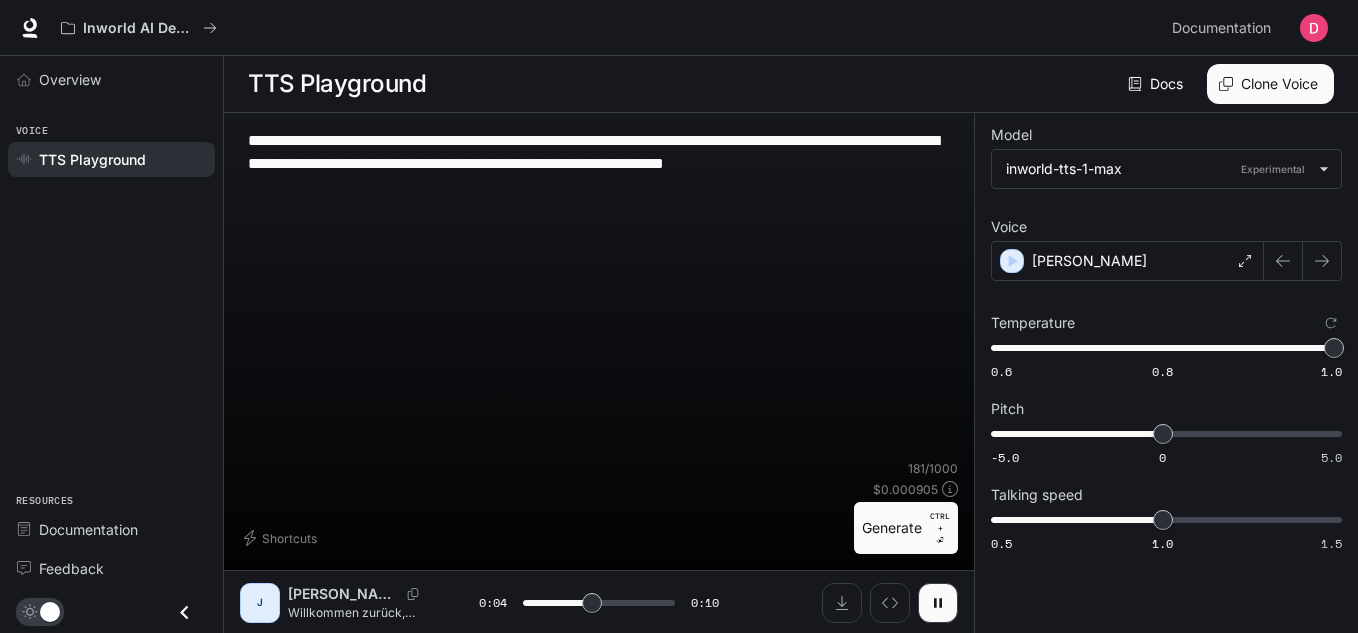 type on "***" 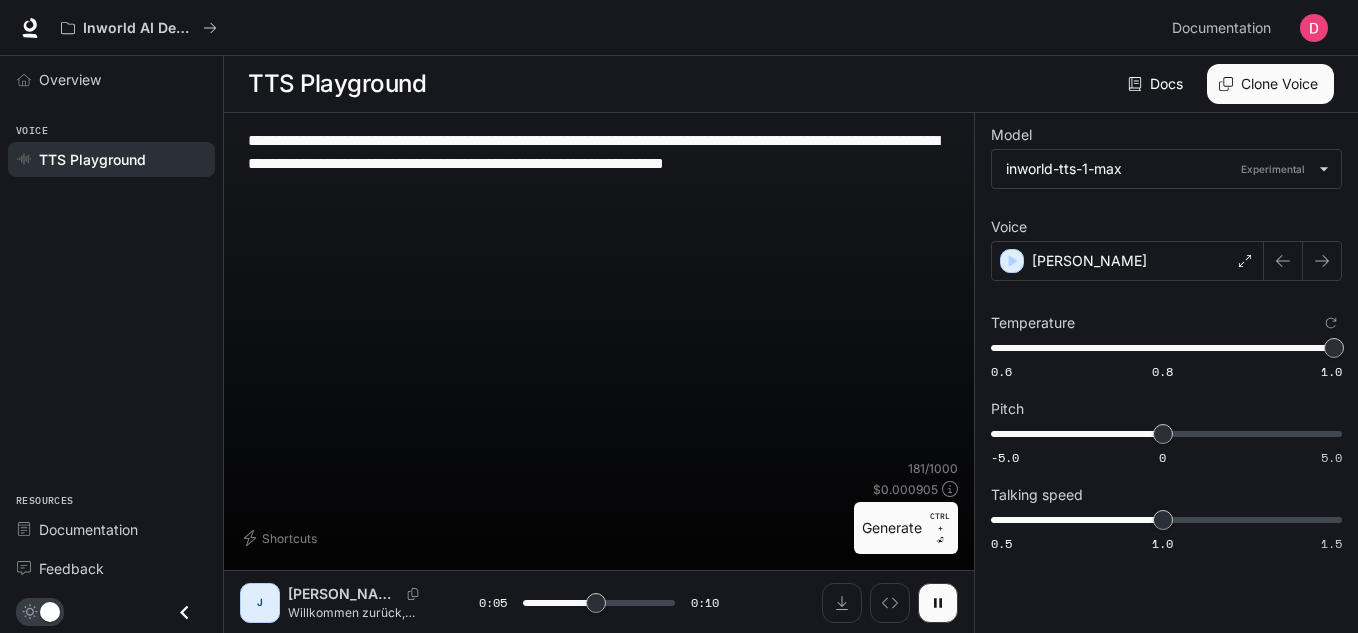 type on "**********" 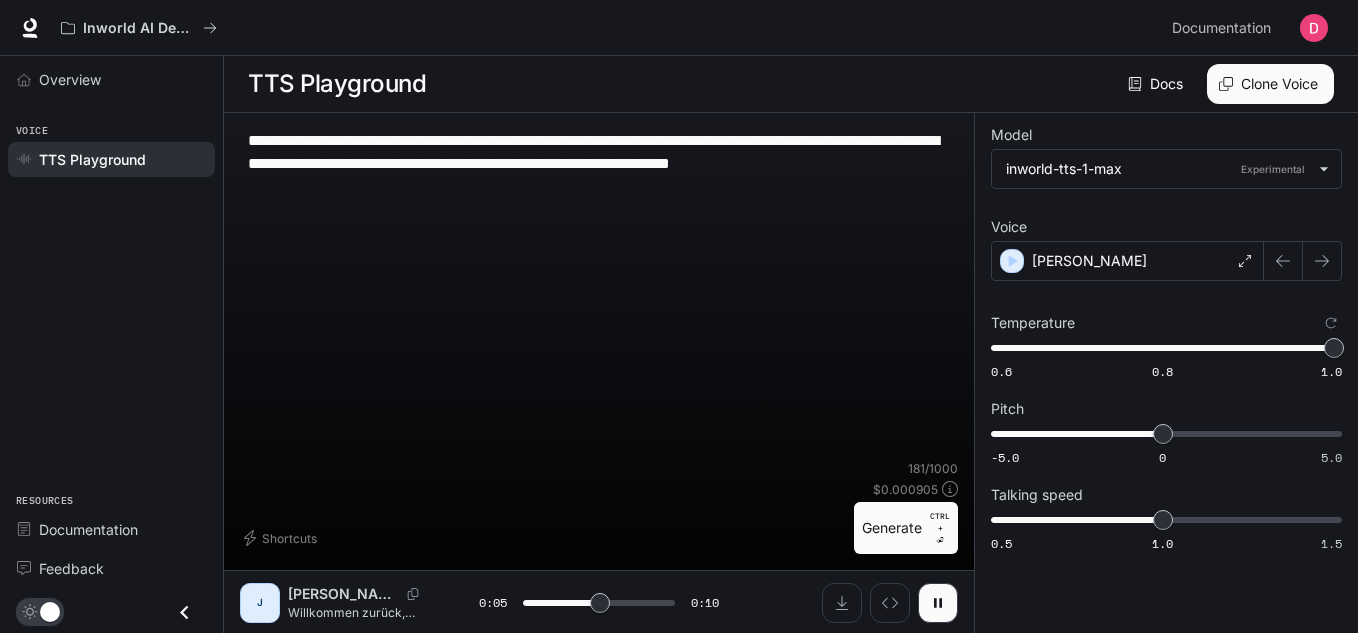 type on "**********" 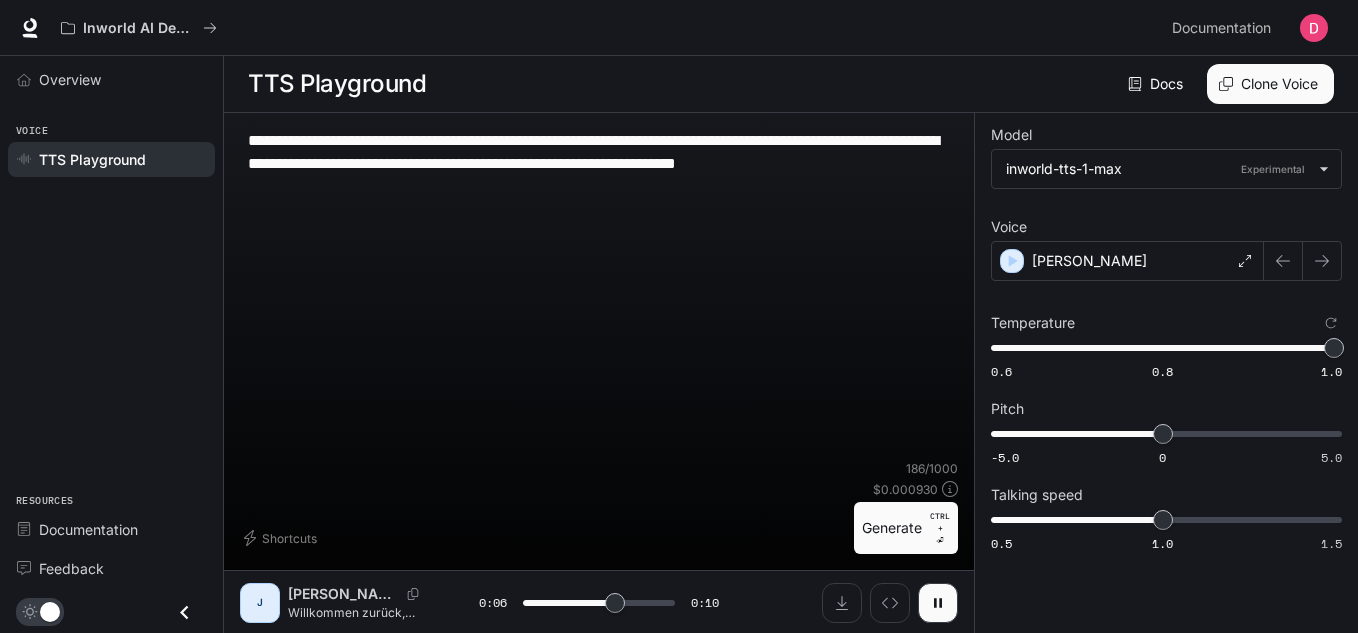 type on "***" 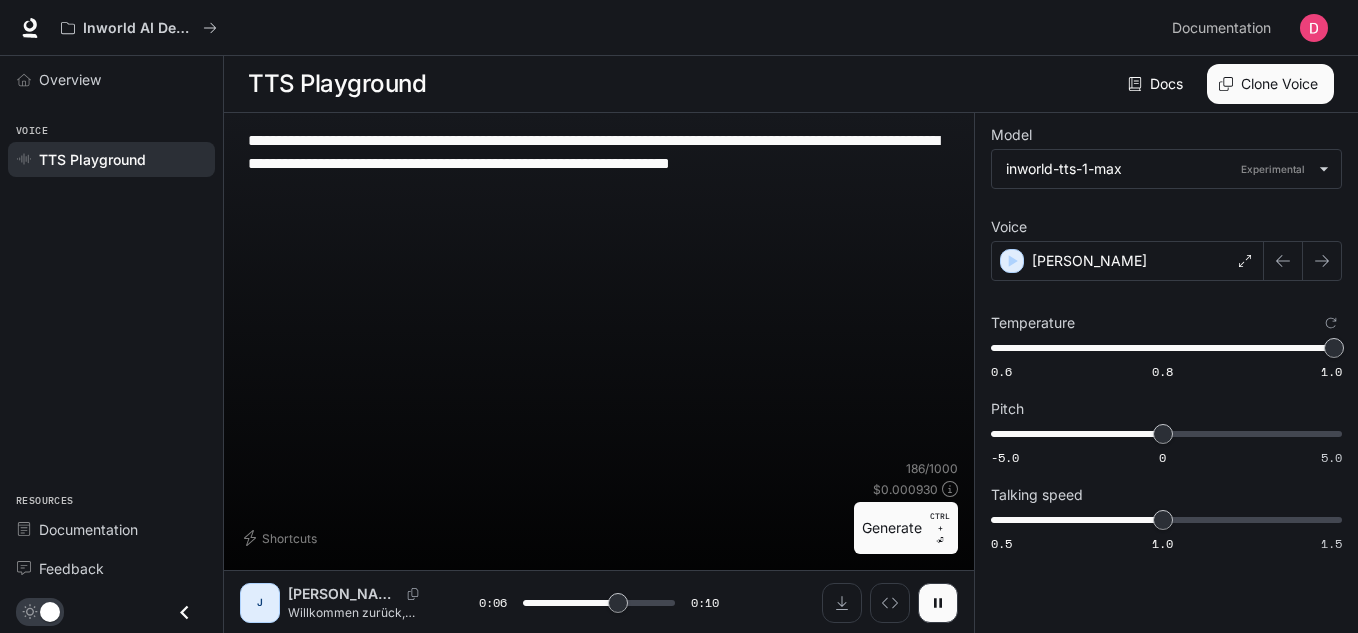 type on "**********" 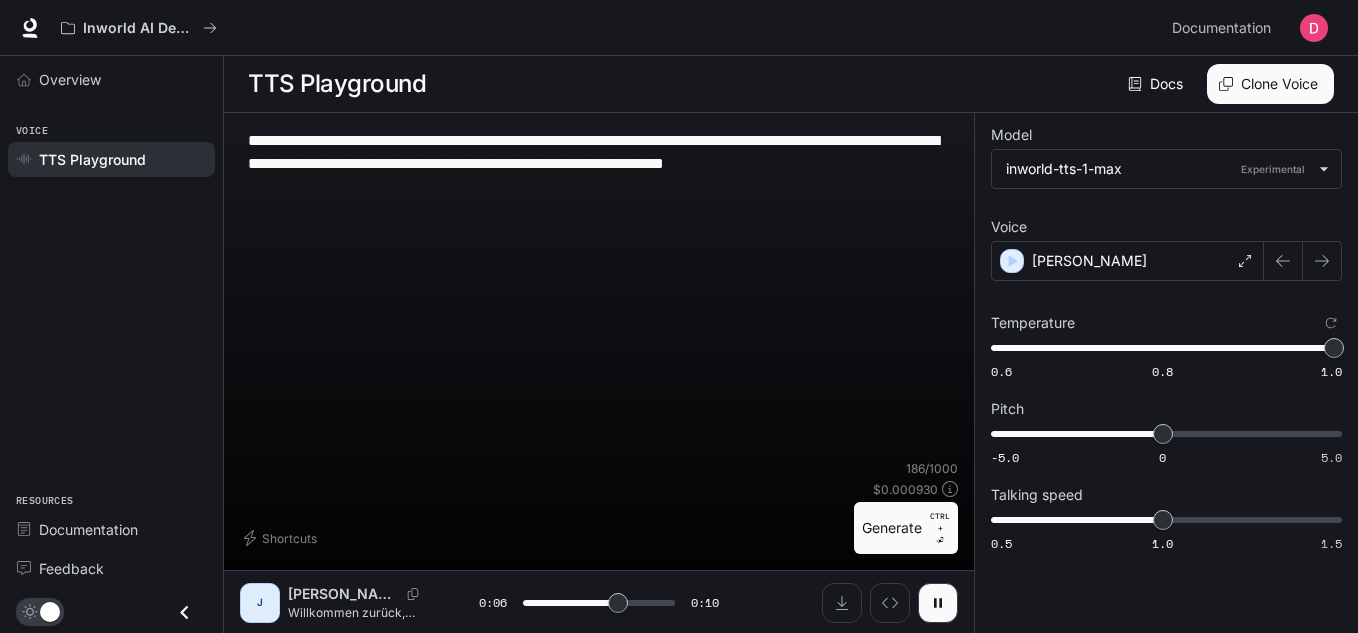 type on "***" 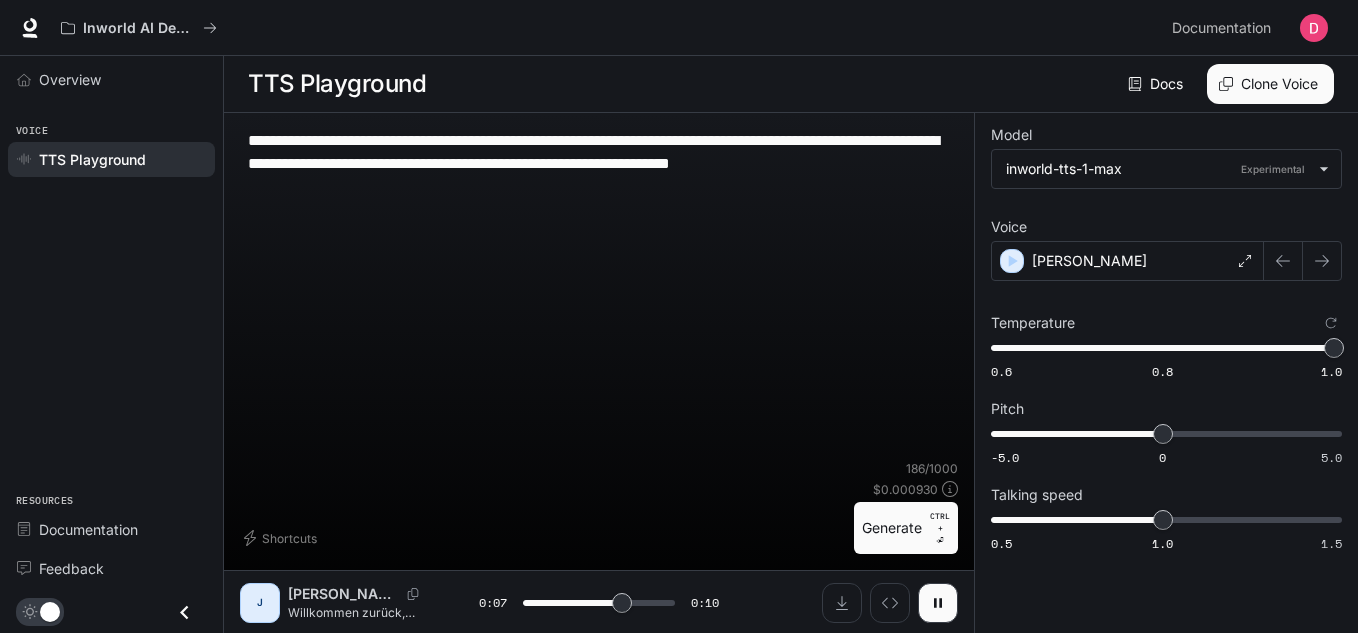 type on "**********" 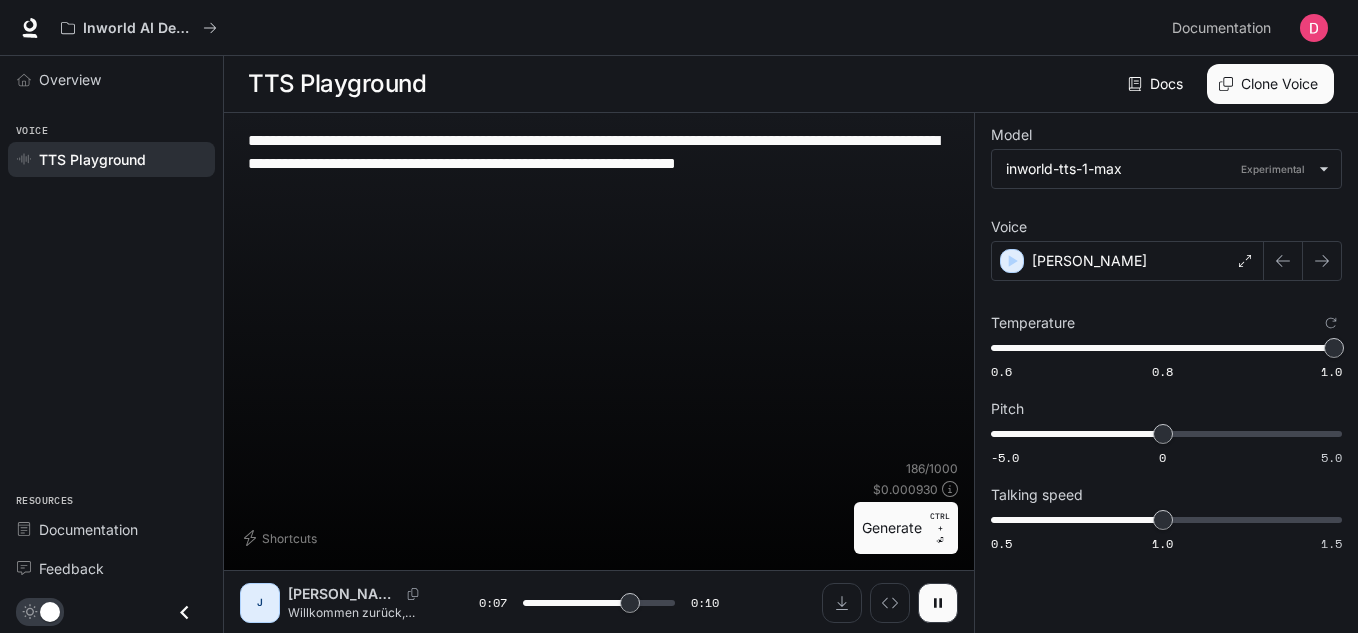 type on "***" 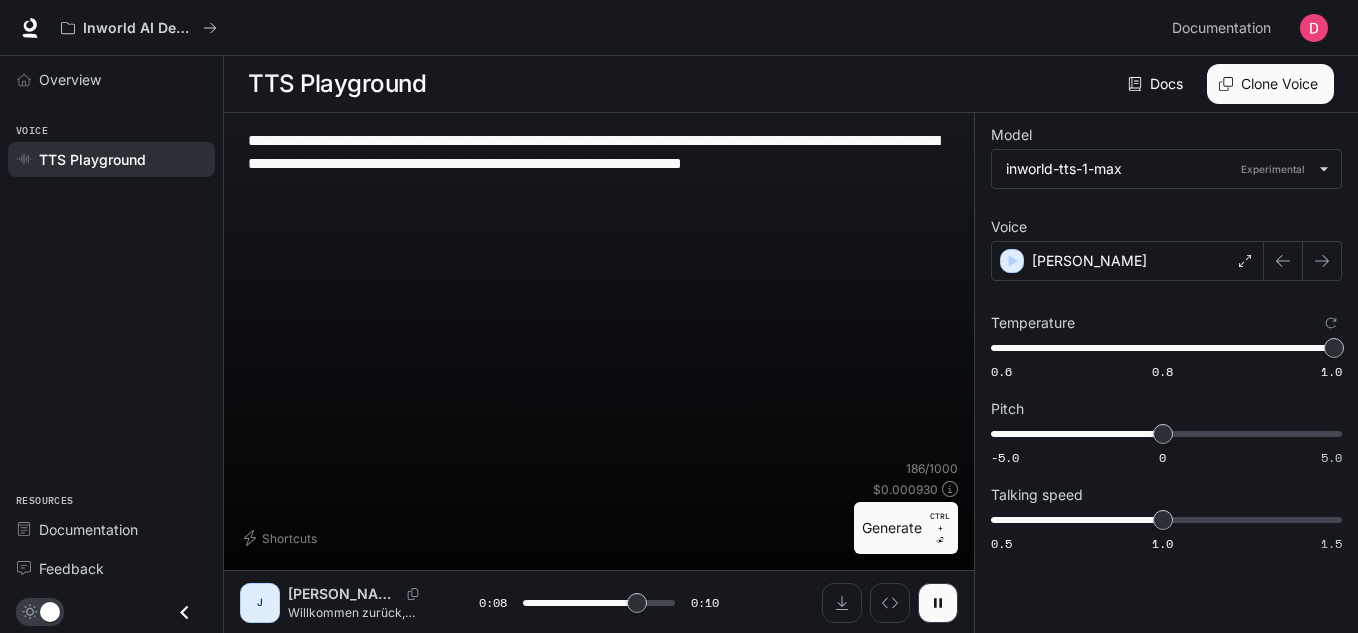type on "***" 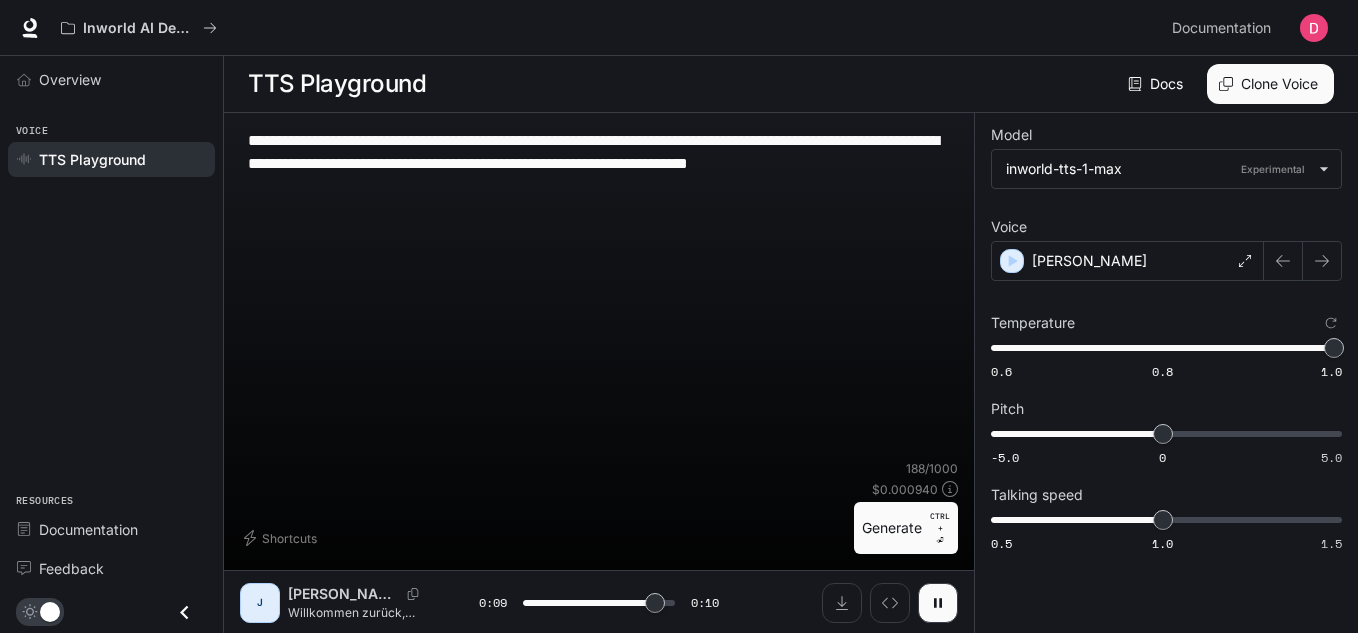 type on "***" 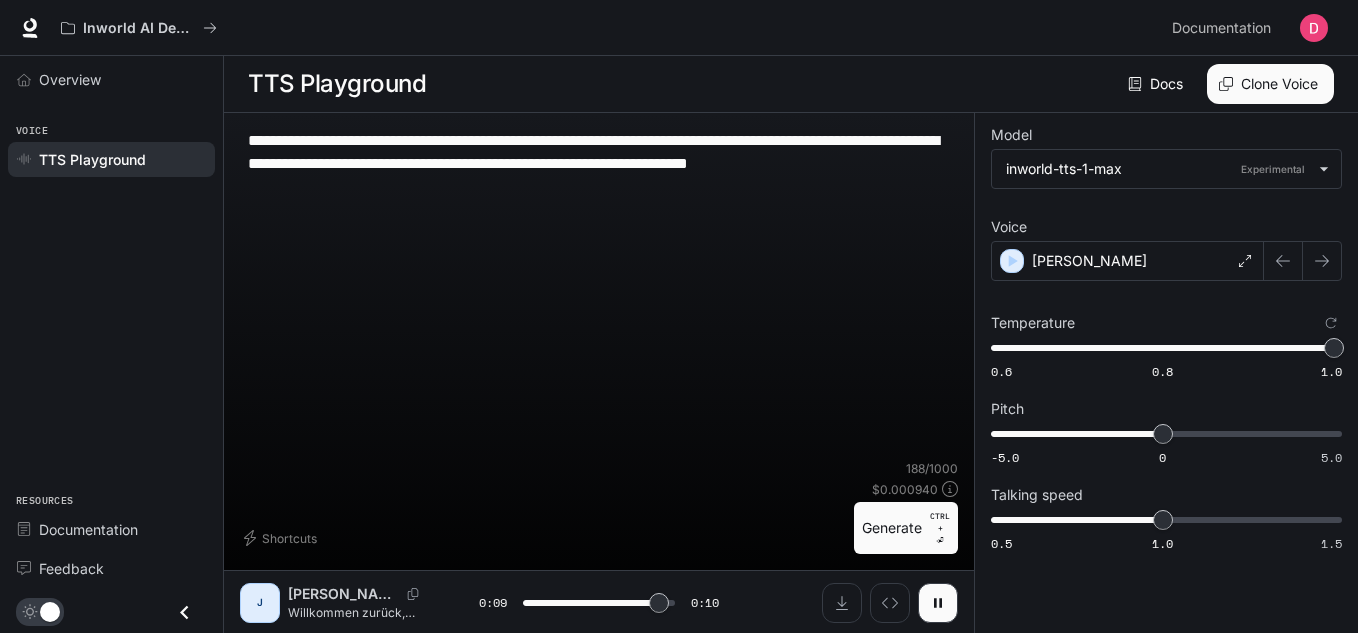 type on "**********" 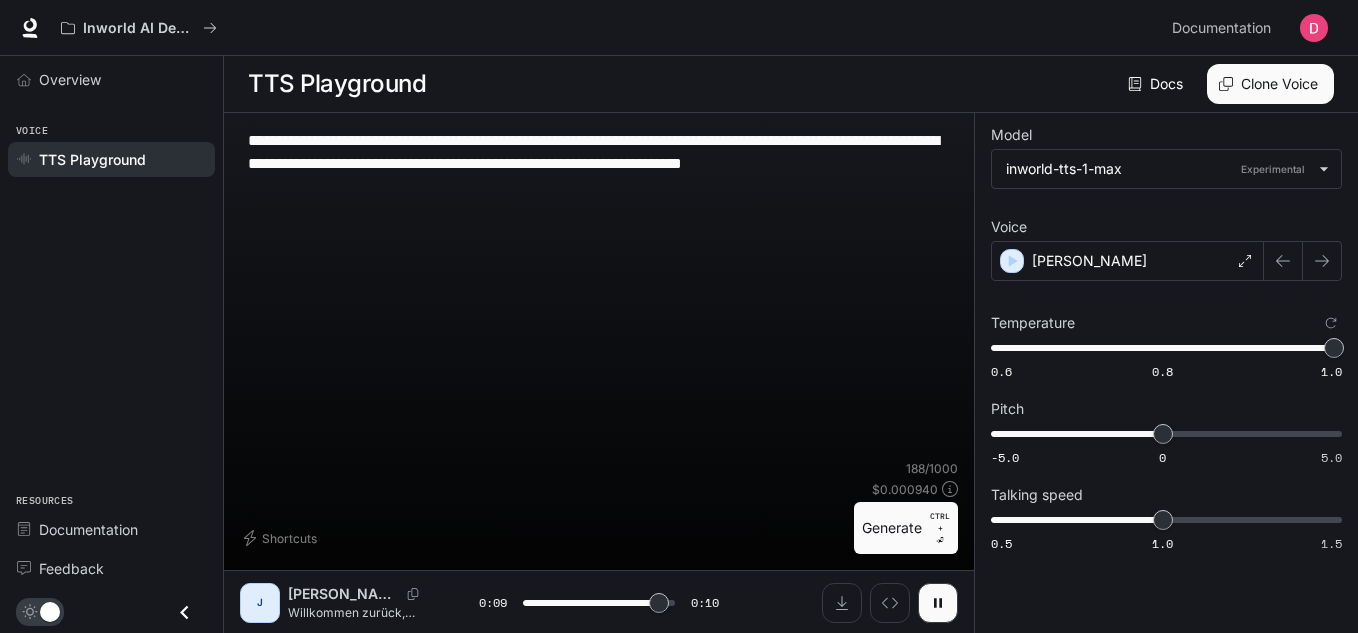 type on "**********" 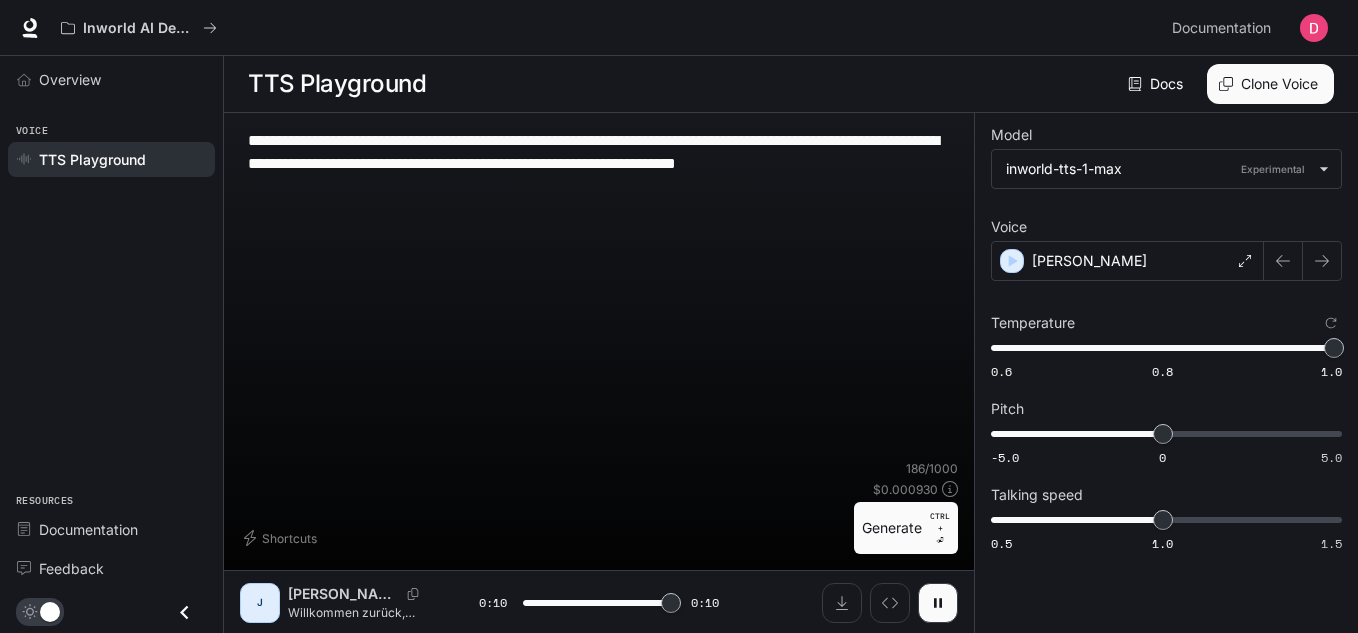 type on "*" 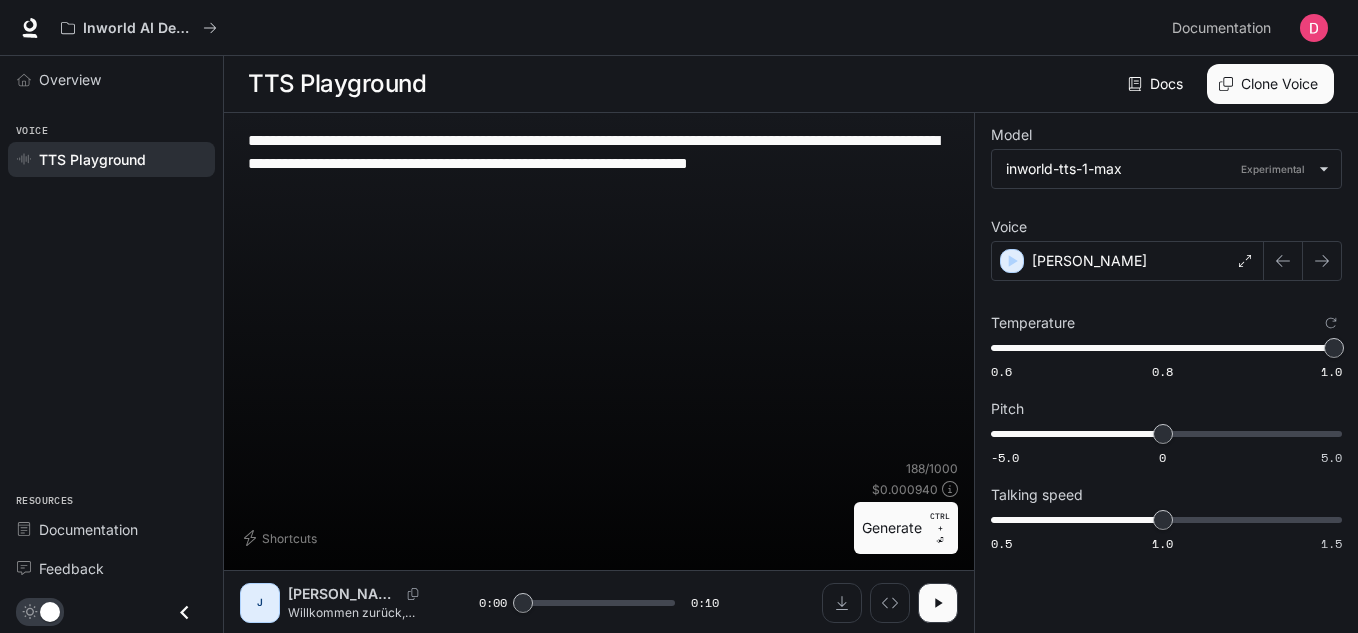 type on "**********" 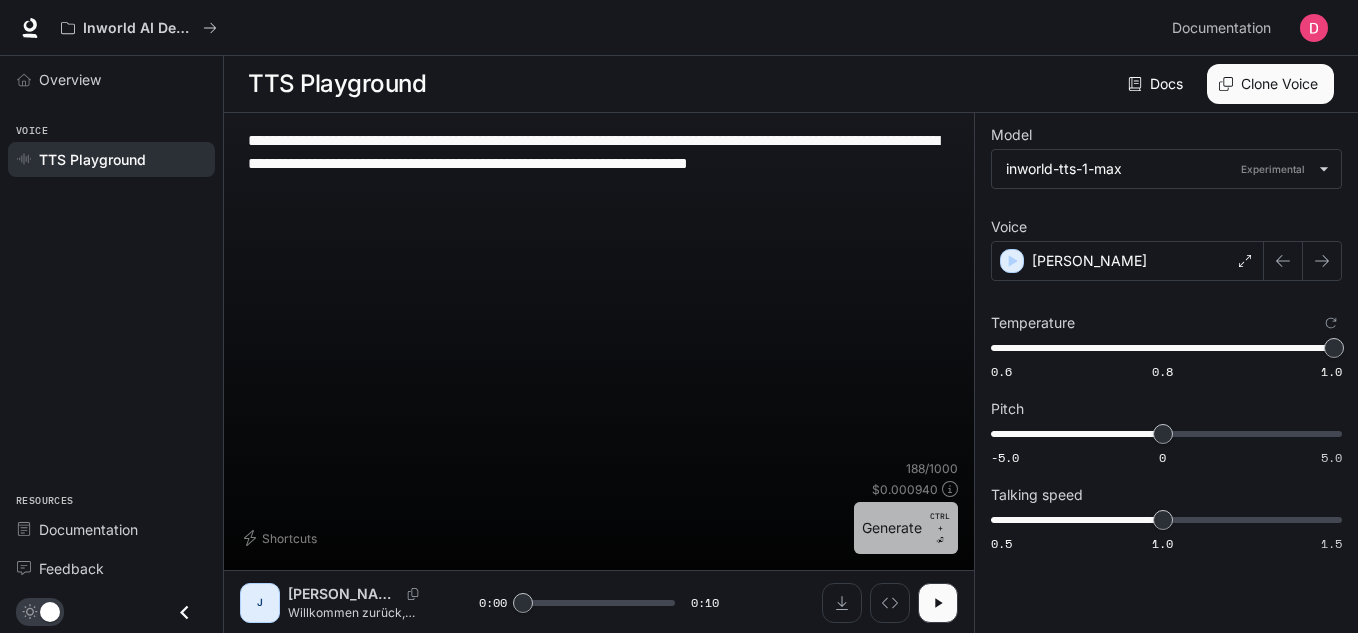 click on "Generate CTRL +  ⏎" at bounding box center [906, 528] 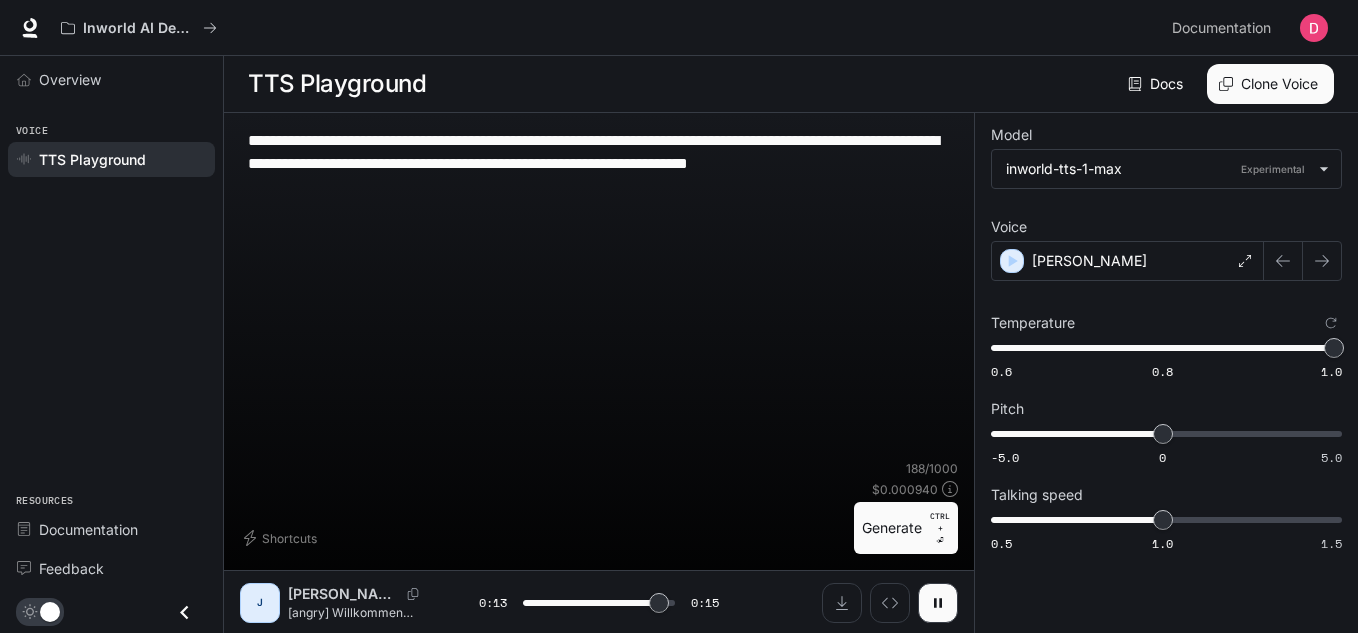 click on "**********" at bounding box center (599, 294) 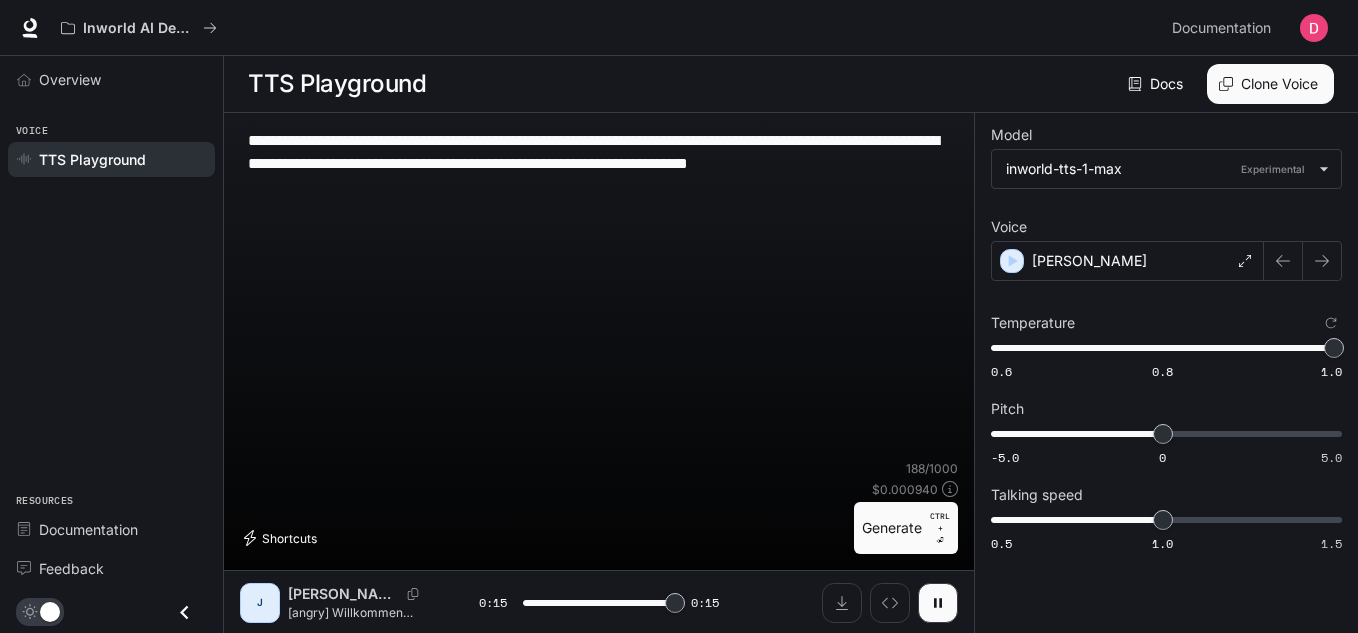 type on "*" 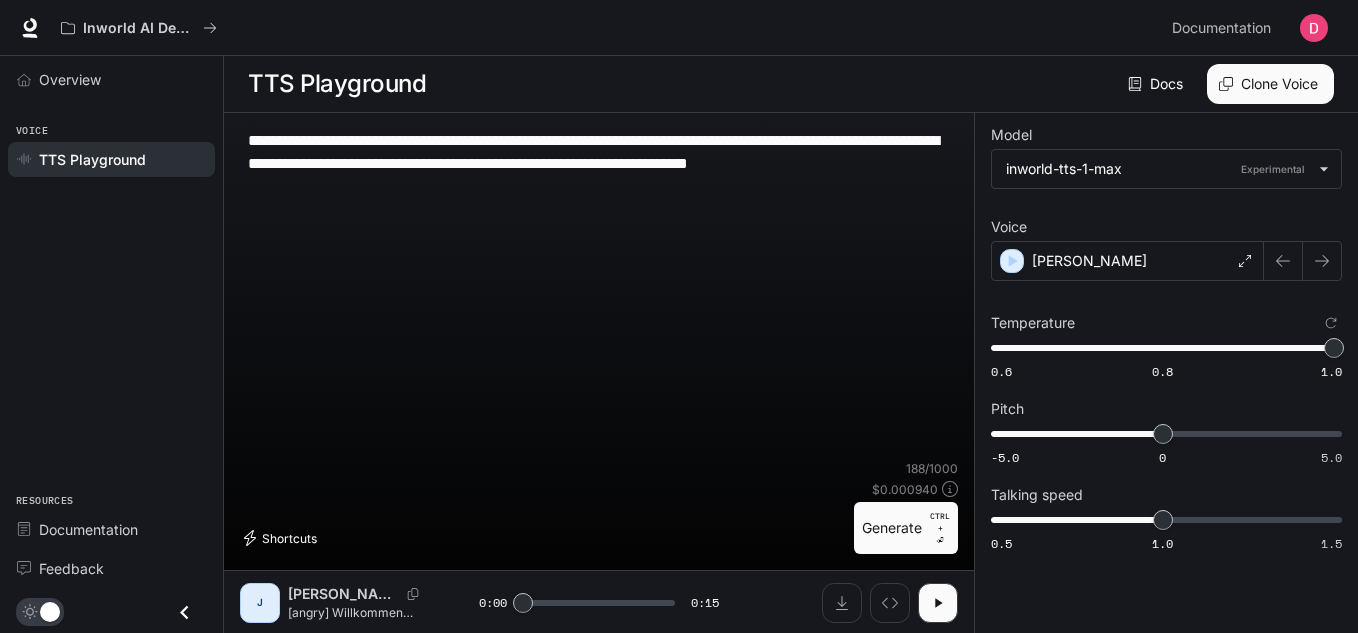 click on "Shortcuts" at bounding box center (282, 538) 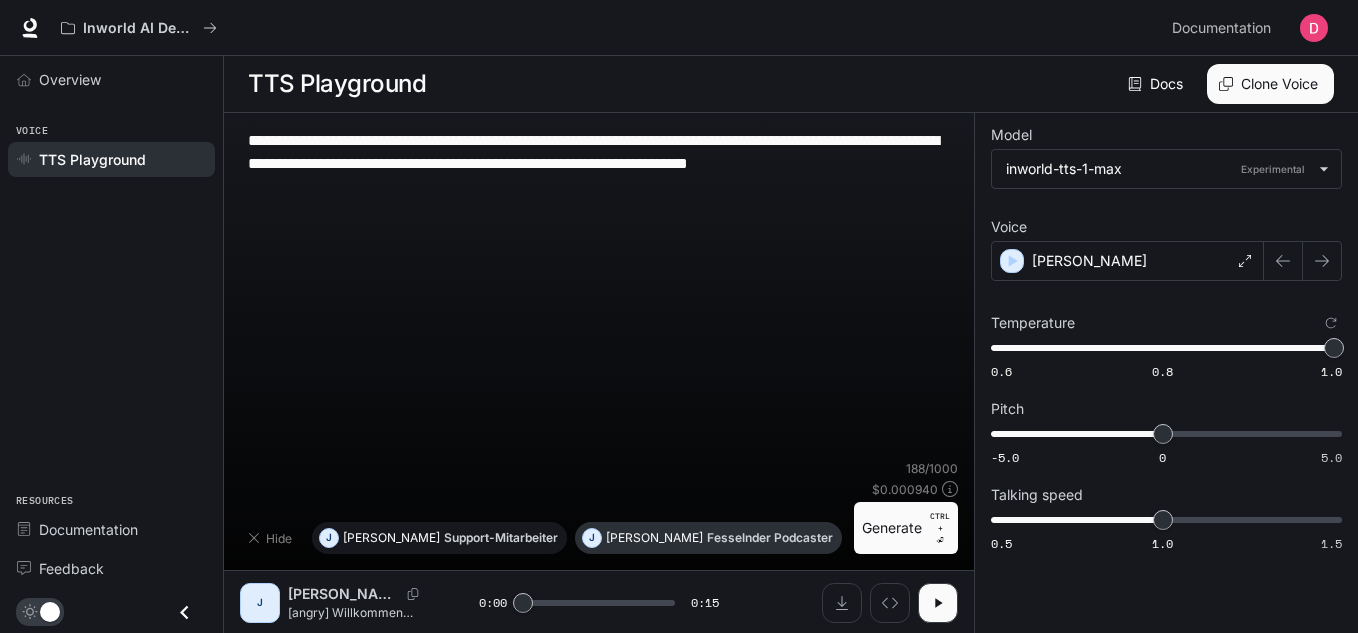 click on "J Johanna Support-Mitarbeiter" at bounding box center (439, 538) 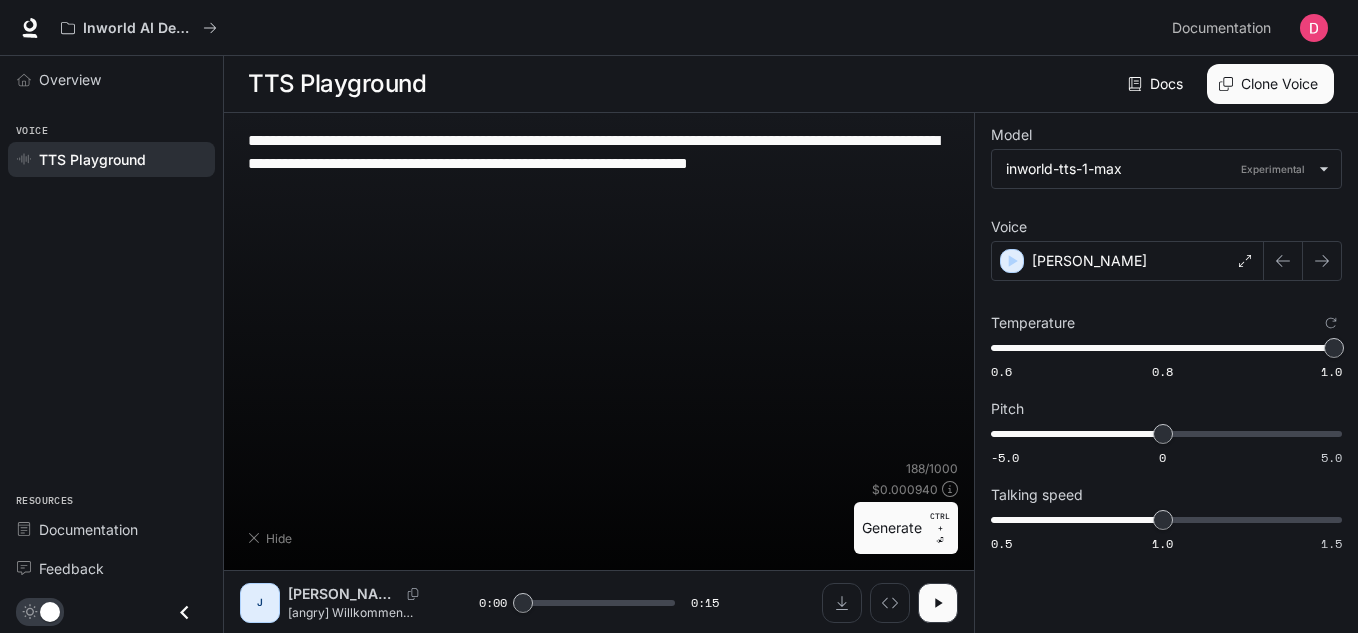 type on "**********" 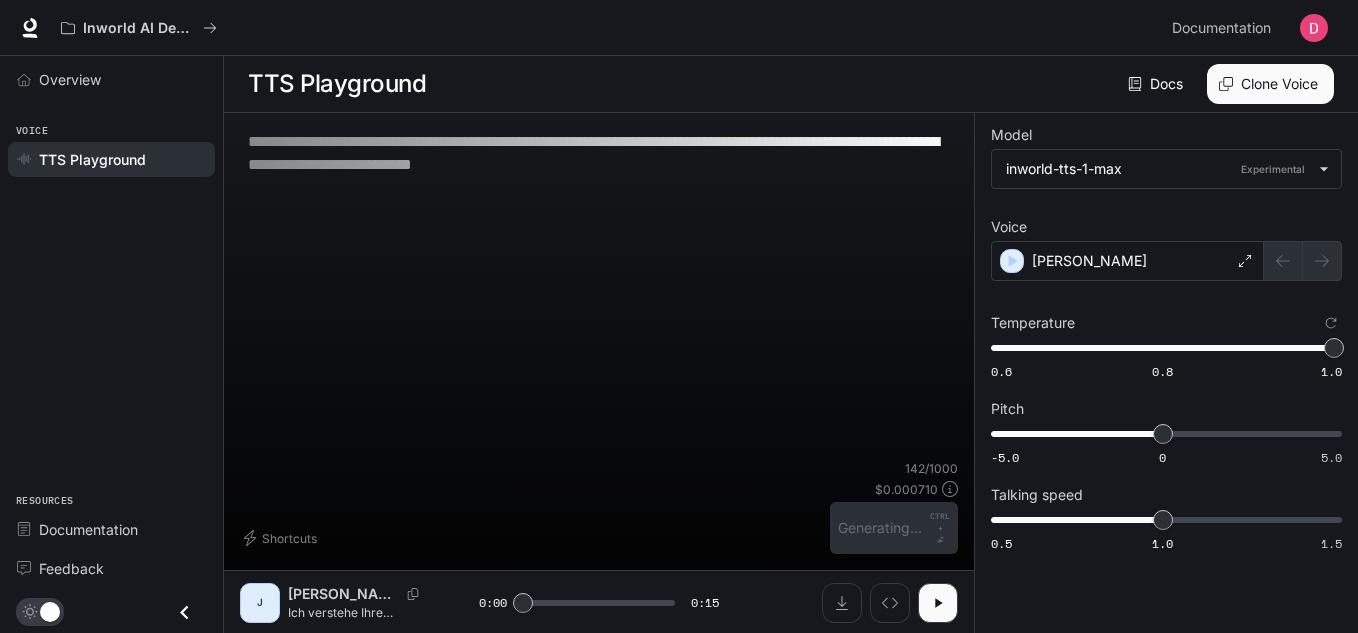click on "**********" at bounding box center (599, 294) 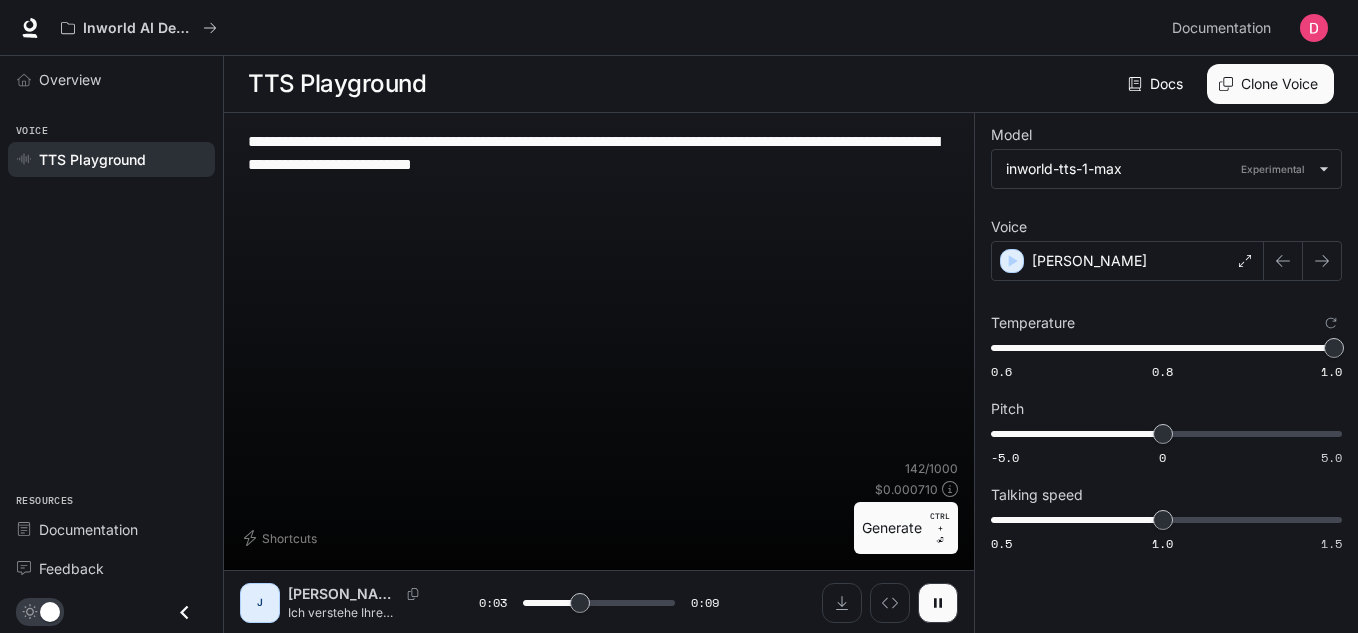 click on "**********" at bounding box center [599, 294] 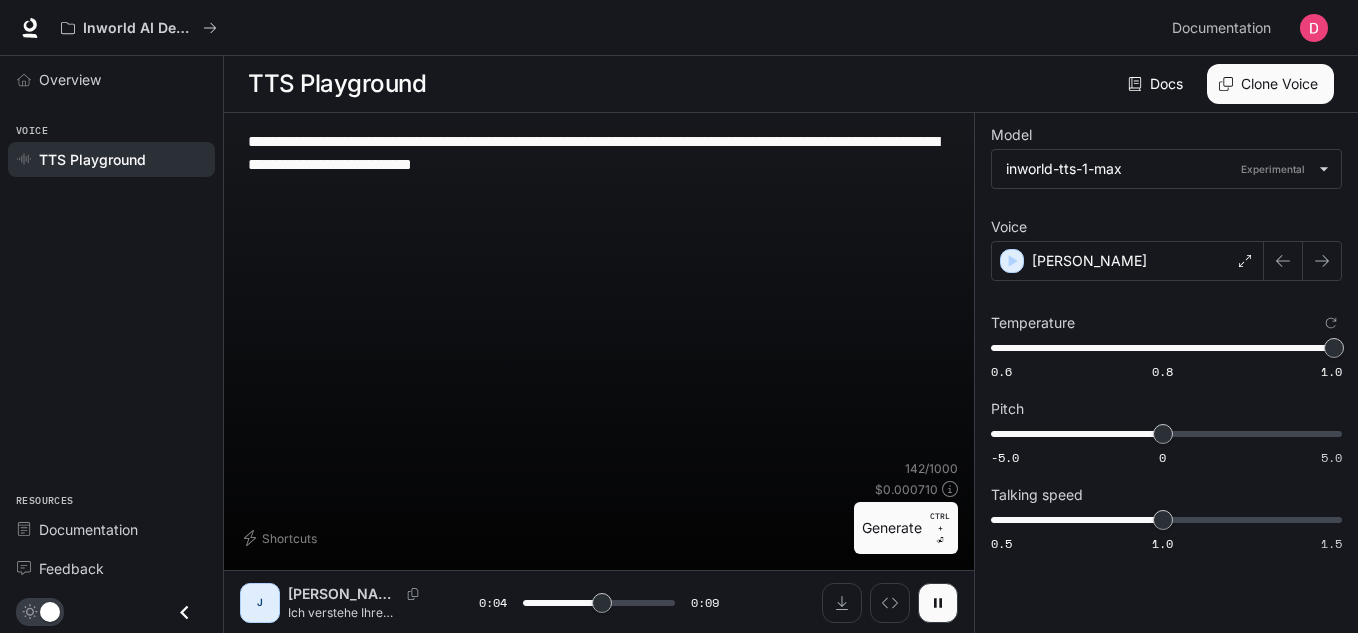 click on "**********" at bounding box center (599, 153) 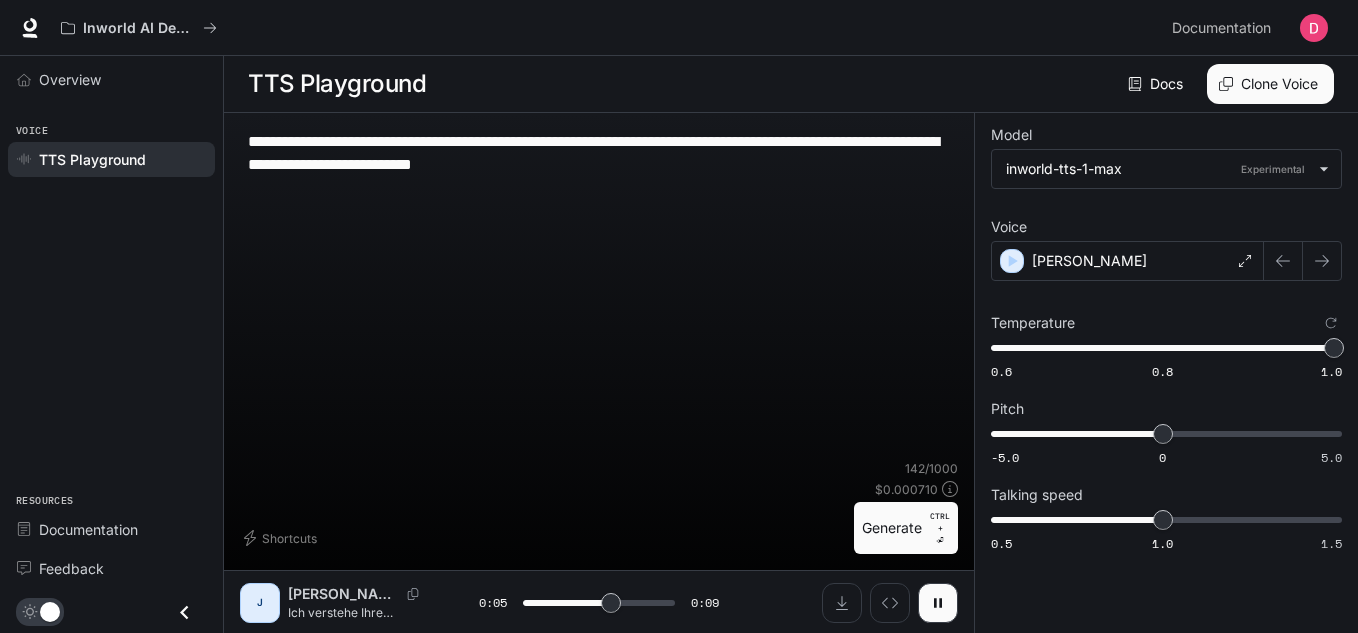 type on "***" 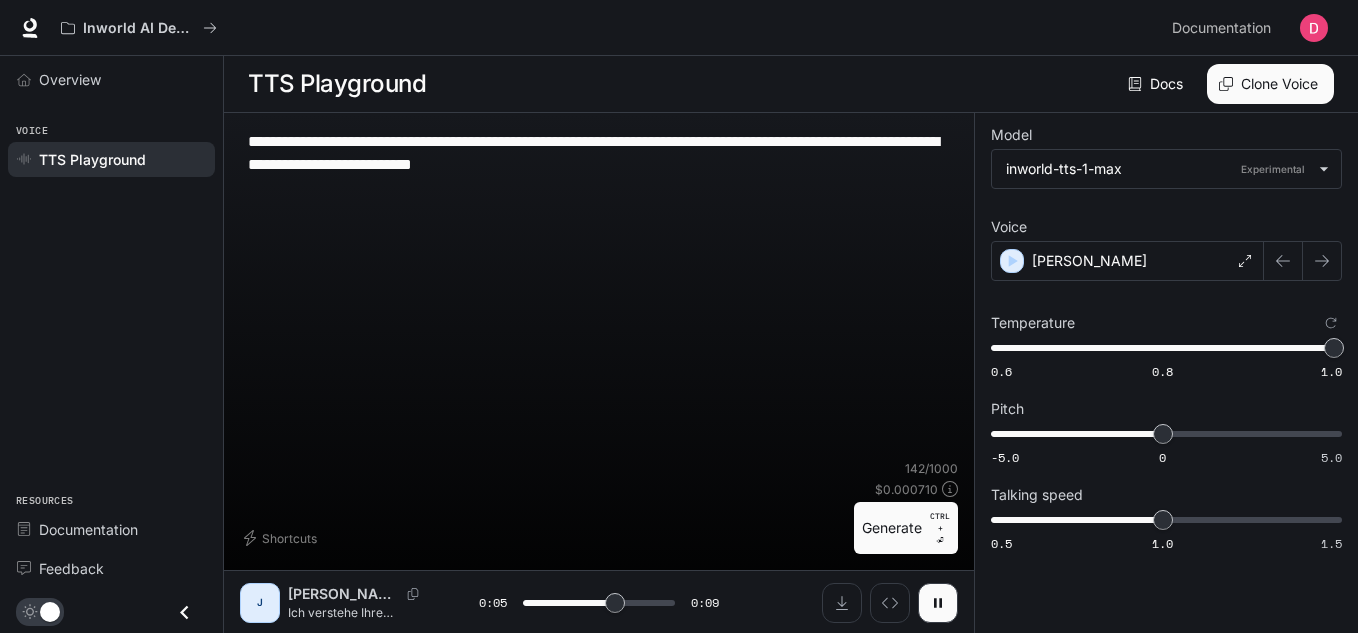 type on "**********" 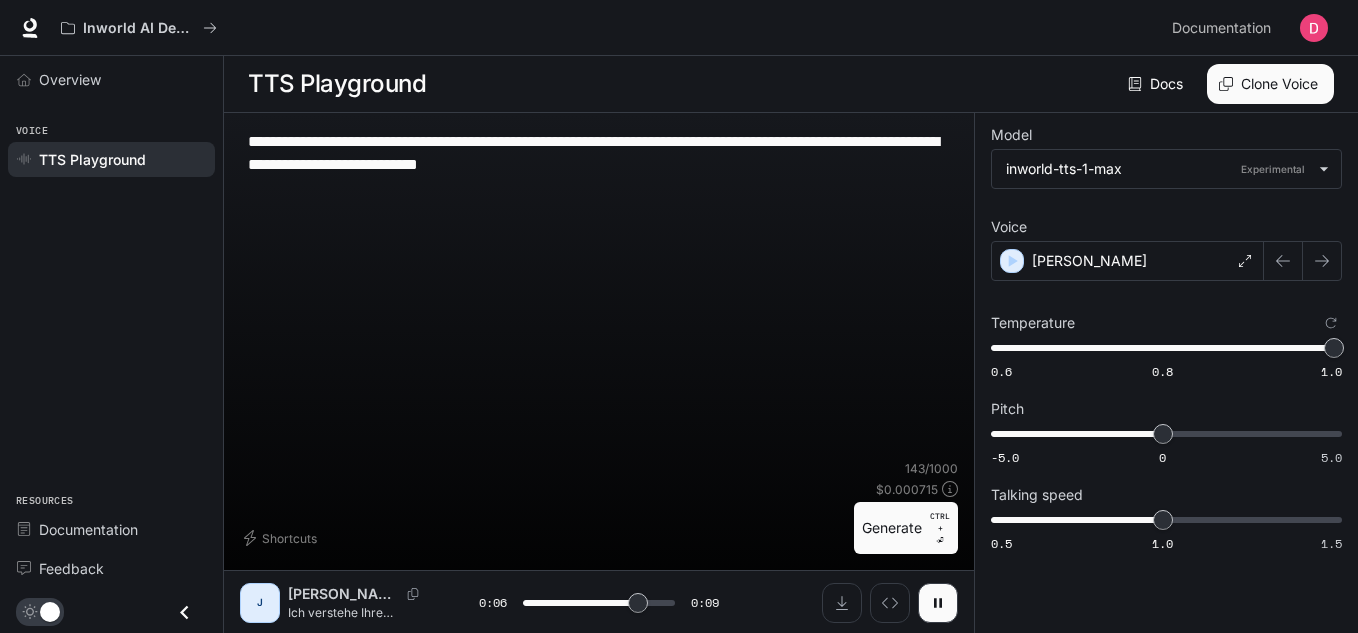 type on "***" 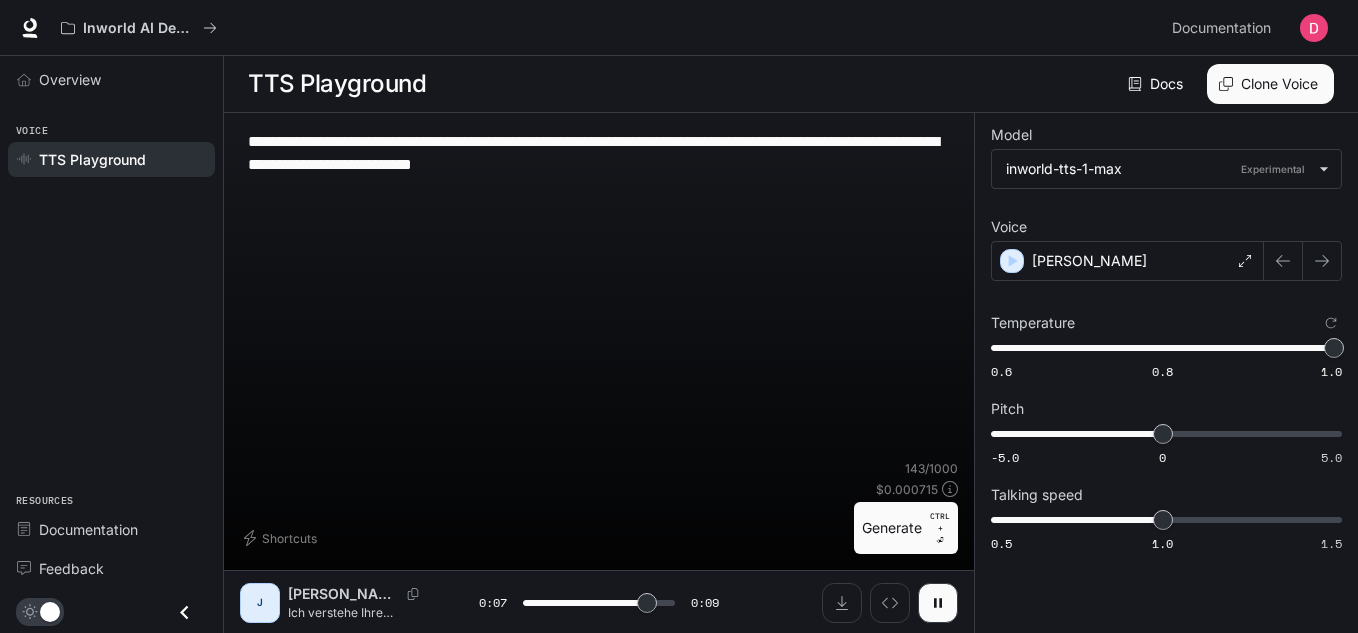 type on "***" 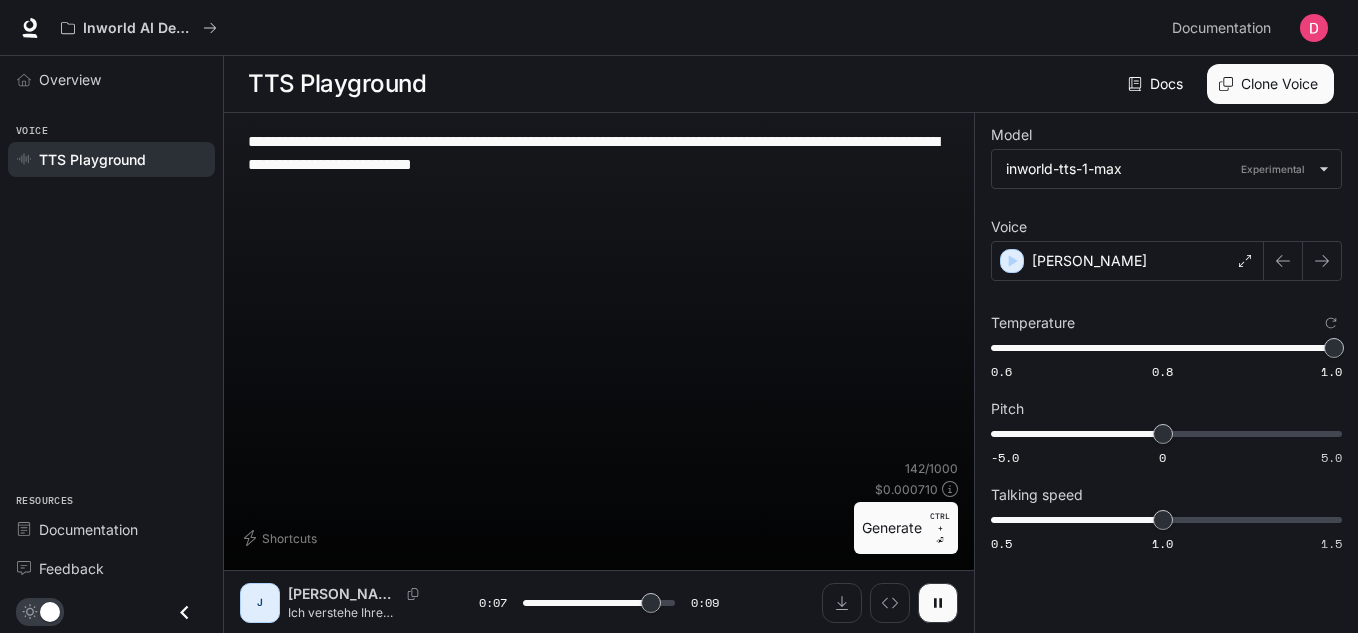 type on "**********" 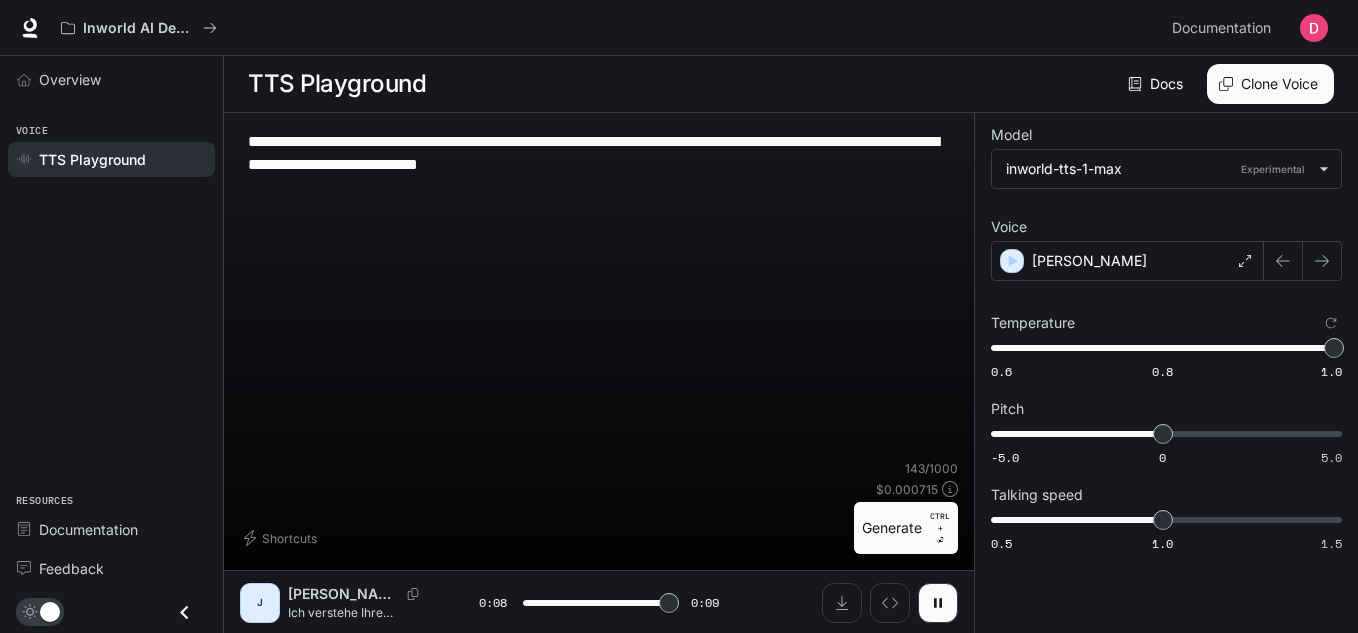 type on "*" 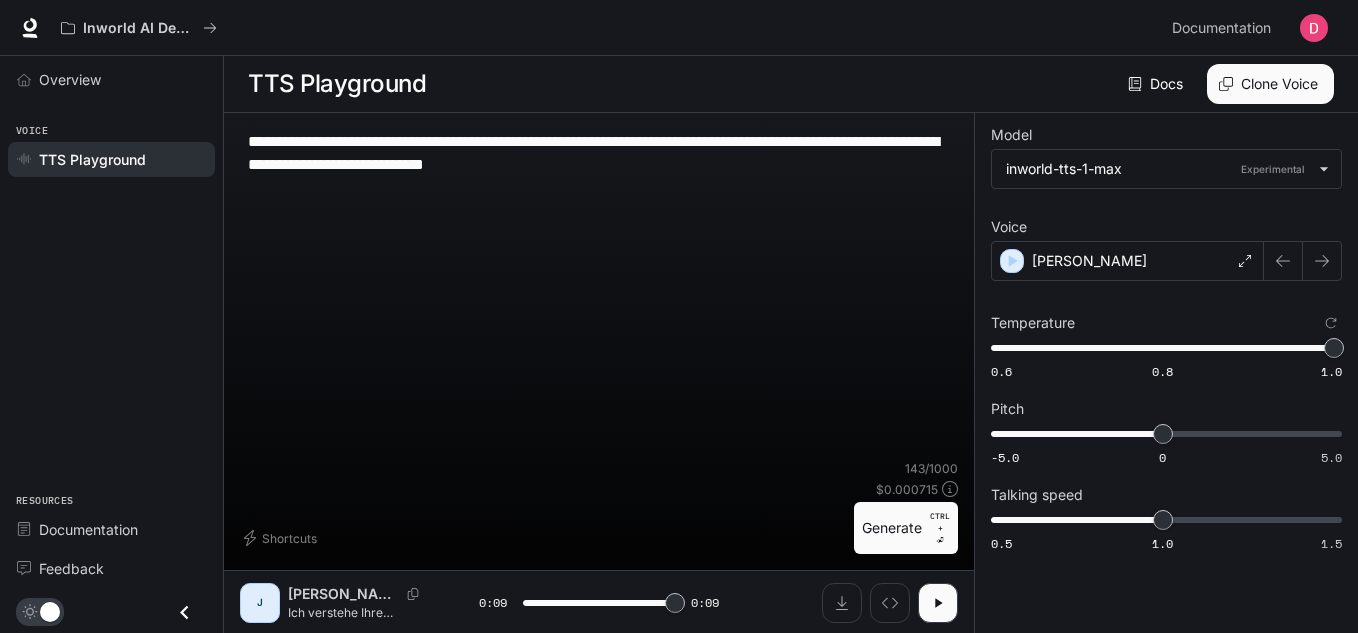 type on "*" 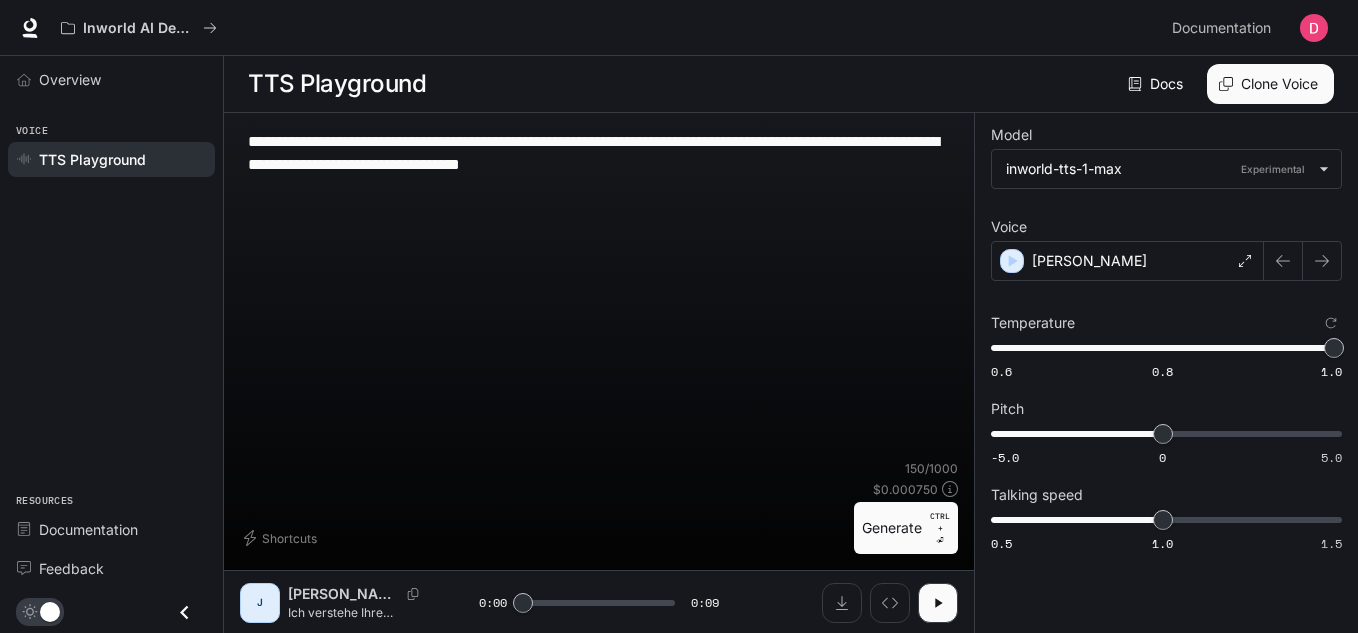 type on "**********" 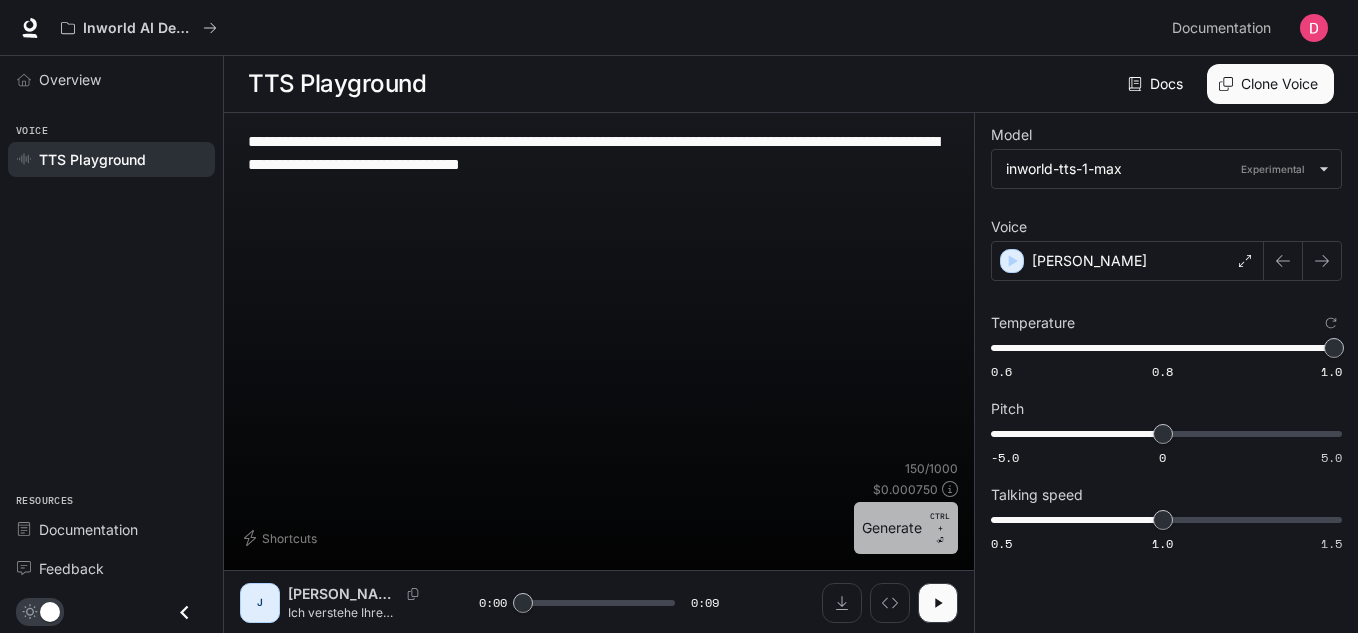 click on "Generate CTRL +  ⏎" at bounding box center [906, 528] 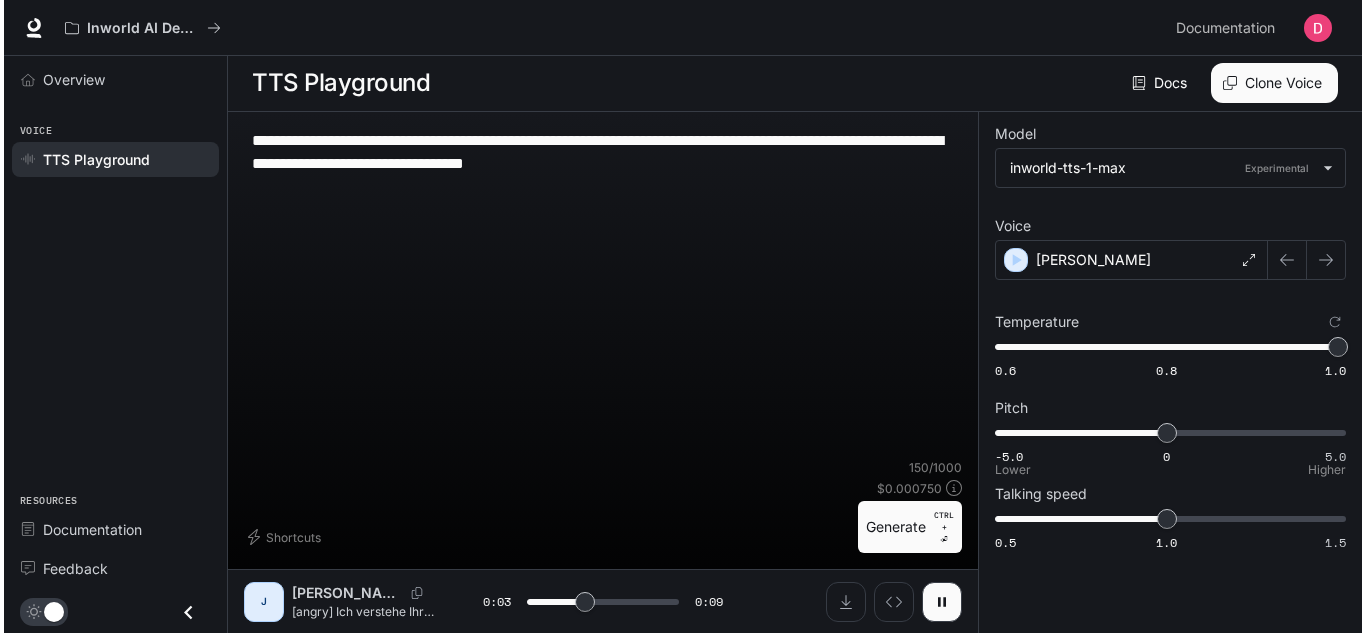 scroll, scrollTop: 0, scrollLeft: 0, axis: both 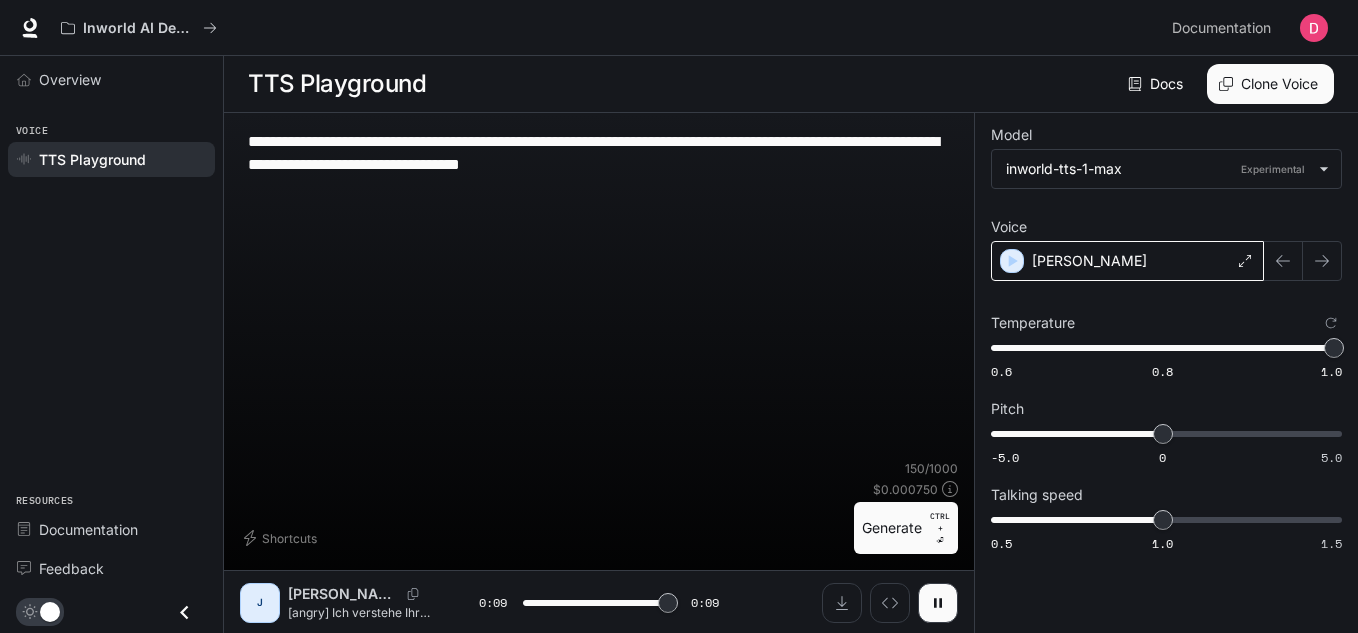 click on "[PERSON_NAME]" at bounding box center [1127, 261] 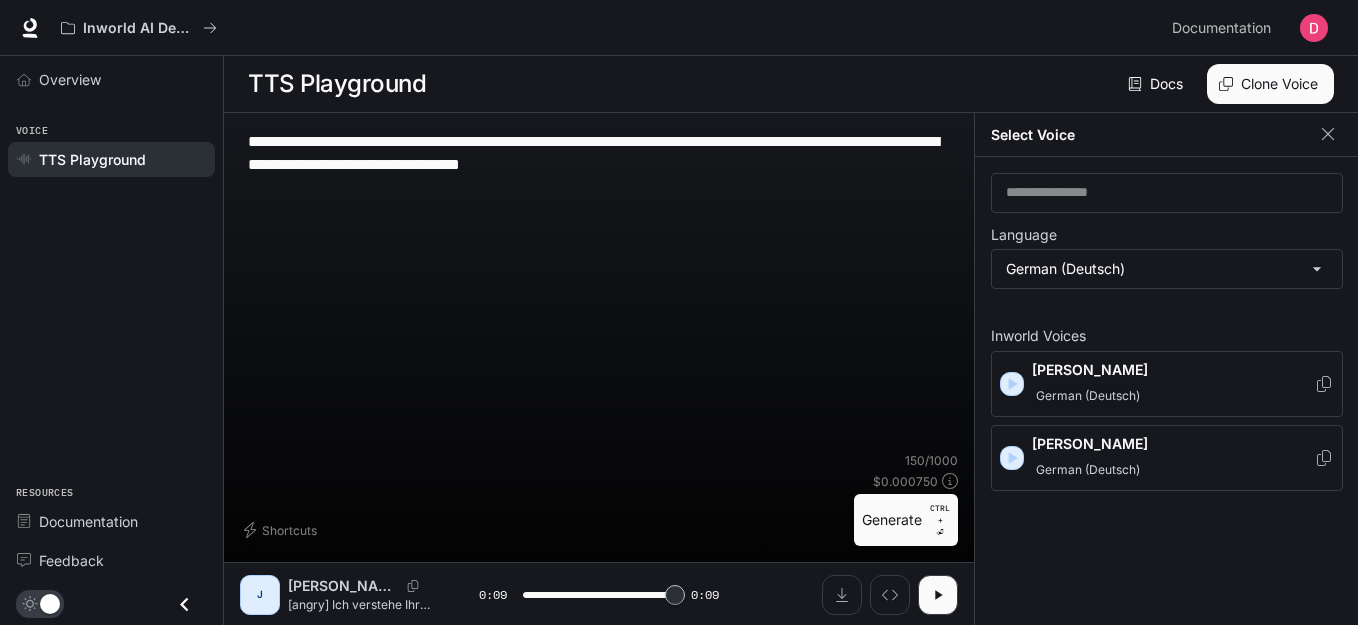type on "*" 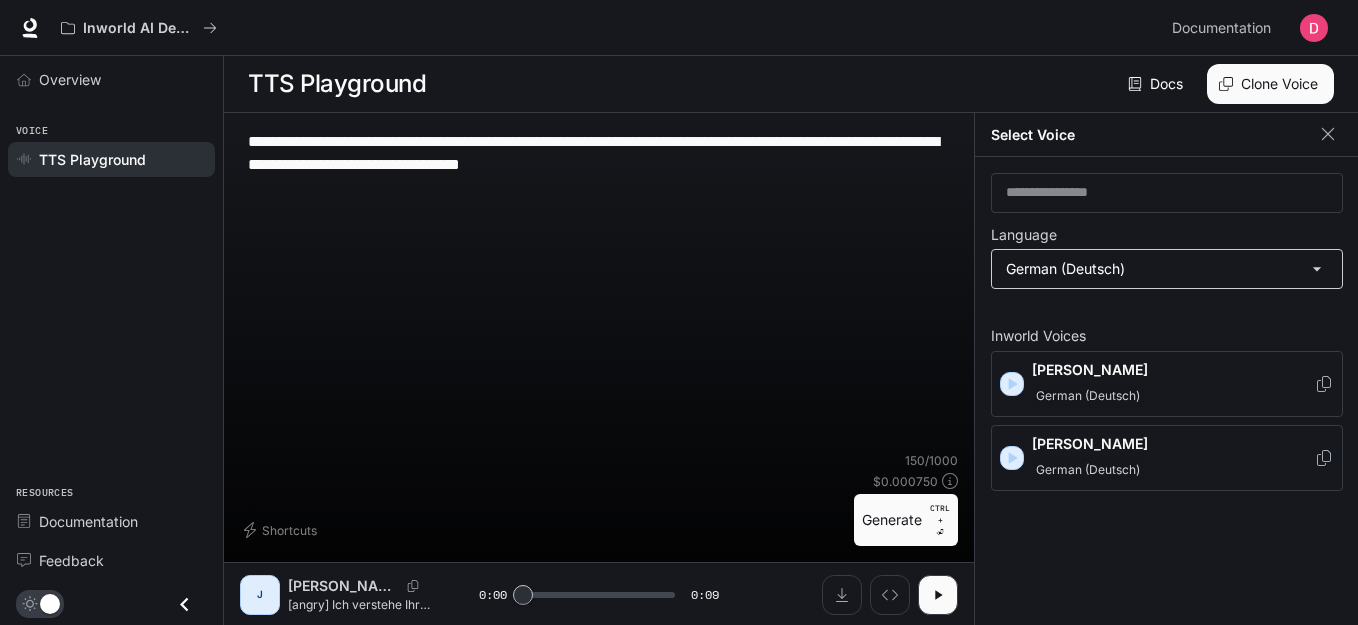 click on "**********" at bounding box center (679, 313) 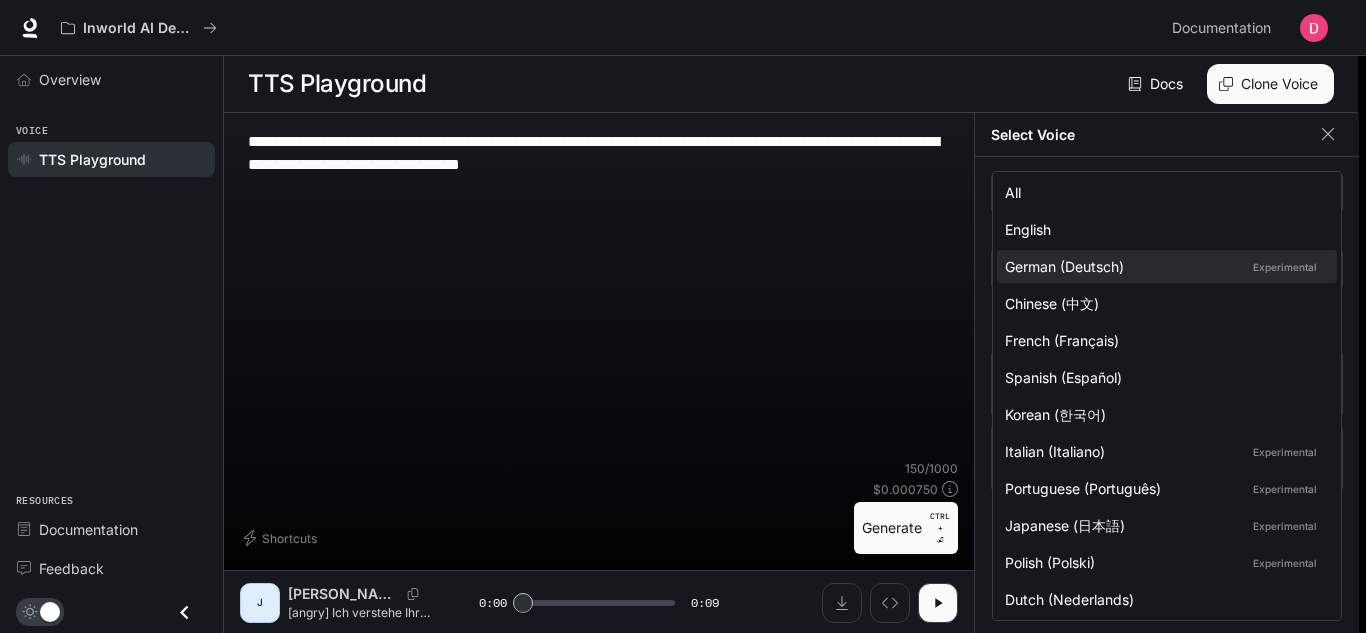 click at bounding box center (683, 316) 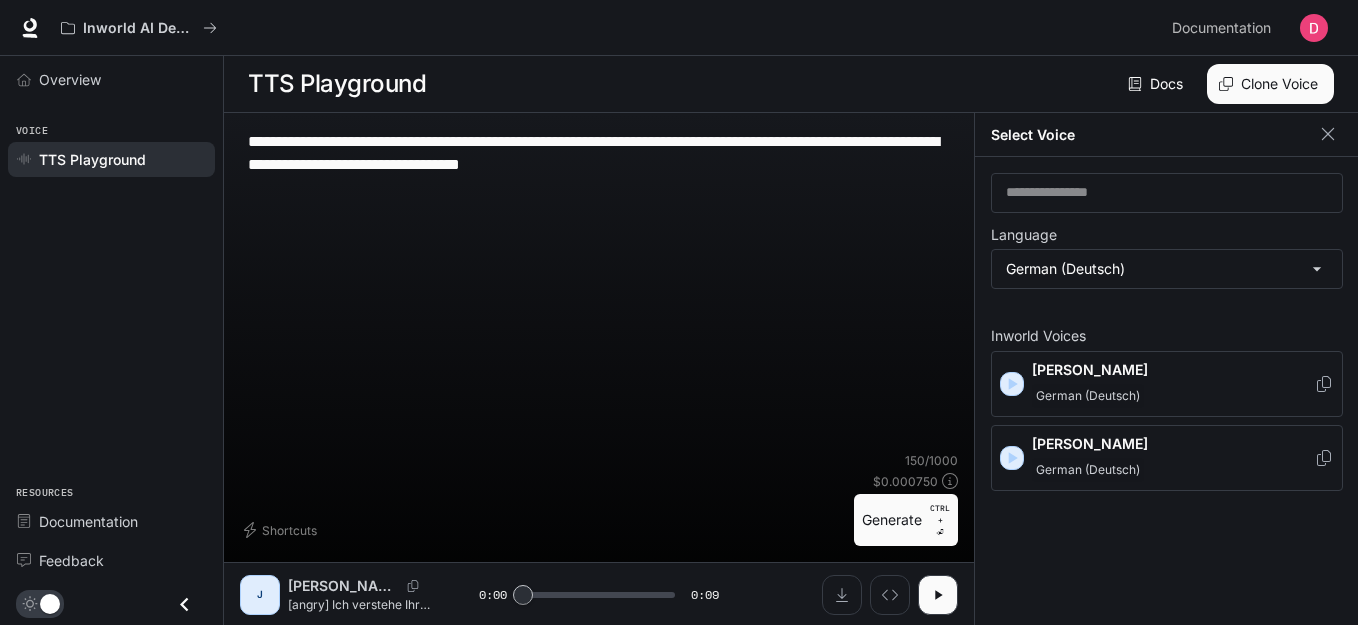 click on "Clone Voice" at bounding box center [1270, 84] 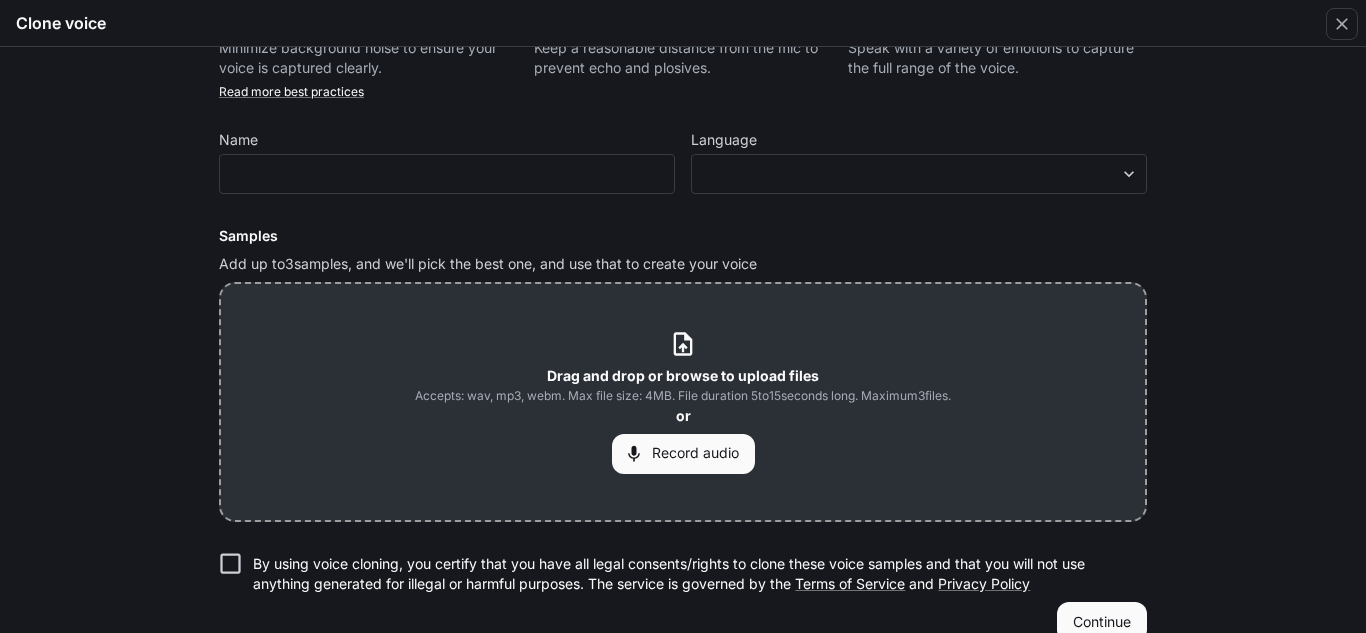 scroll, scrollTop: 0, scrollLeft: 0, axis: both 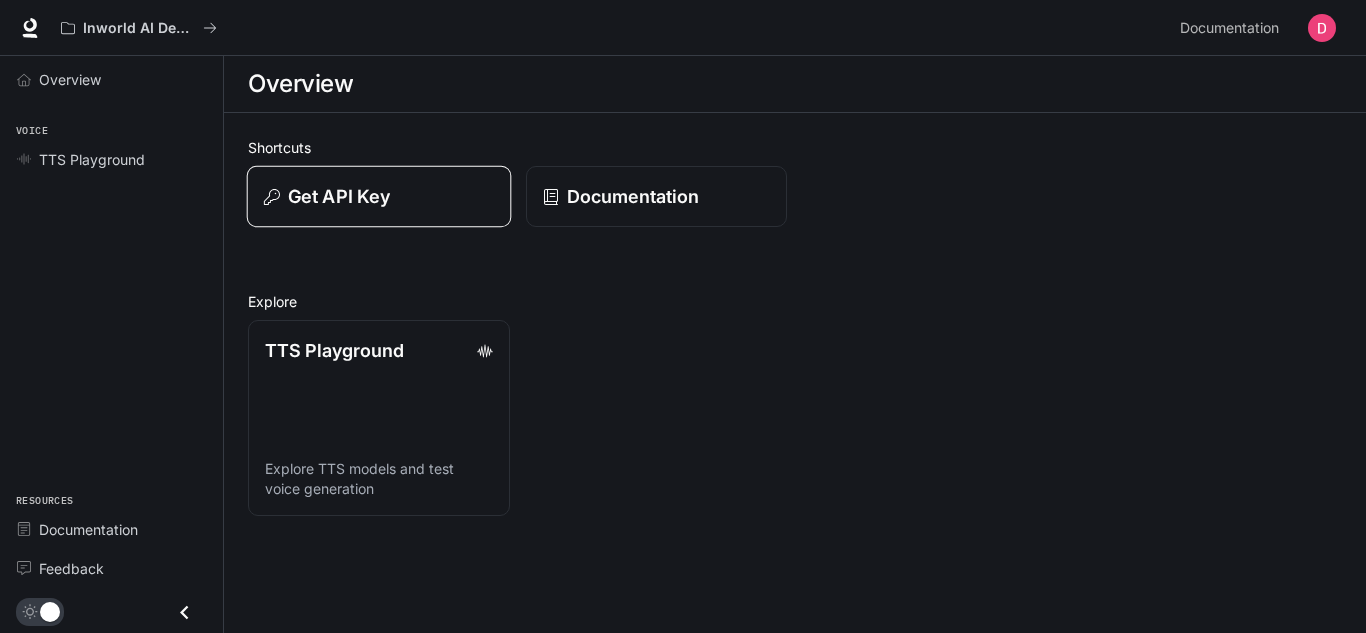 click on "Get API Key" at bounding box center [379, 196] 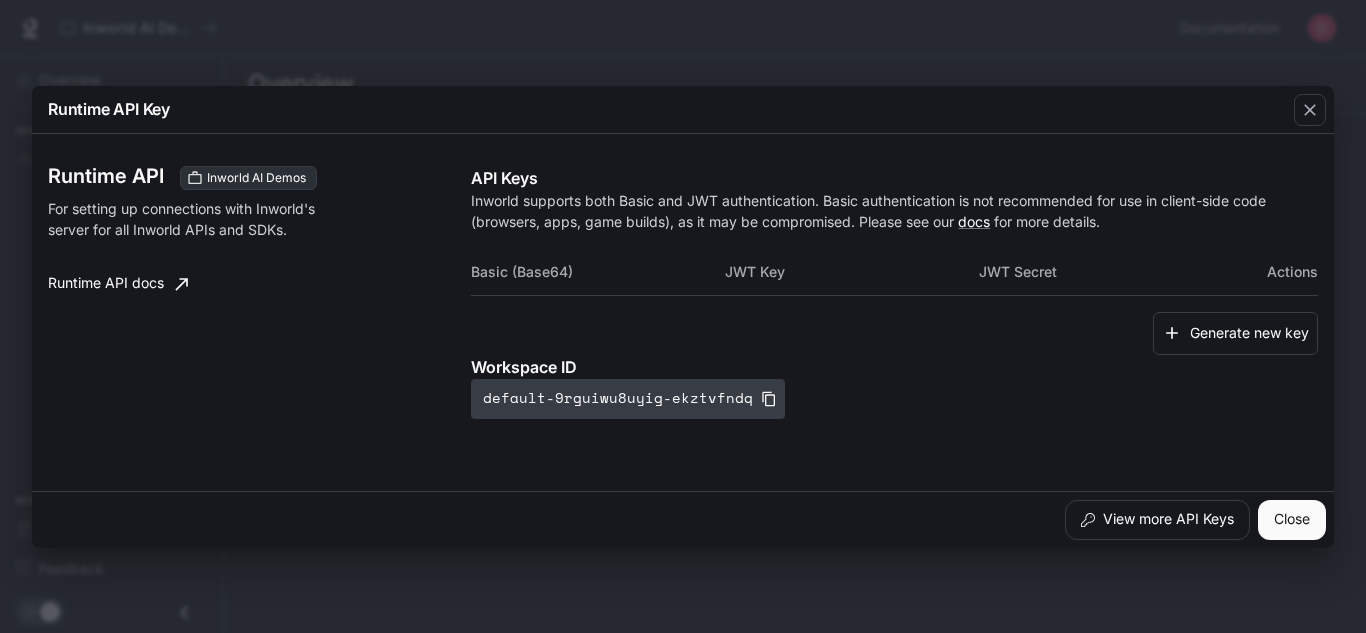 click 